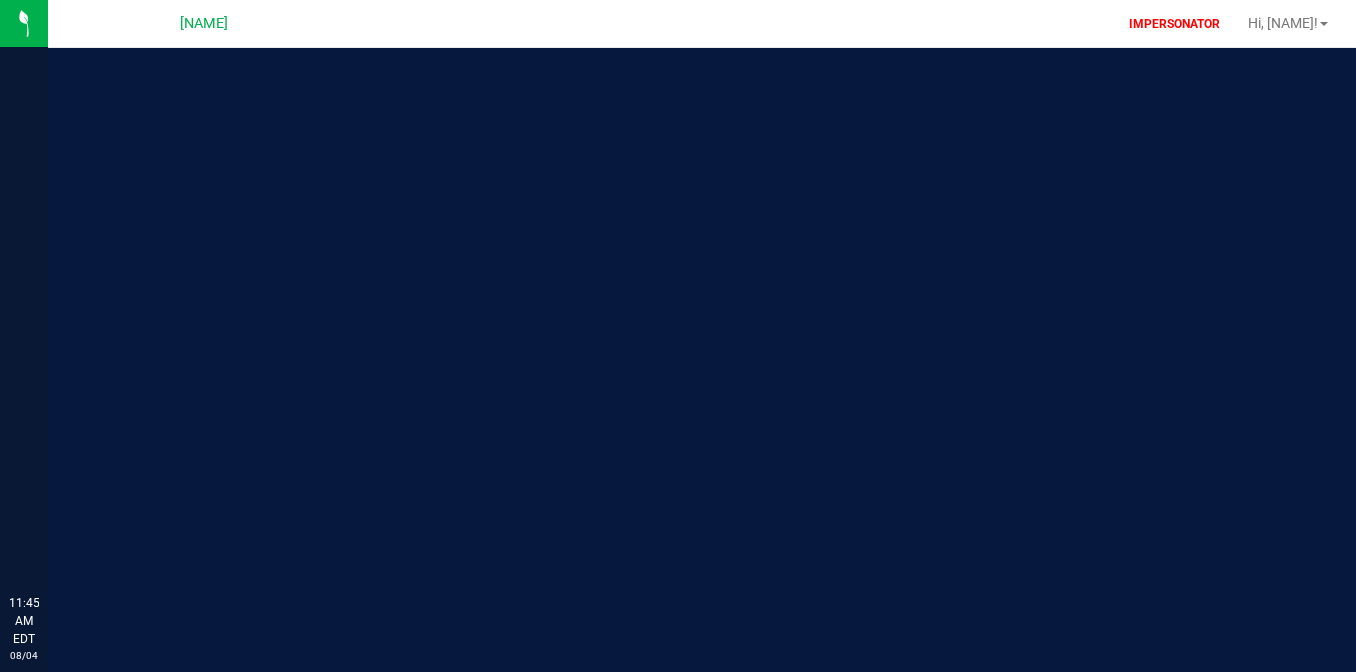 scroll, scrollTop: 0, scrollLeft: 0, axis: both 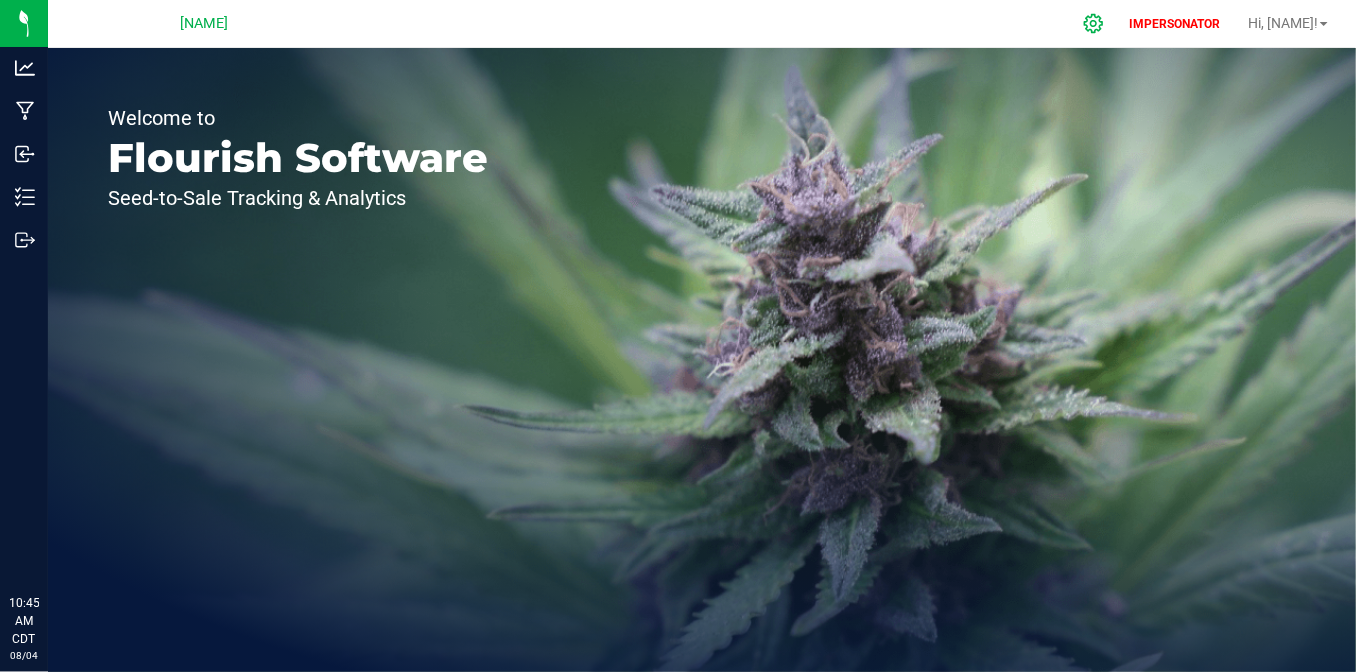 click at bounding box center [1094, 23] 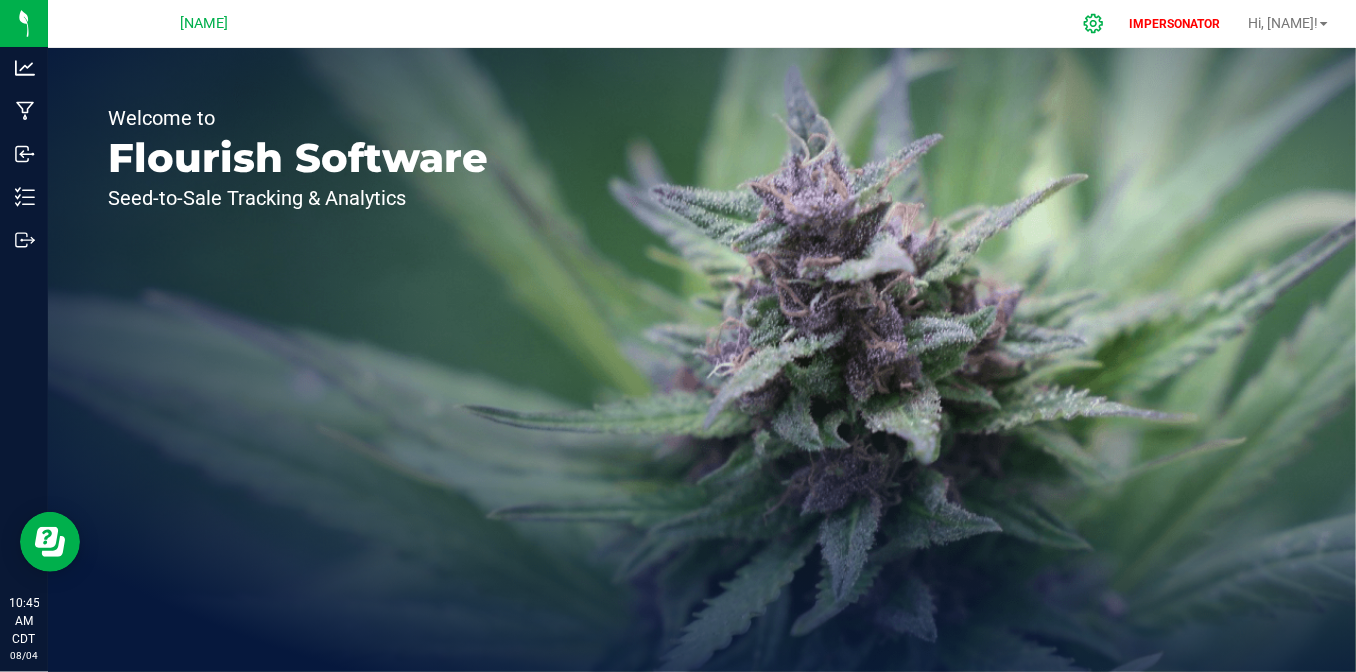 scroll, scrollTop: 0, scrollLeft: 0, axis: both 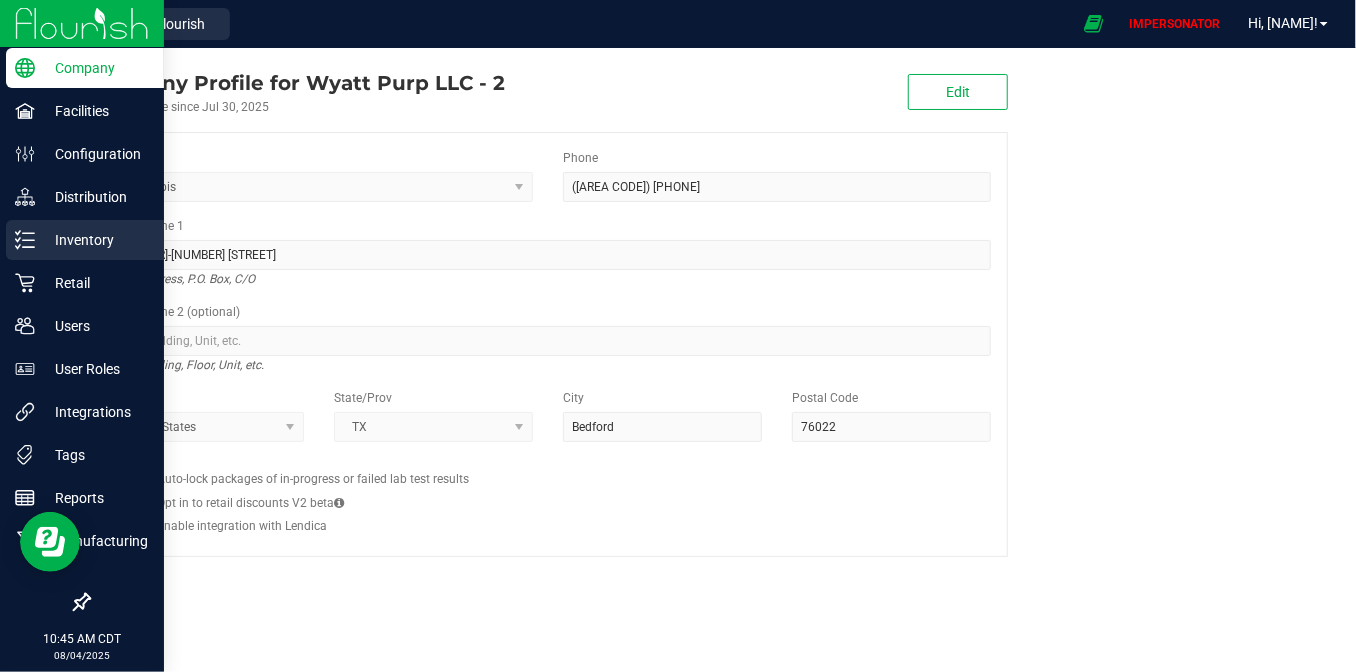 click on "Inventory" at bounding box center (95, 240) 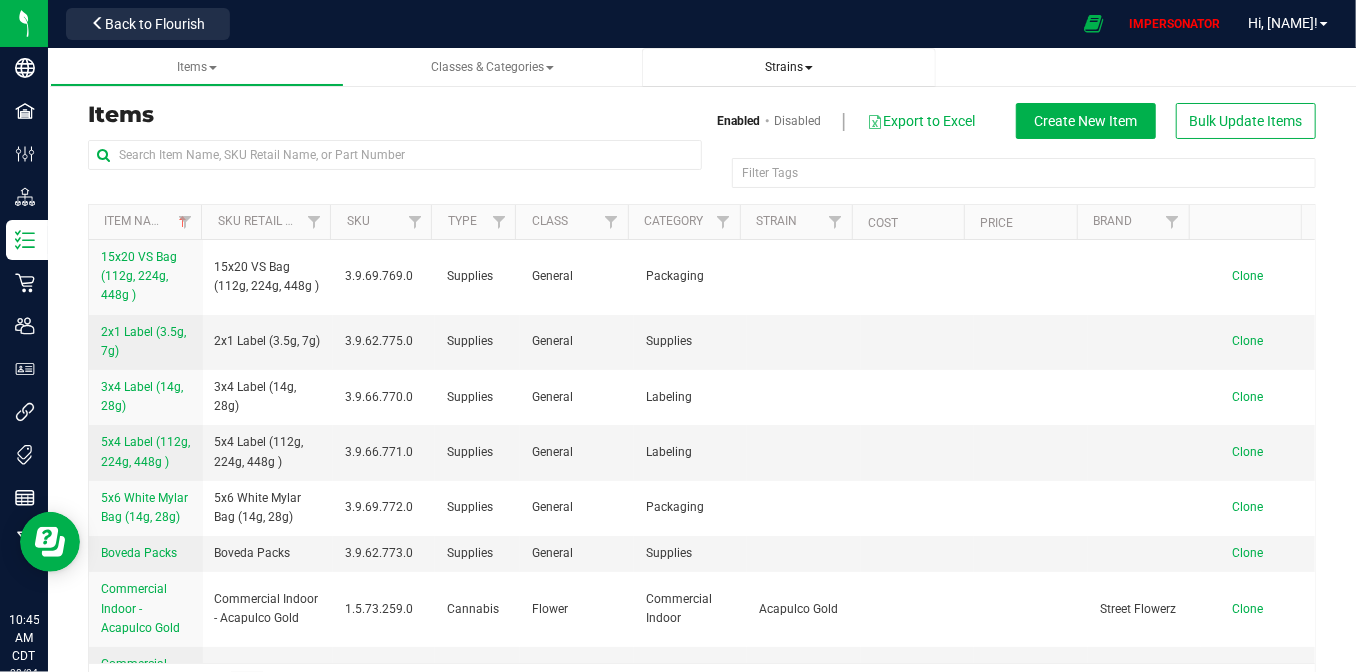 click on "Strains" at bounding box center [789, 67] 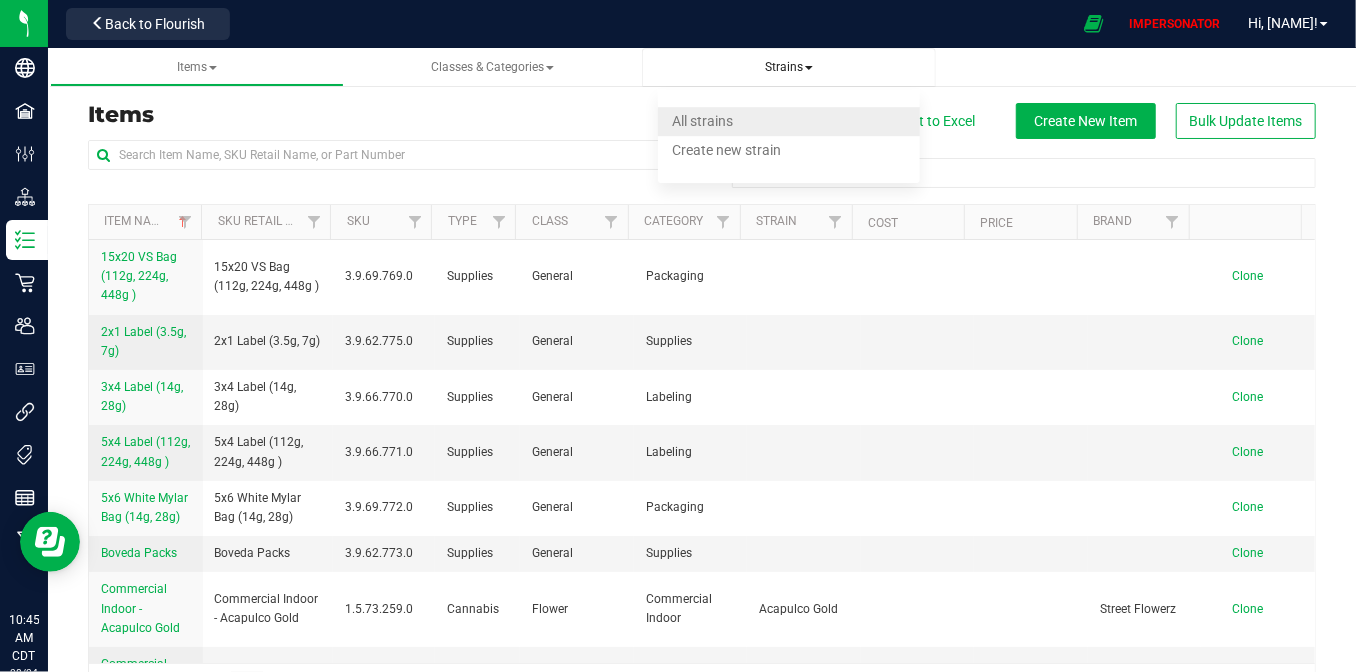 click on "All strains" at bounding box center [789, 121] 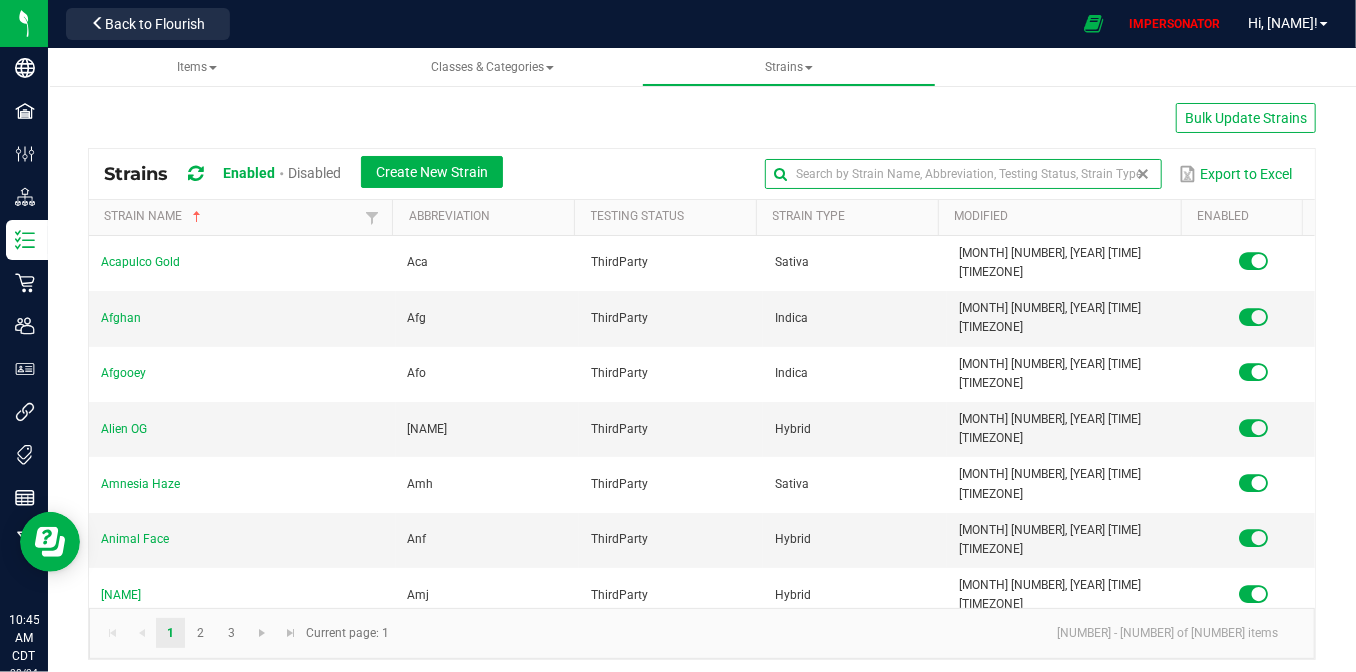 click at bounding box center (963, 174) 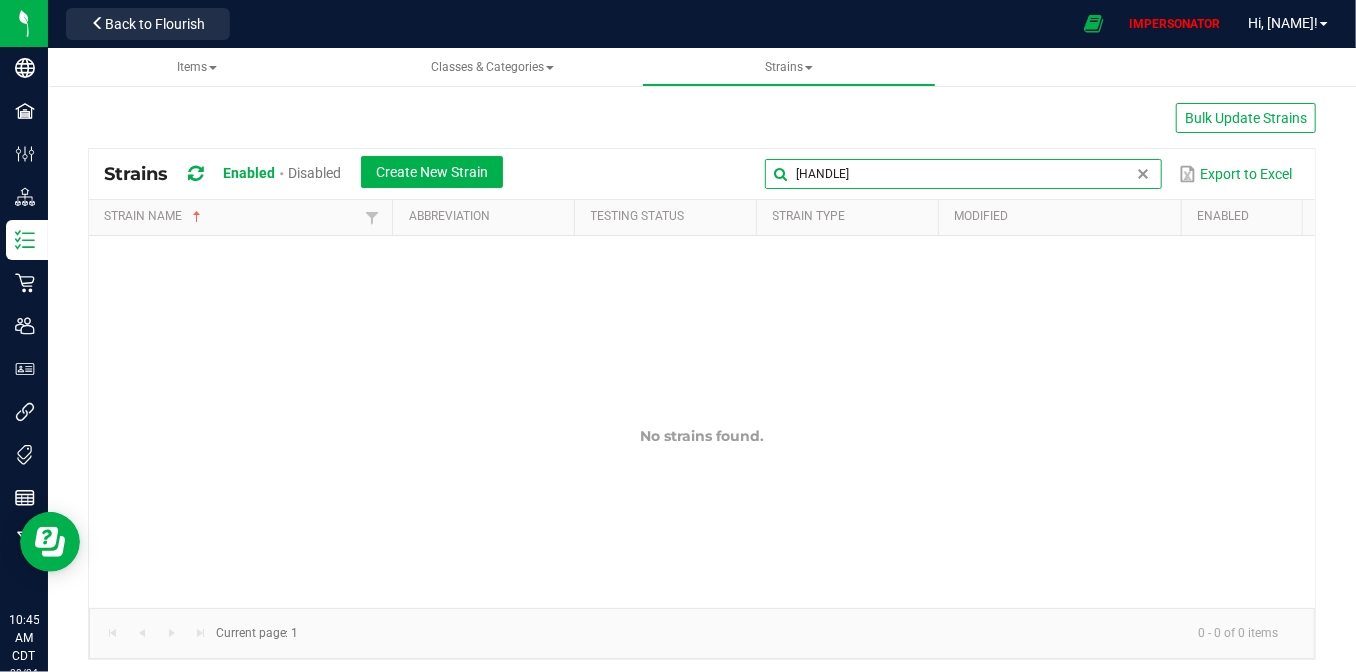 type on "[HANDLE]" 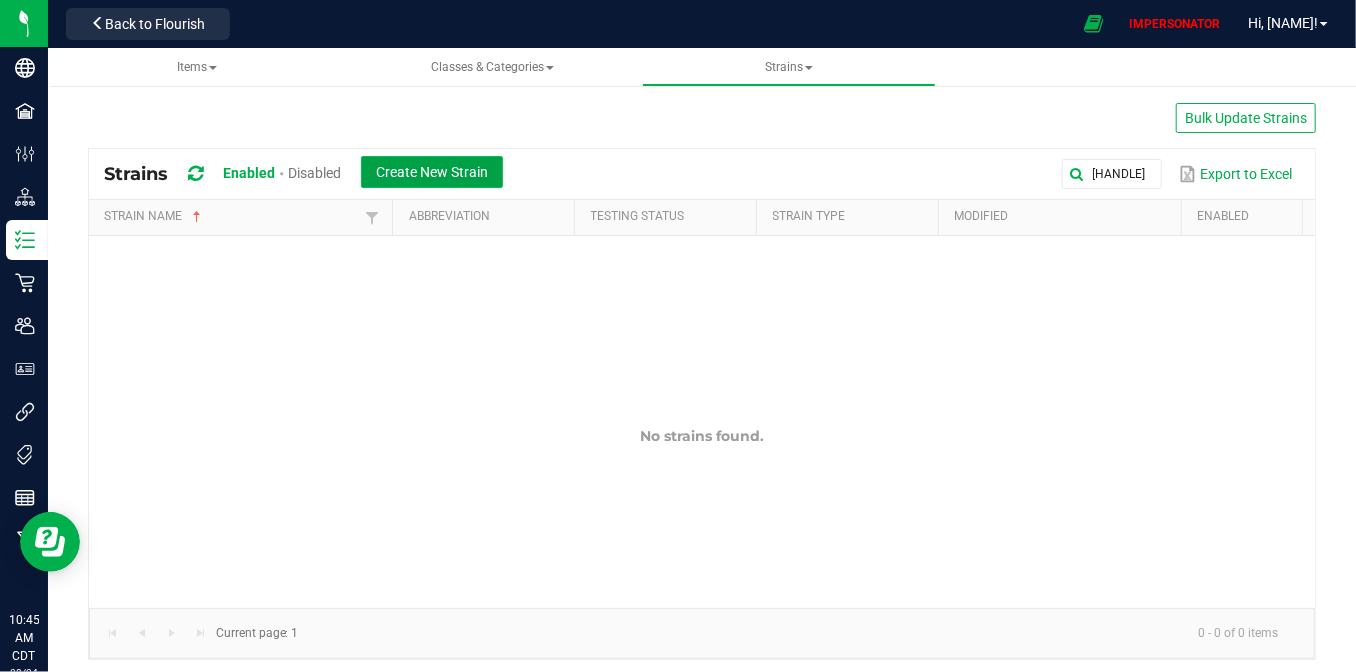 click on "Create New Strain" at bounding box center [432, 172] 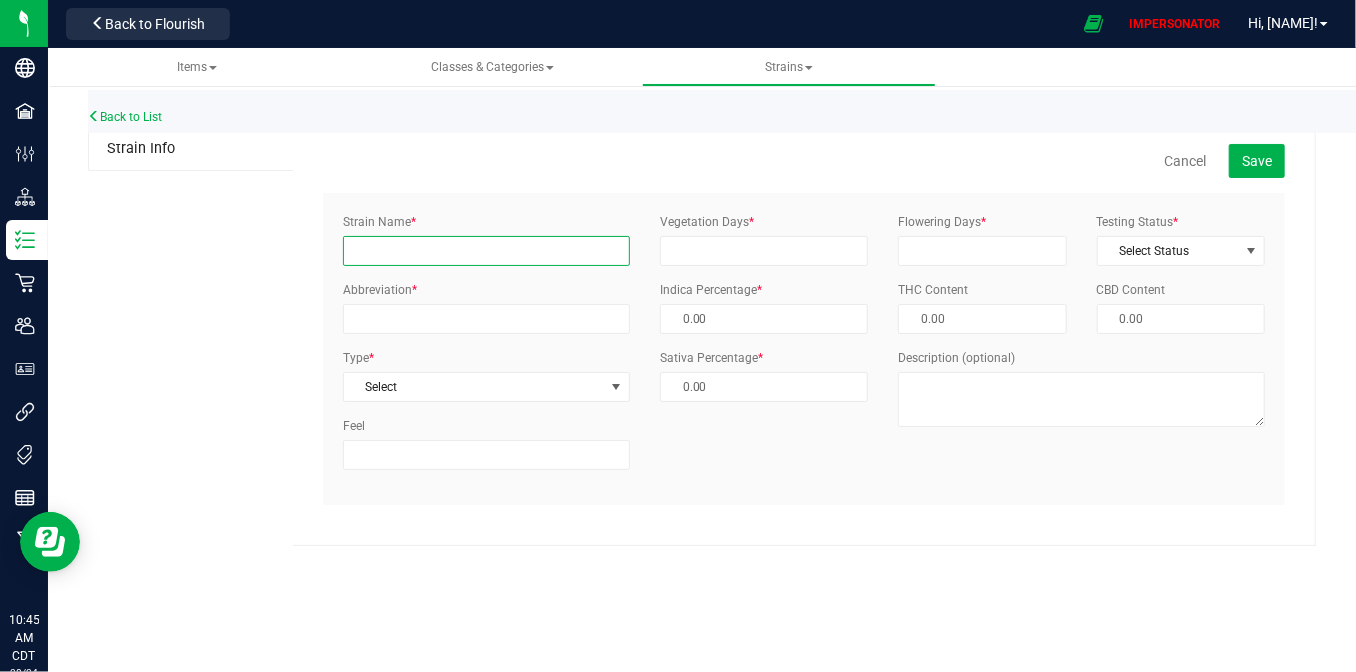 click on "Strain Name
*" at bounding box center [486, 251] 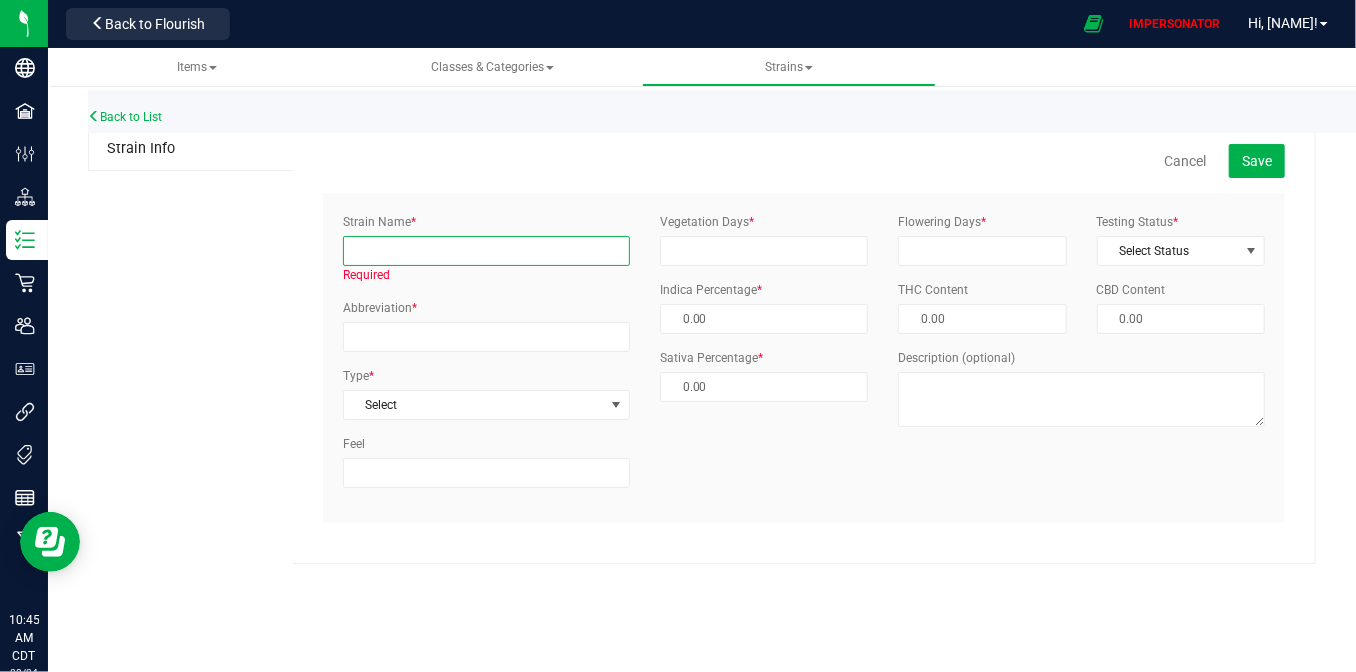paste on "H" 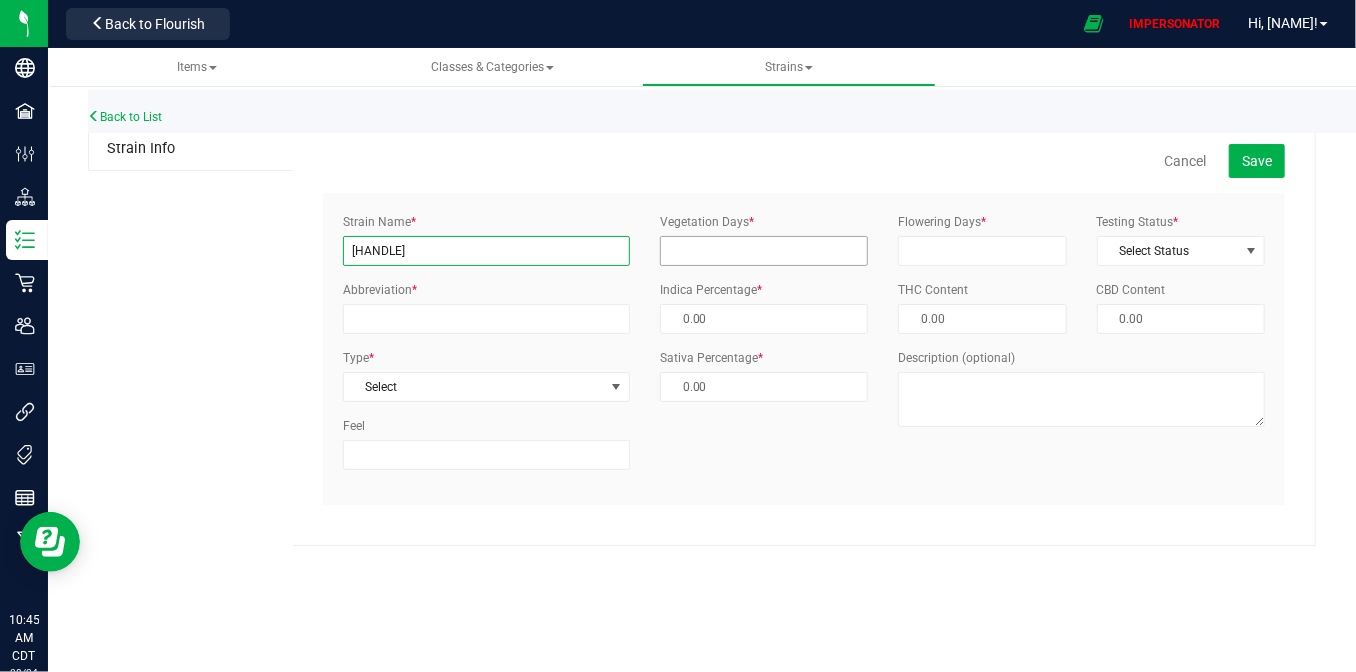 type on "[HANDLE]" 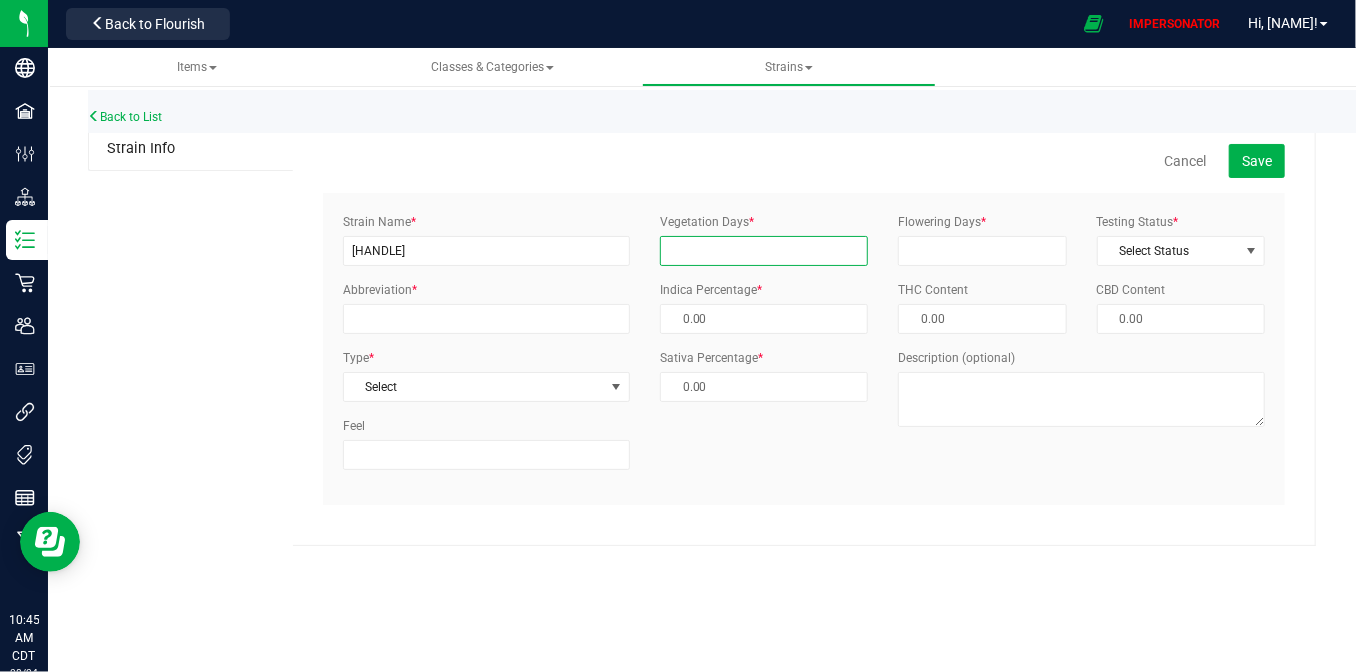 click on "Vegetation Days
*" at bounding box center (764, 251) 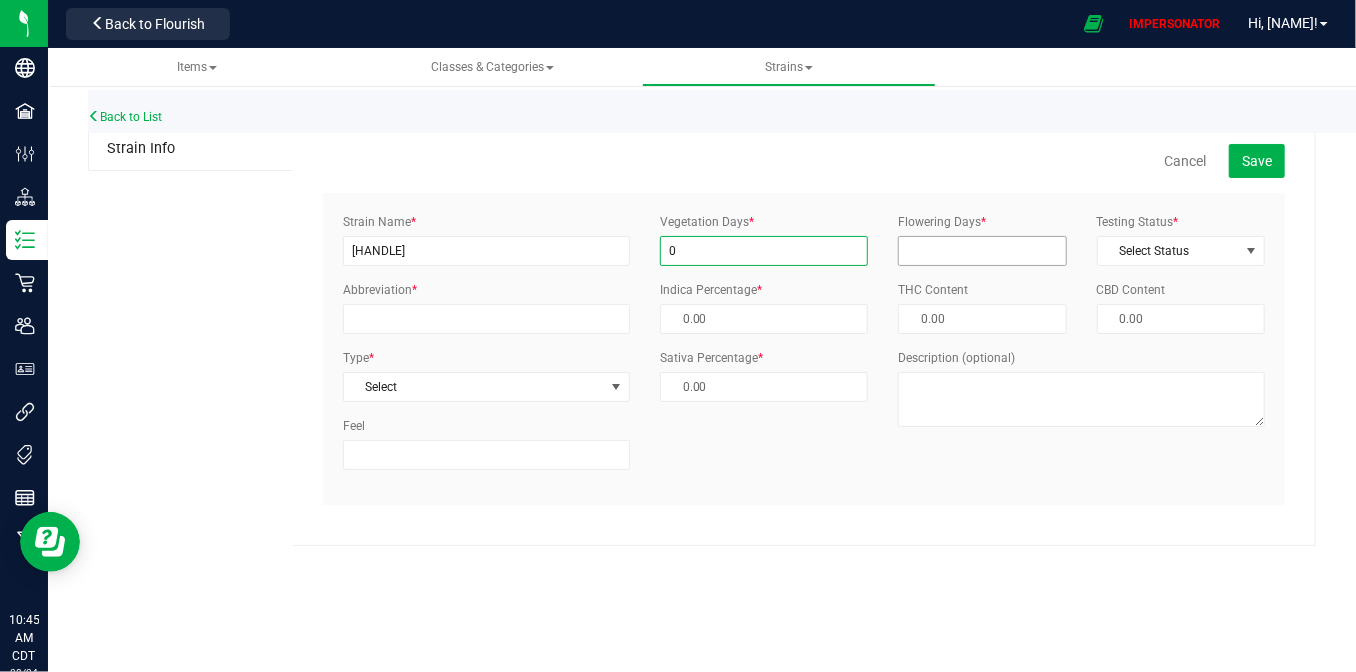 type on "0" 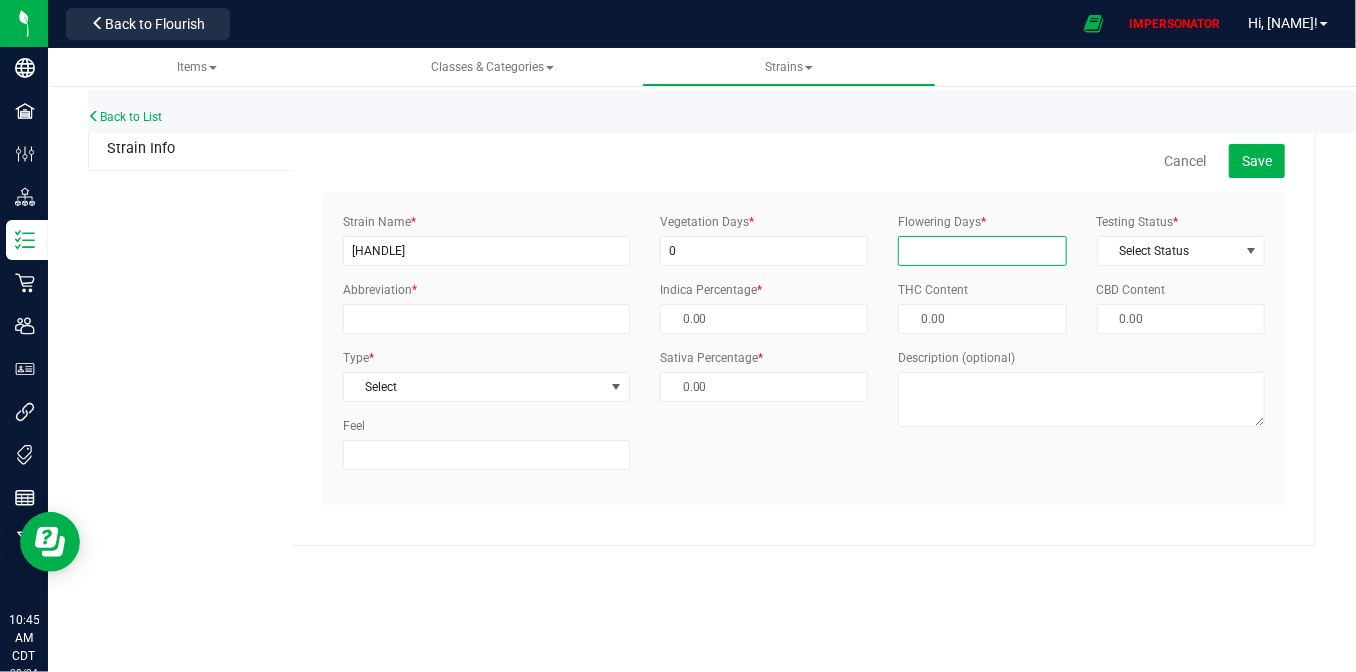 click on "Flowering Days
*" at bounding box center (982, 251) 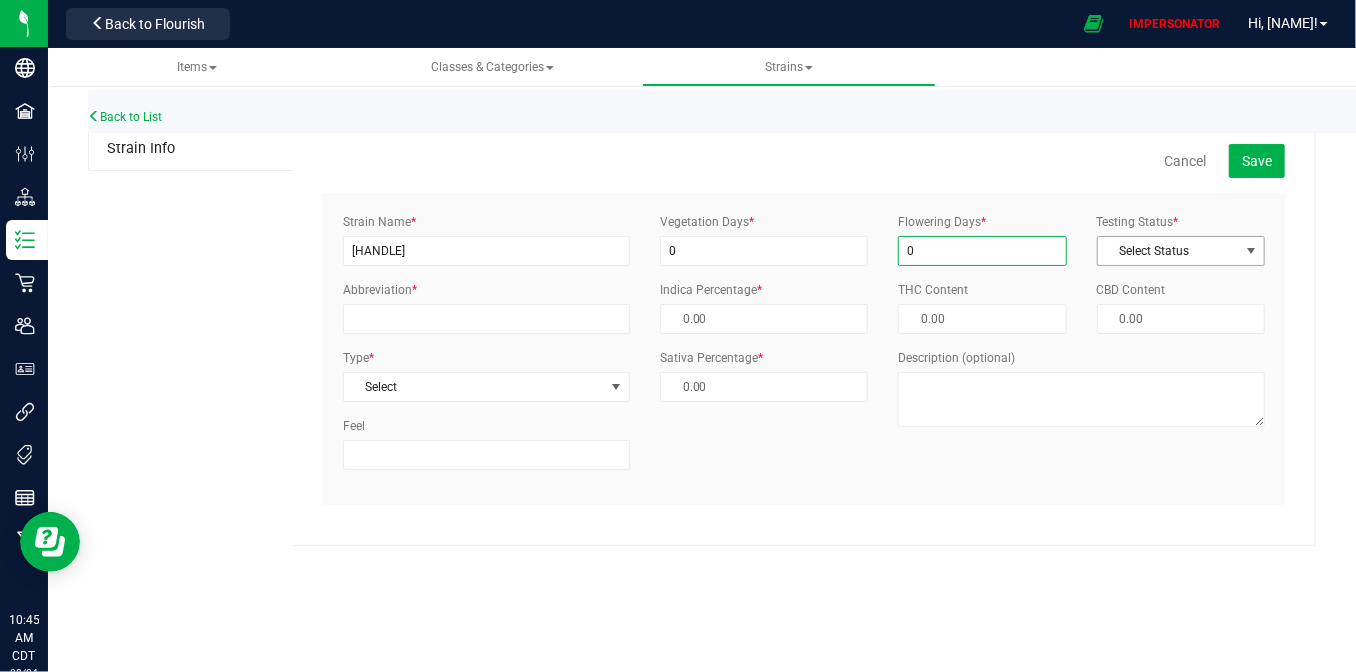 type on "0" 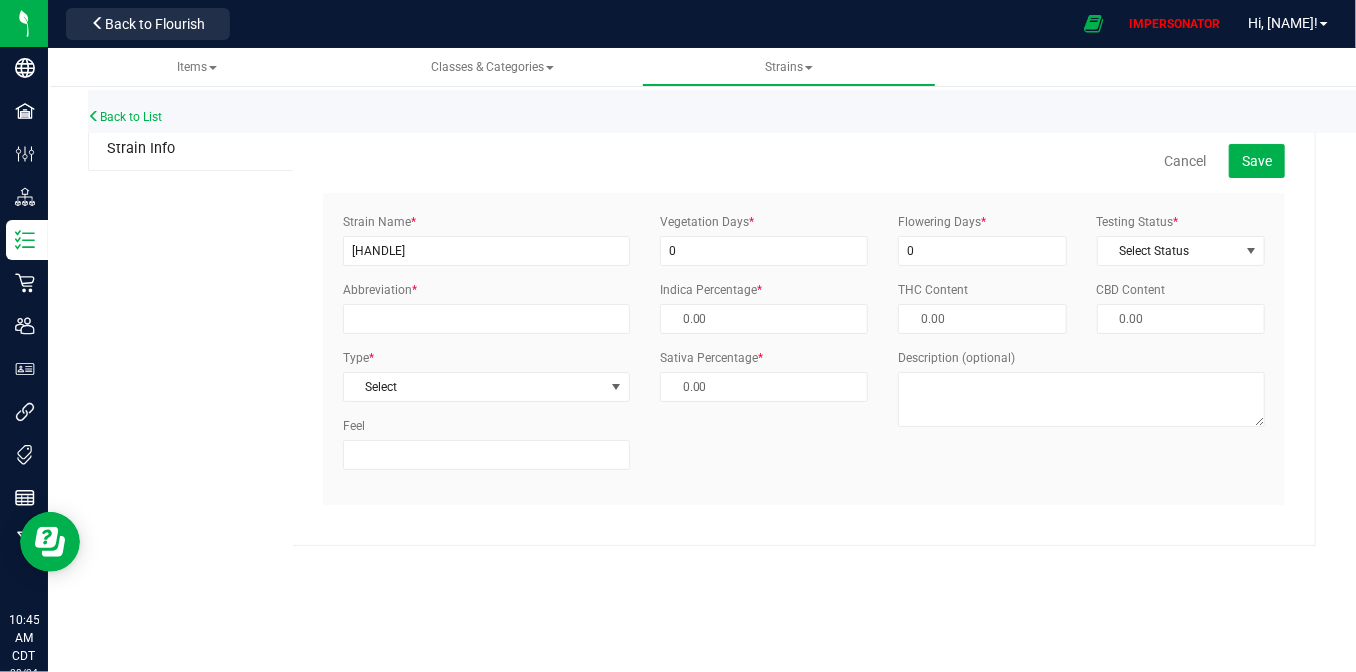 click on "Testing Status
*
[STATUS] [STATUS] [STATUS] [STATUS] [STATUS]" at bounding box center [1181, 239] 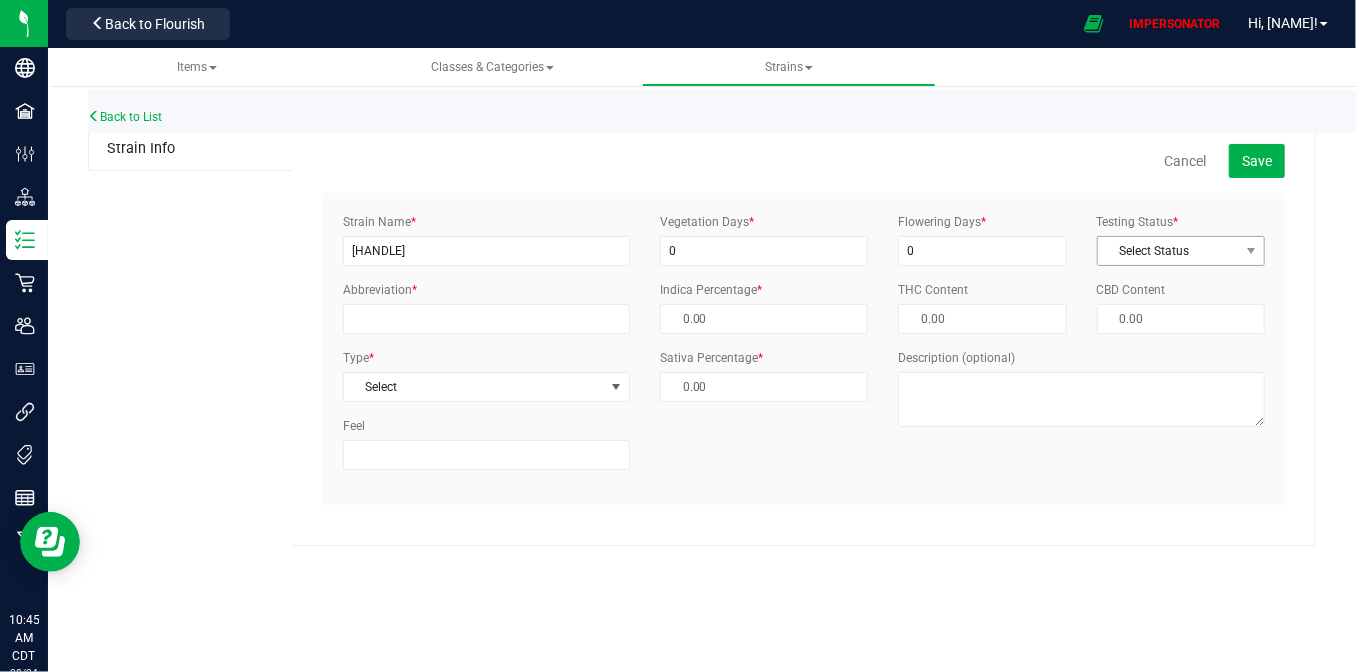 click on "Select Status" at bounding box center [1168, 251] 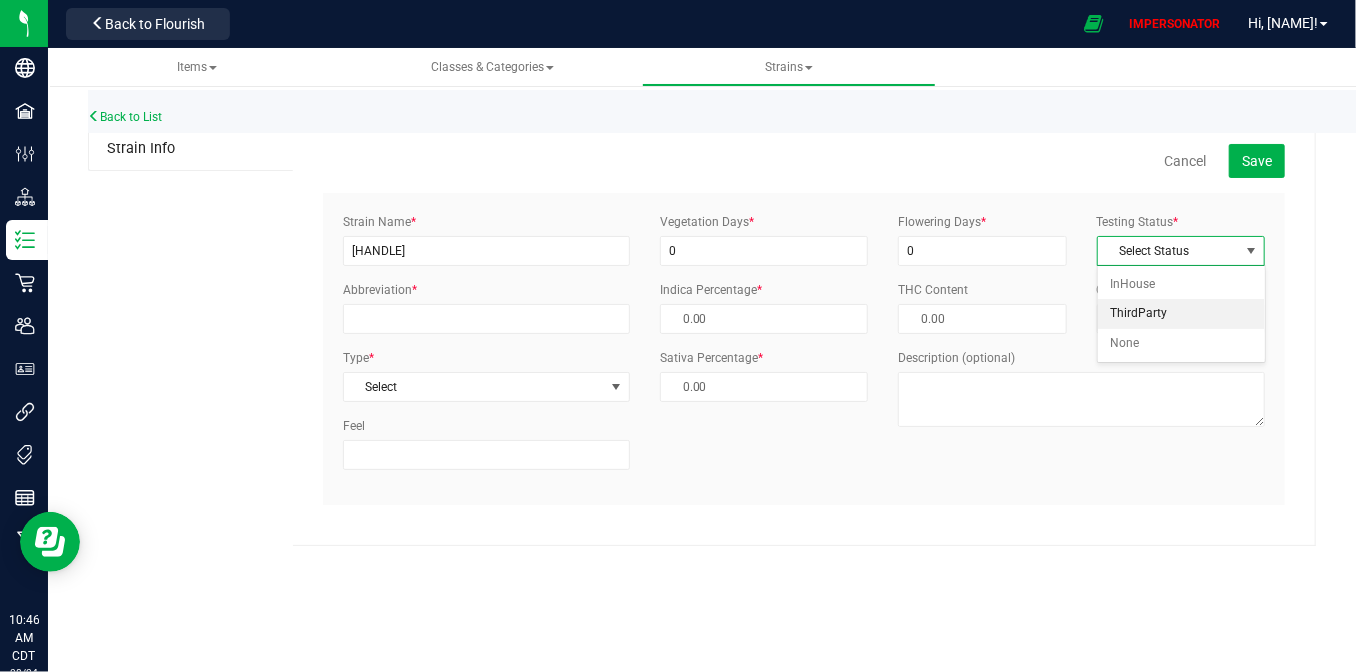 click on "ThirdParty" at bounding box center [1181, 314] 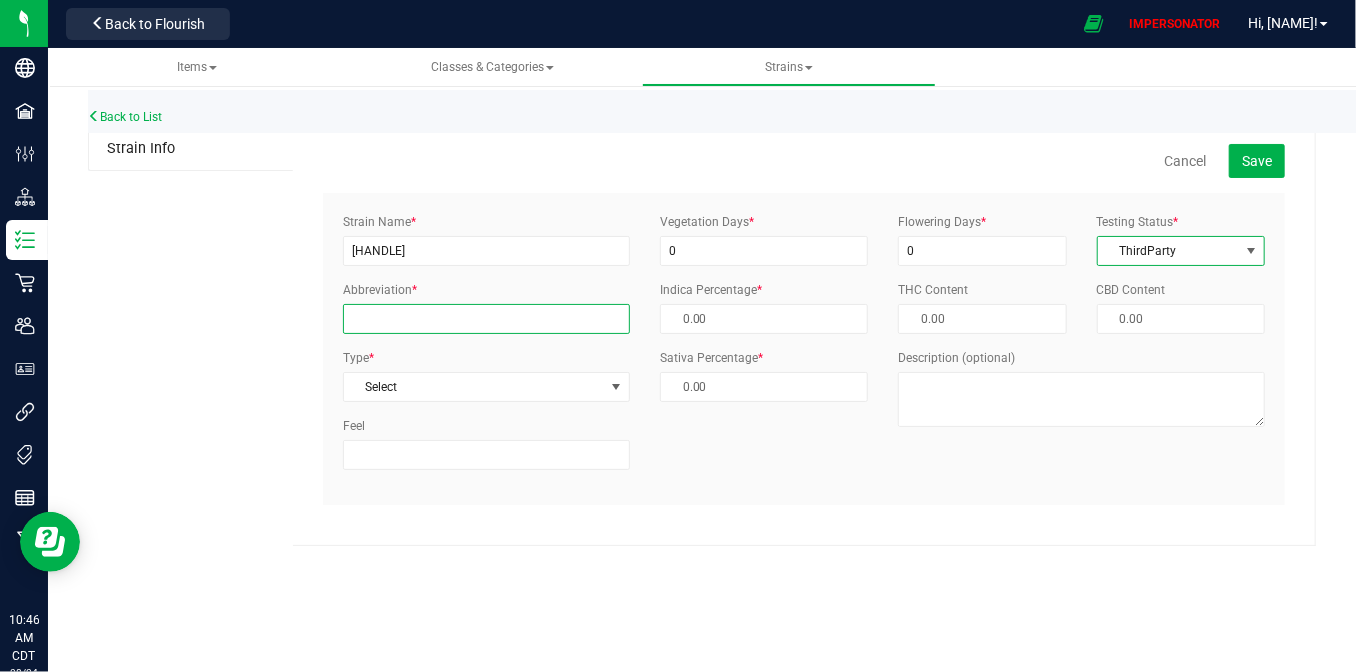 click on "Abbreviation
*" at bounding box center (486, 319) 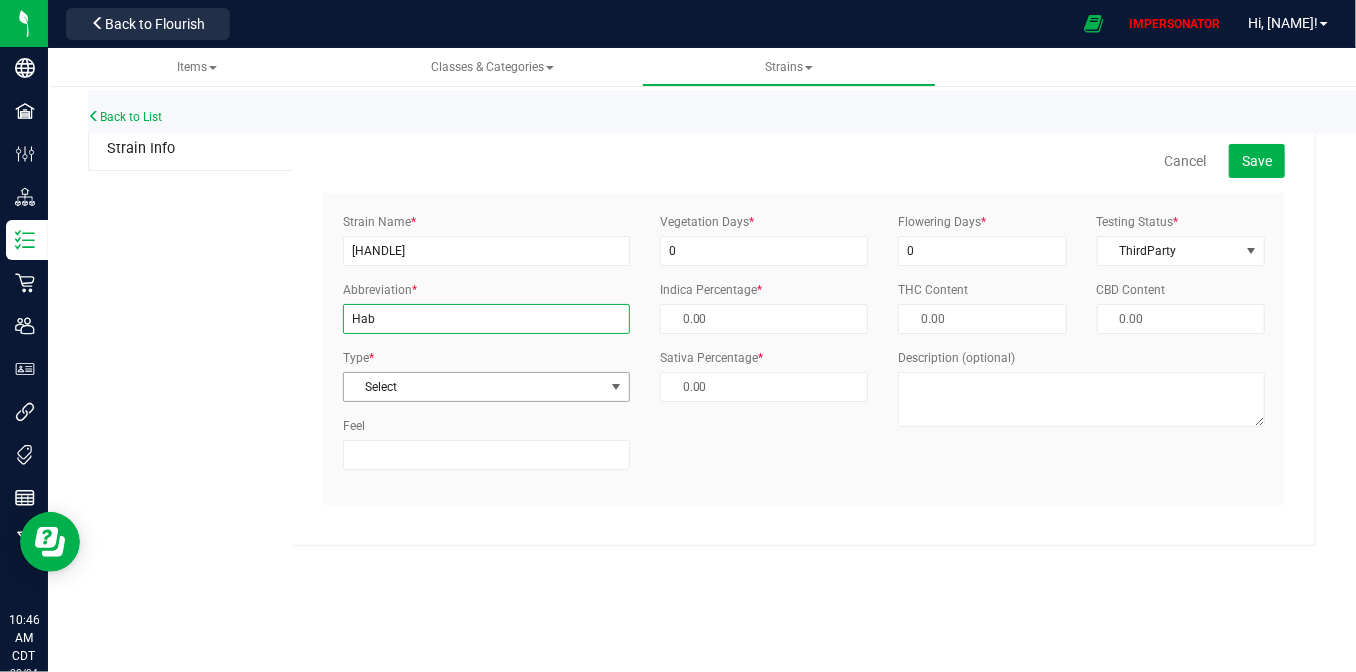 type on "Hab" 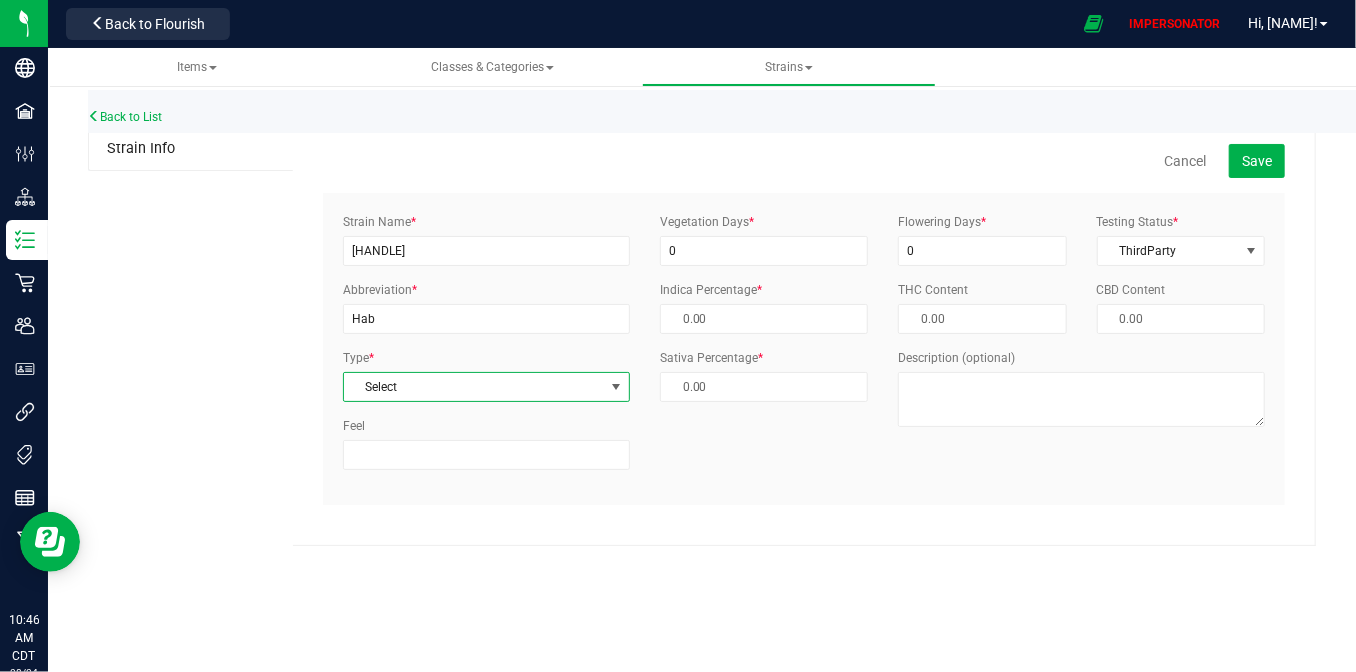 click on "Select" at bounding box center (474, 387) 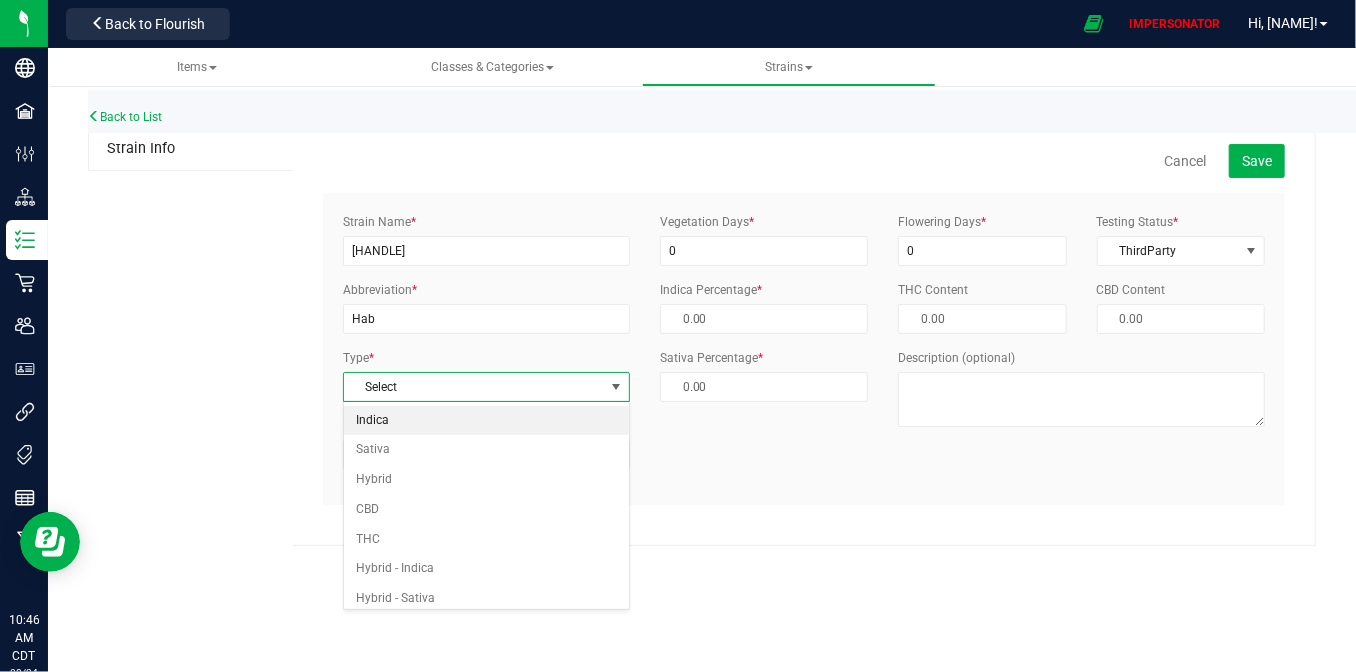 click on "Indica" at bounding box center (487, 421) 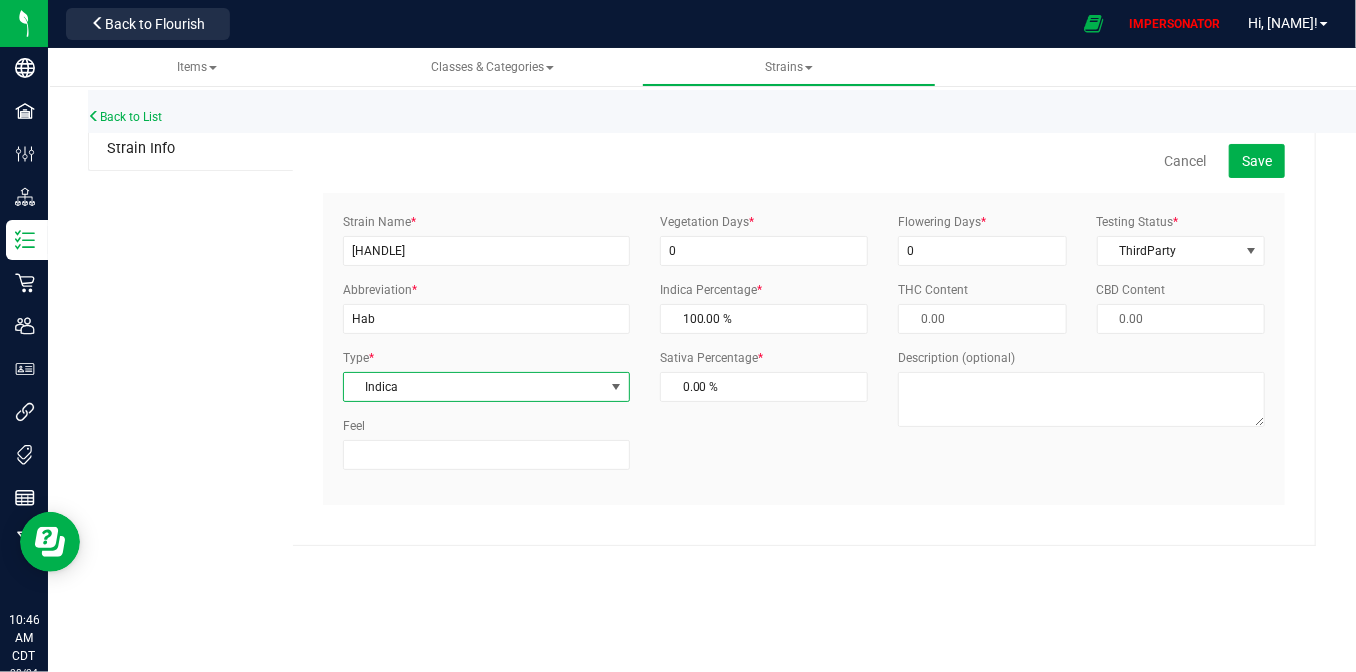 click on "Strain Name
*
[STRAIN NAME]
Abbreviation
*
[ABBREVIATION]
Type
*
[TYPE] [TYPE] [TYPE] [TYPE] [TYPE] [TYPE] [TYPE] [TYPE]
Feel
*
0 * [PERCENTAGE]" at bounding box center (804, 349) 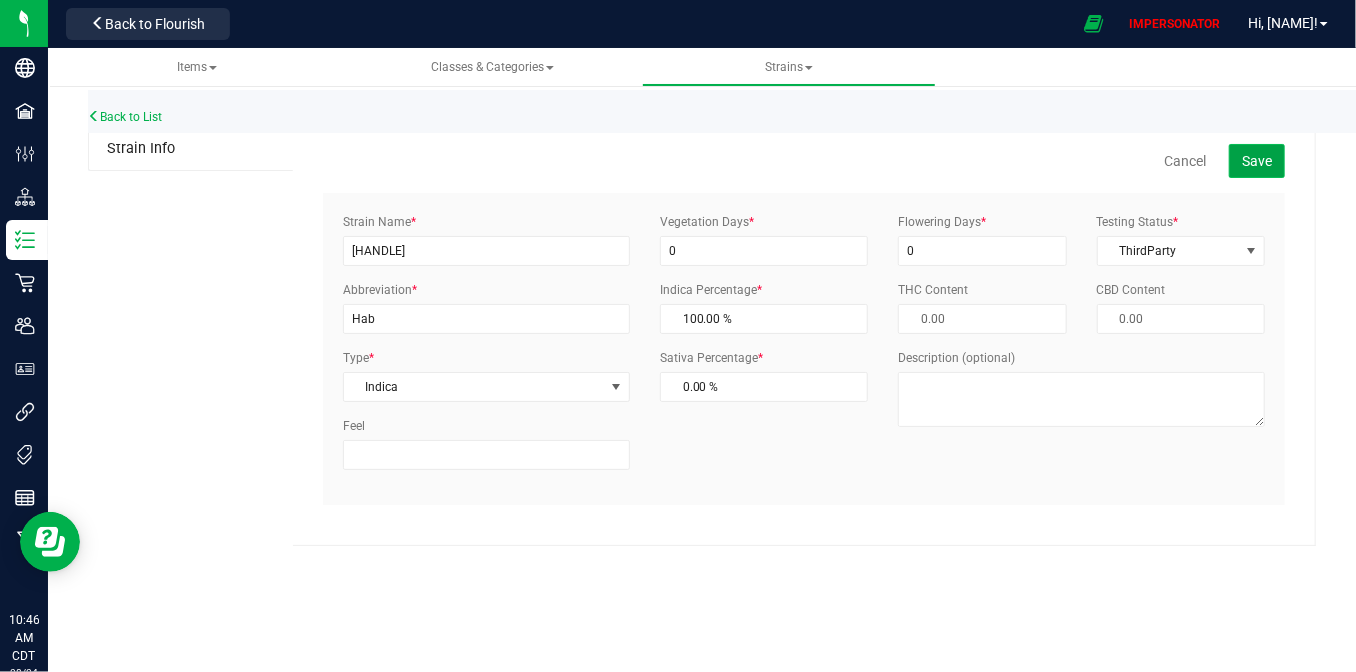 click on "Save" at bounding box center [1257, 161] 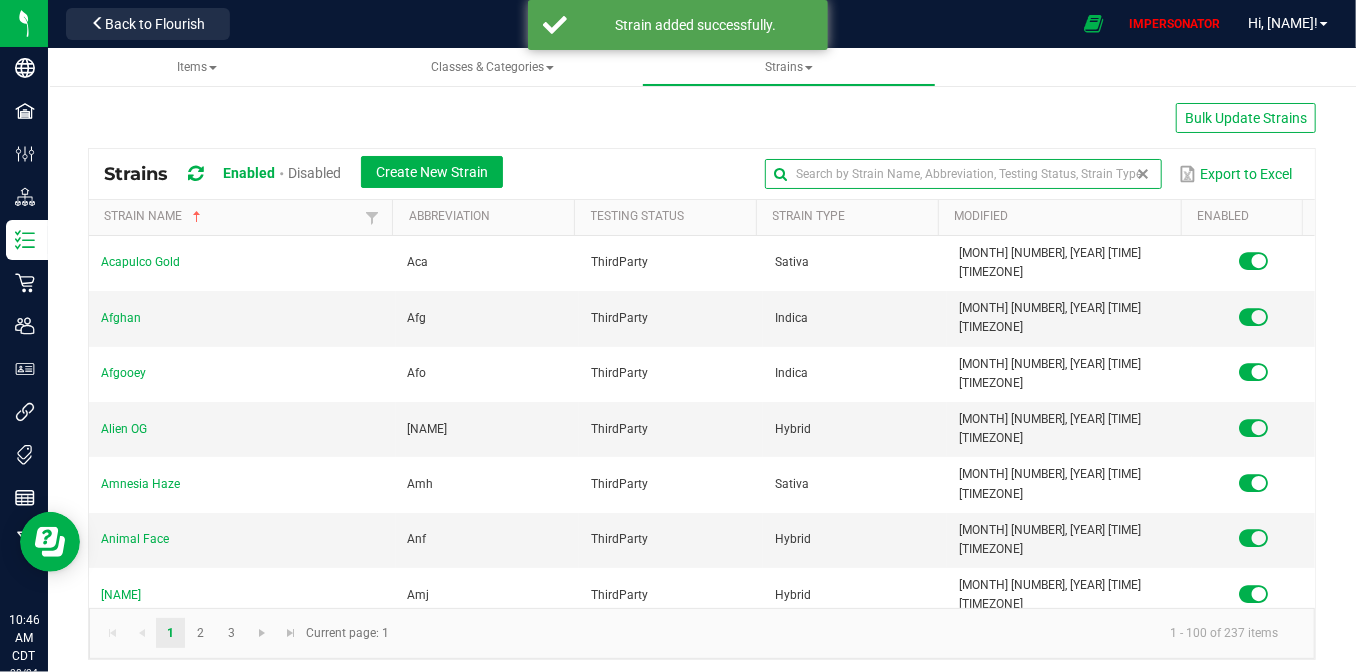 click at bounding box center [963, 174] 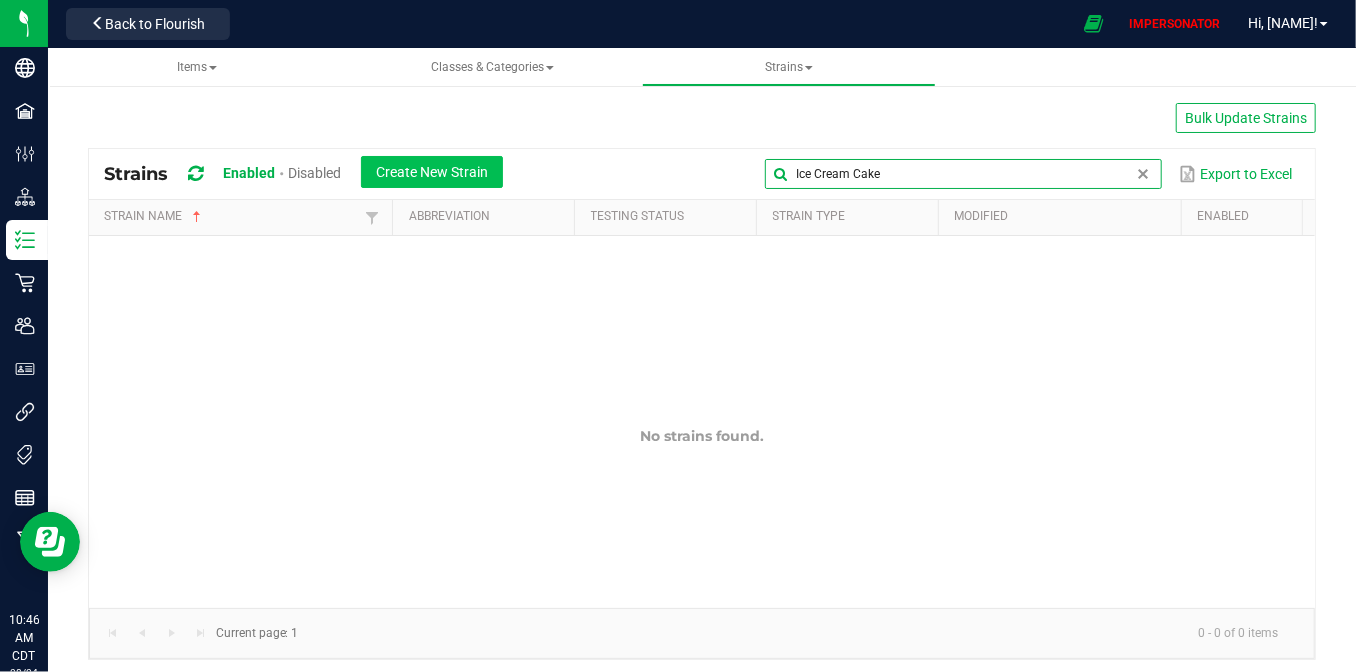 type on "Ice Cream Cake" 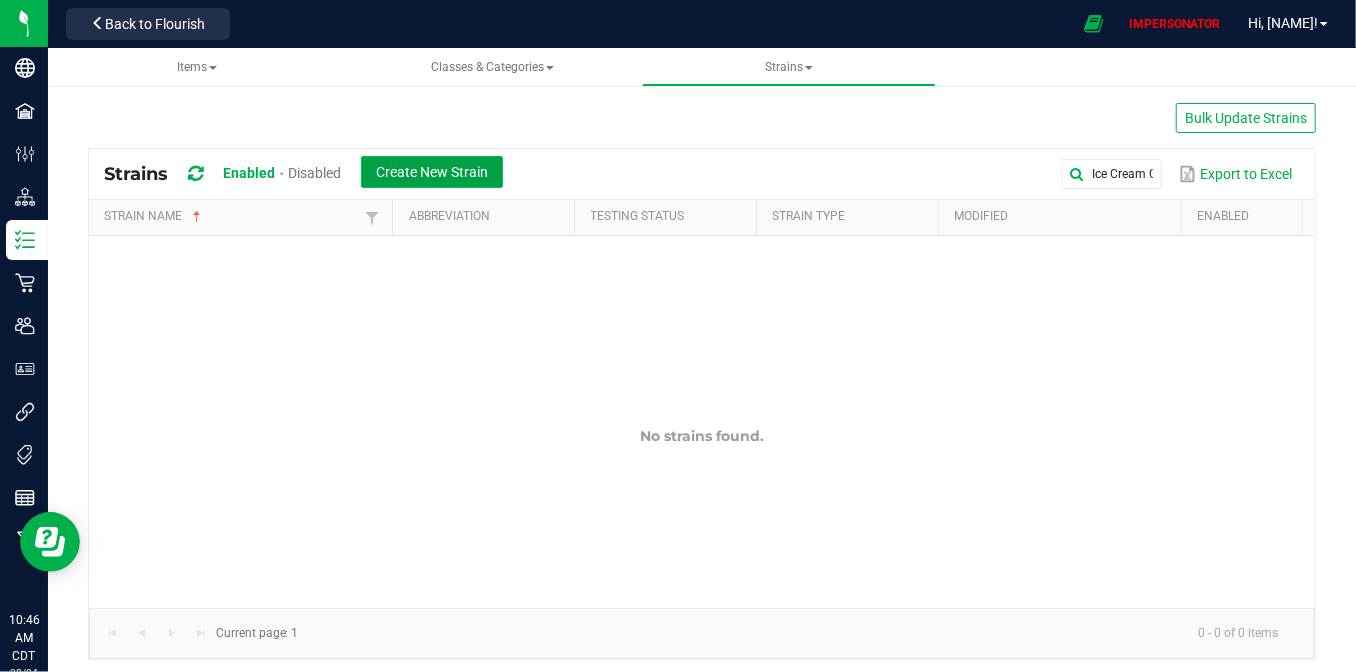 click on "Create New Strain" at bounding box center (432, 172) 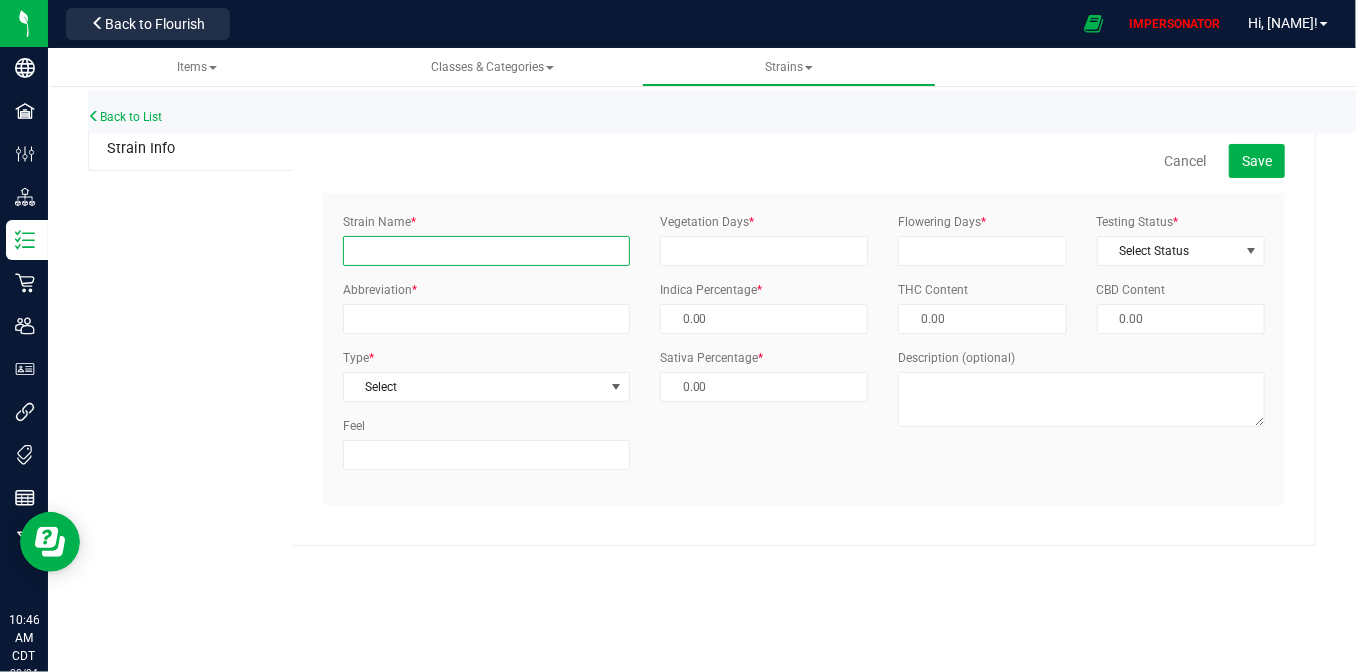 click on "Strain Name
*" at bounding box center [486, 251] 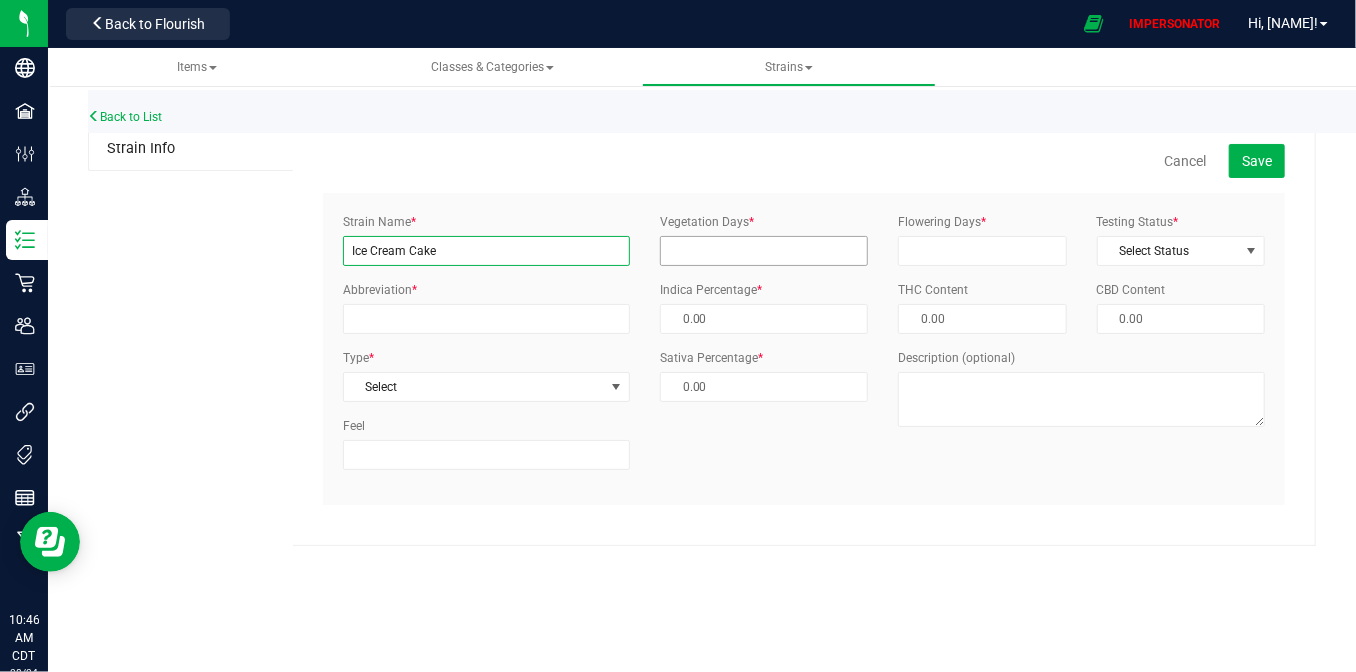 type on "Ice Cream Cake" 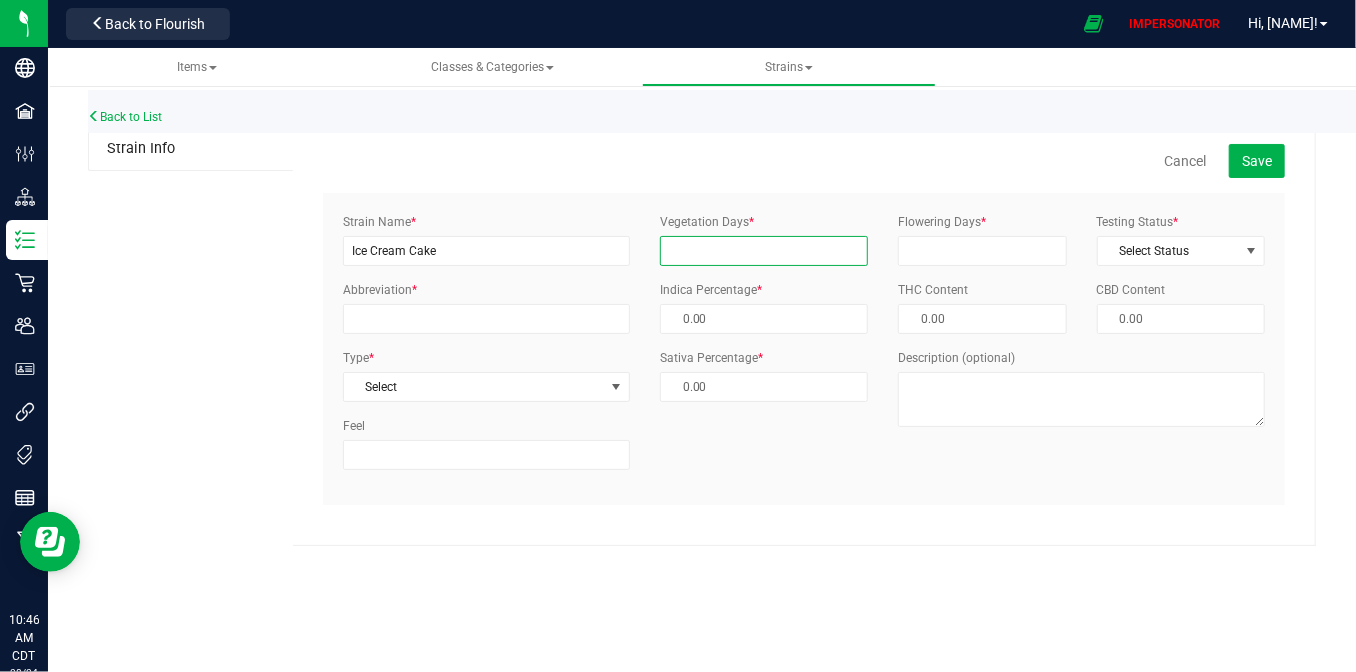 click on "Vegetation Days
*" at bounding box center [764, 251] 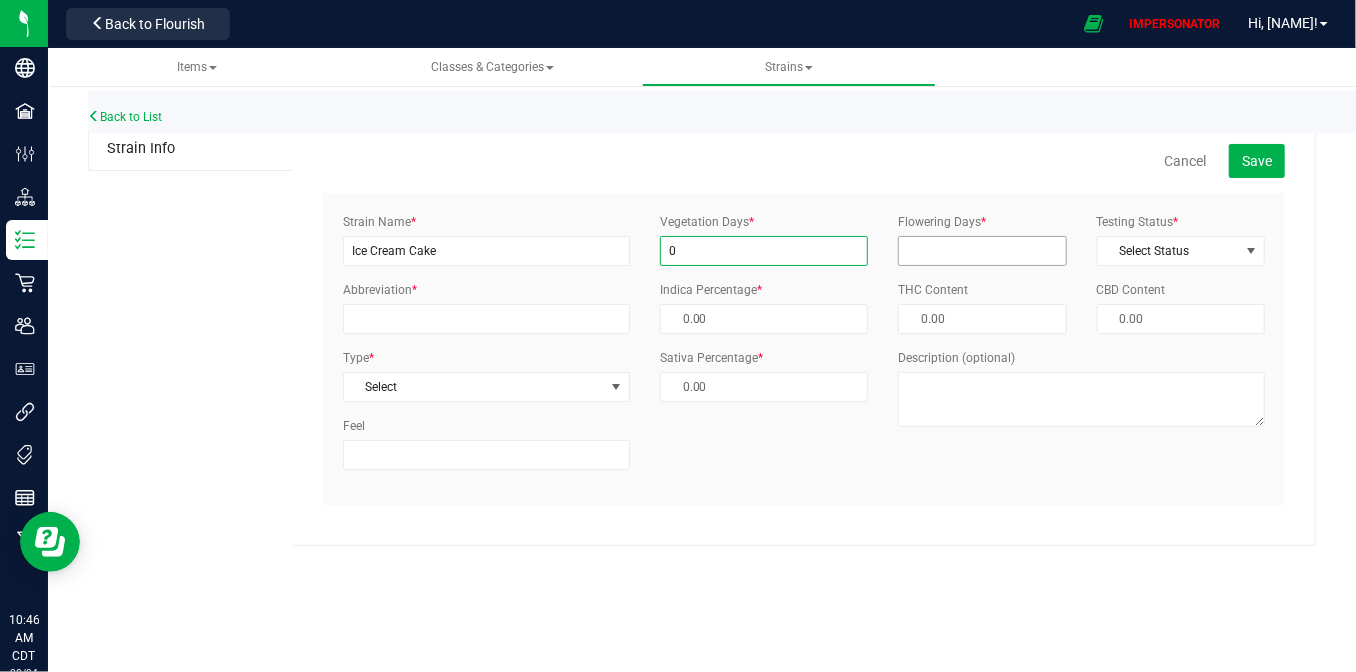 type on "0" 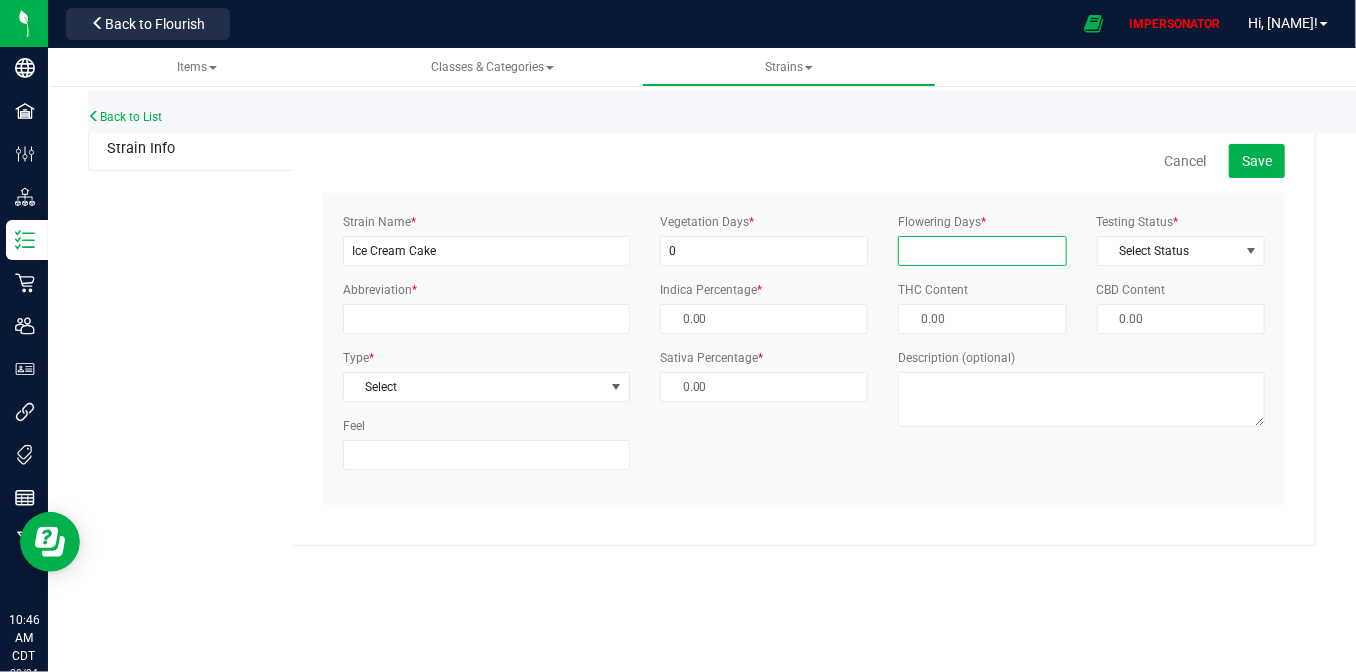 click on "Flowering Days
*" at bounding box center (982, 251) 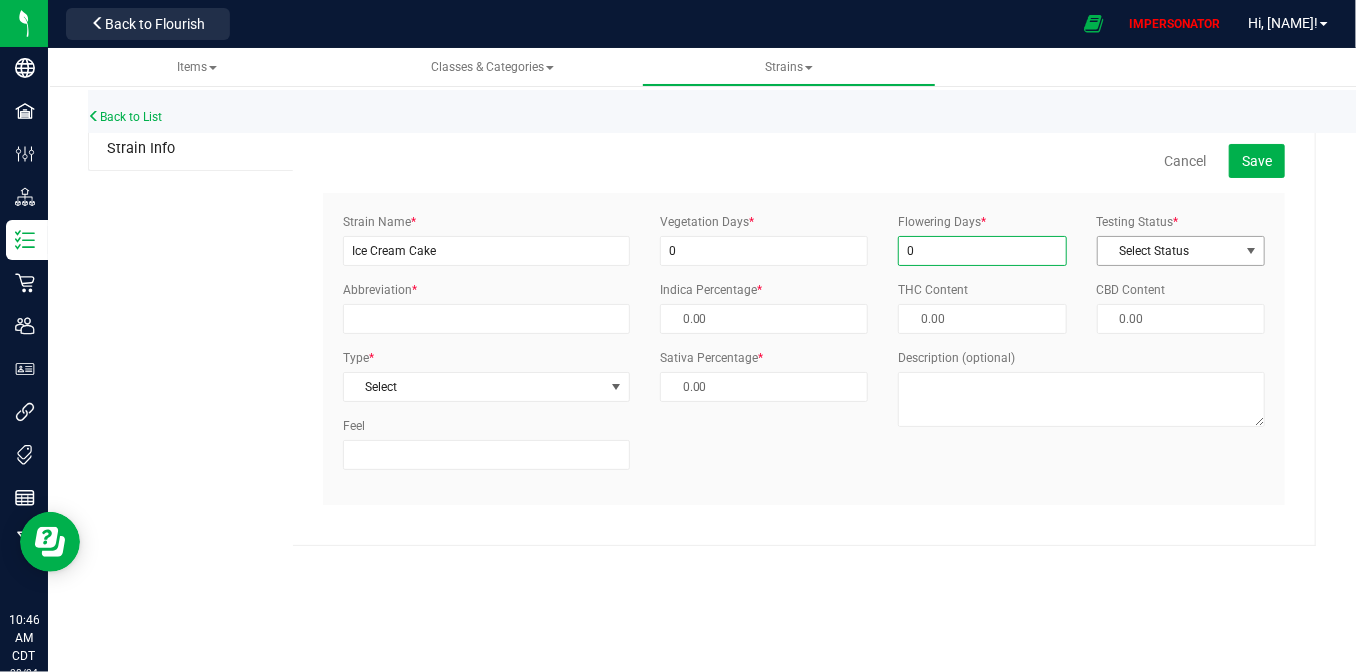 type on "0" 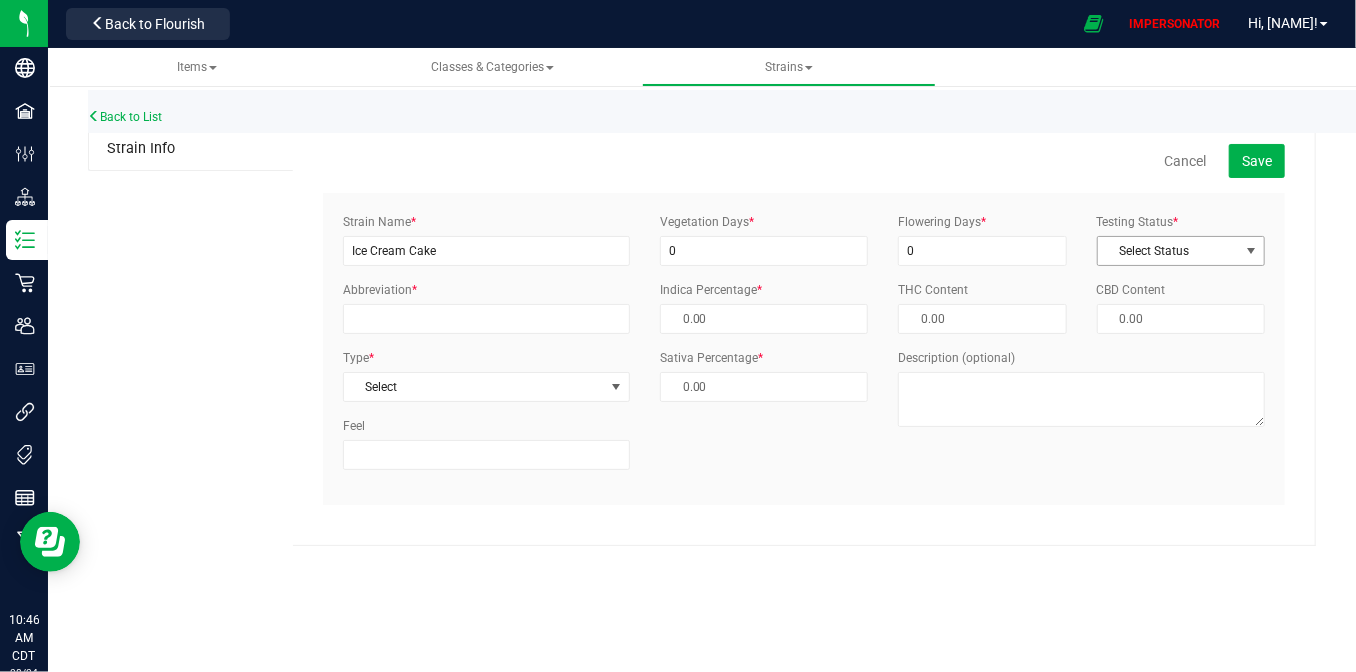 click on "Select Status" at bounding box center [1168, 251] 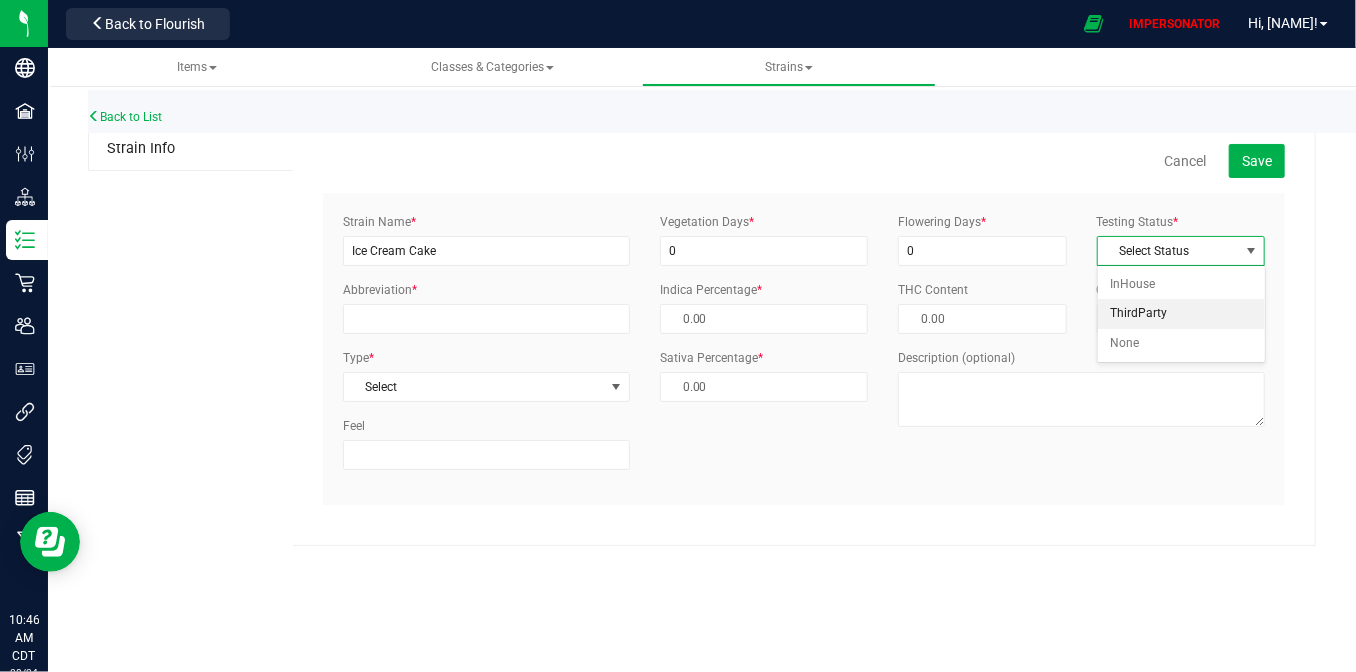 click on "ThirdParty" at bounding box center (1181, 314) 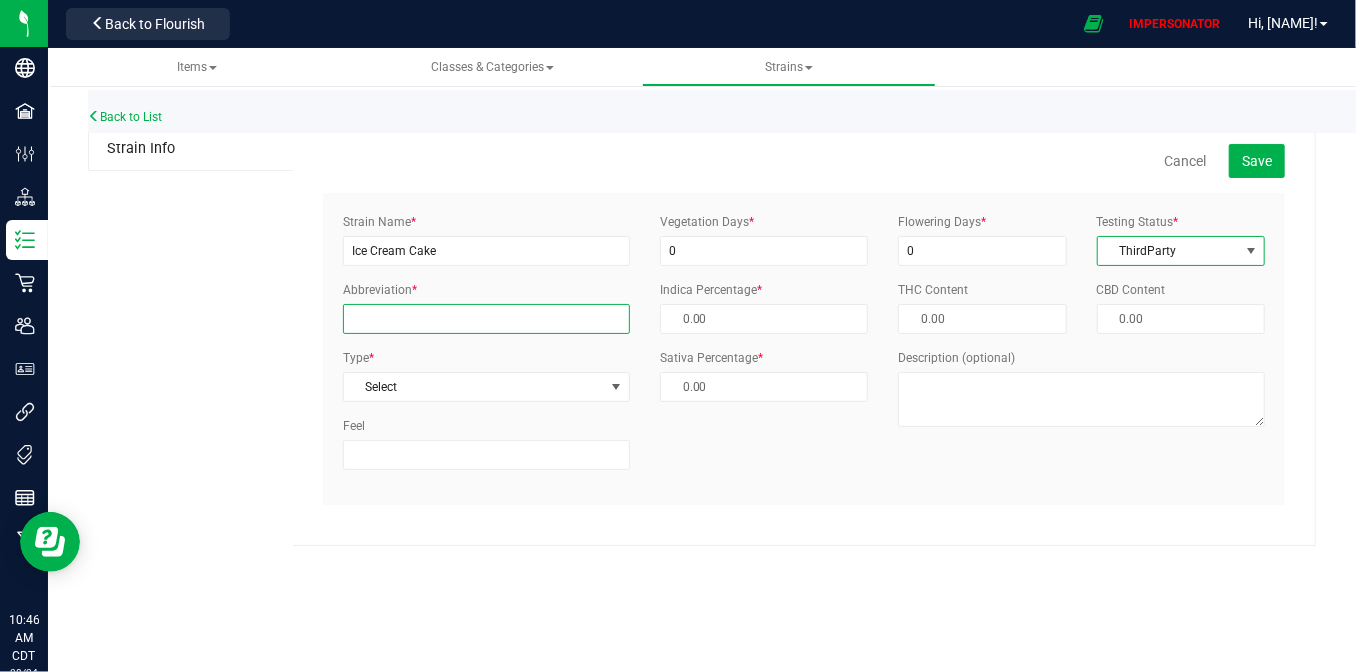 click on "Abbreviation
*" at bounding box center (486, 319) 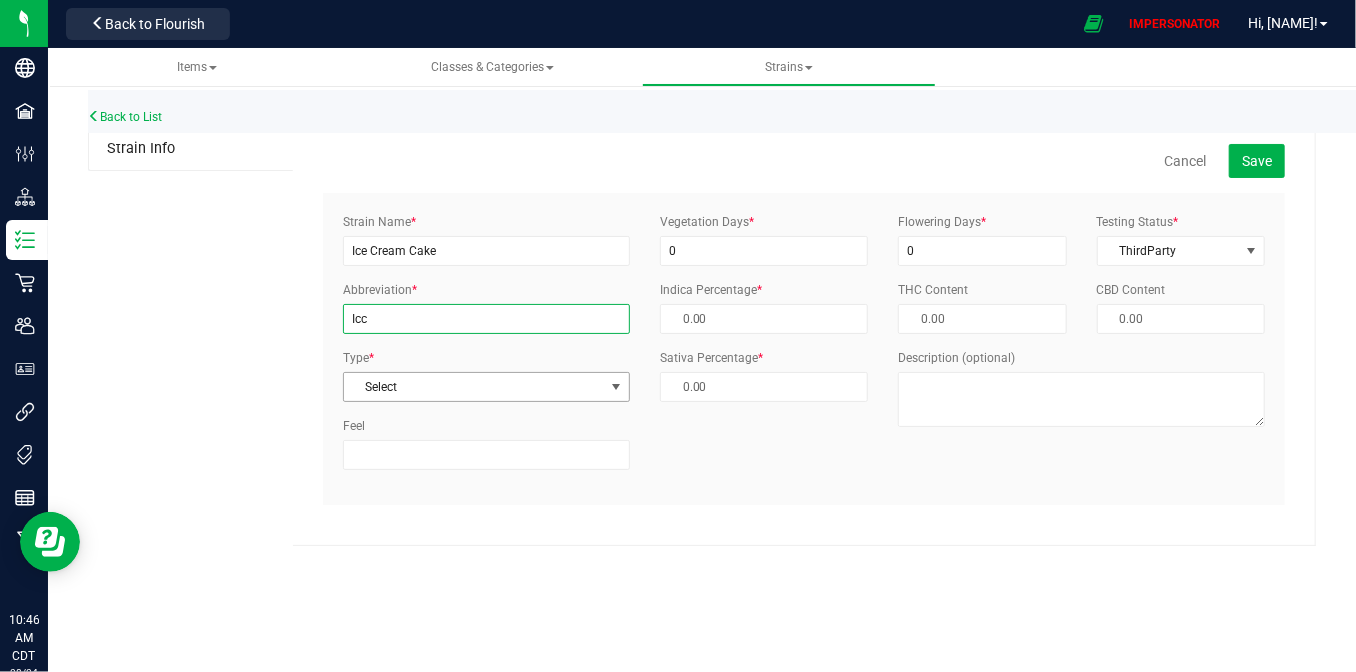 type on "Icc" 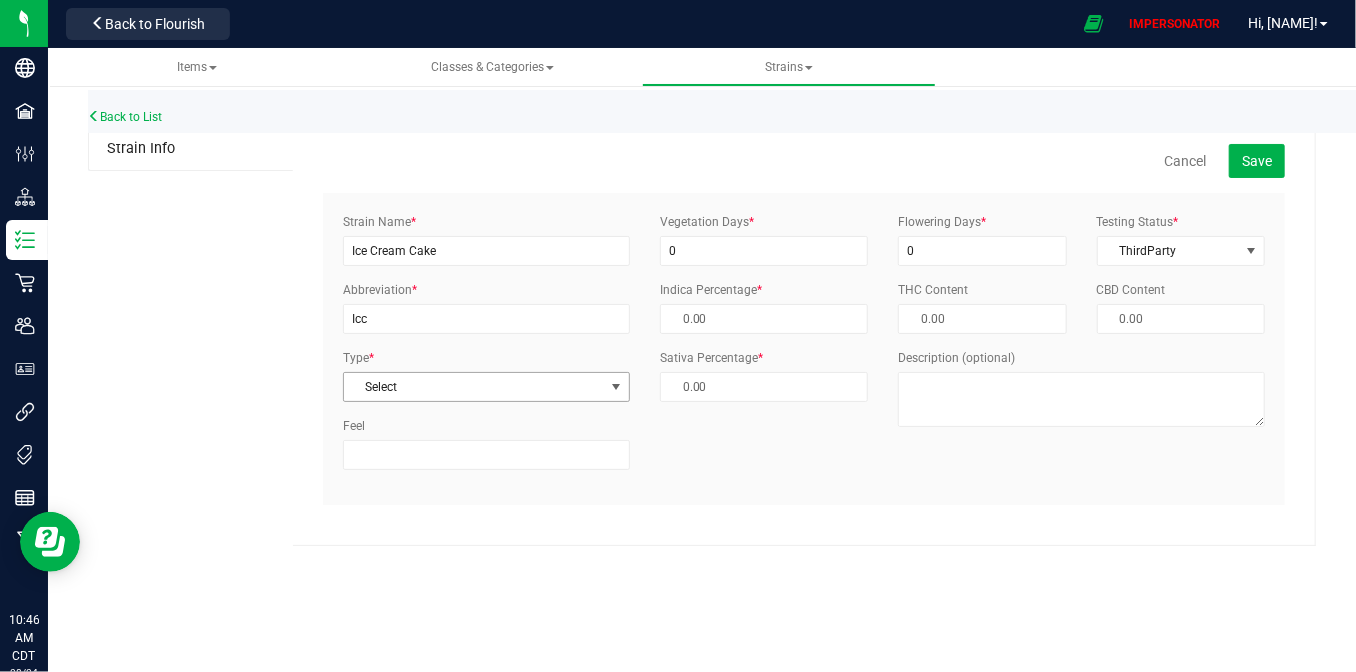 click on "Select" at bounding box center (474, 387) 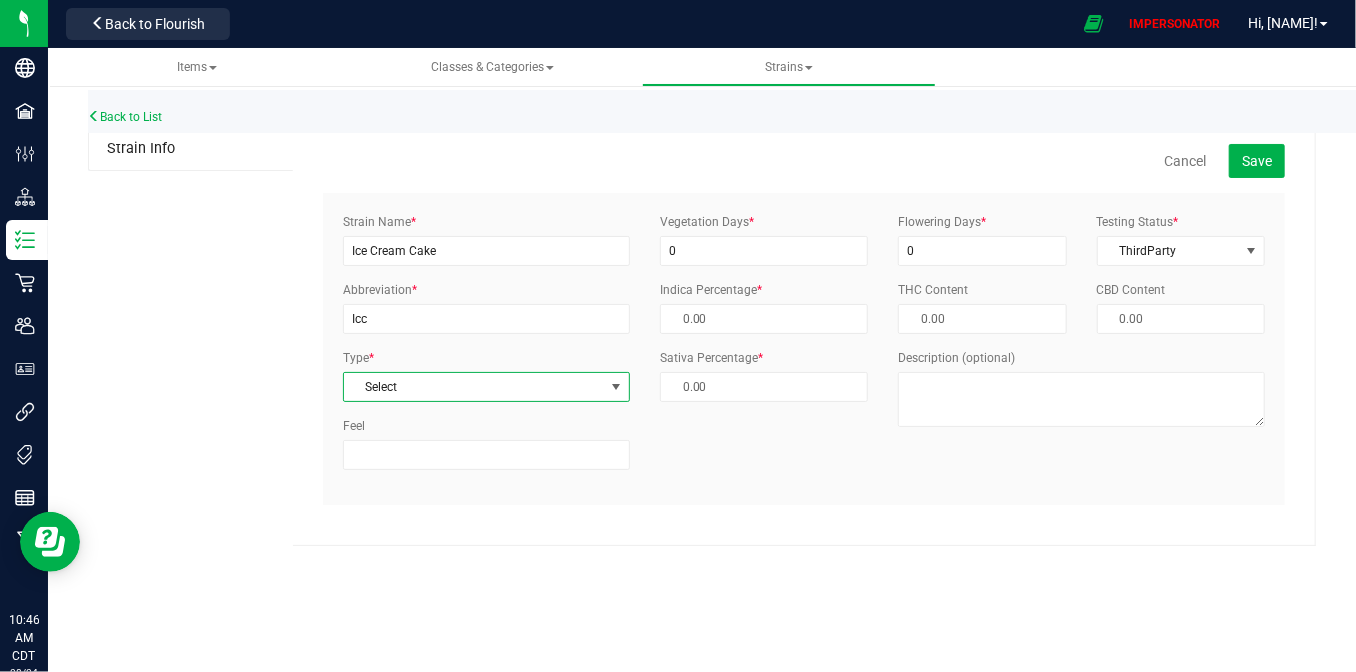 click on "Select" at bounding box center (474, 387) 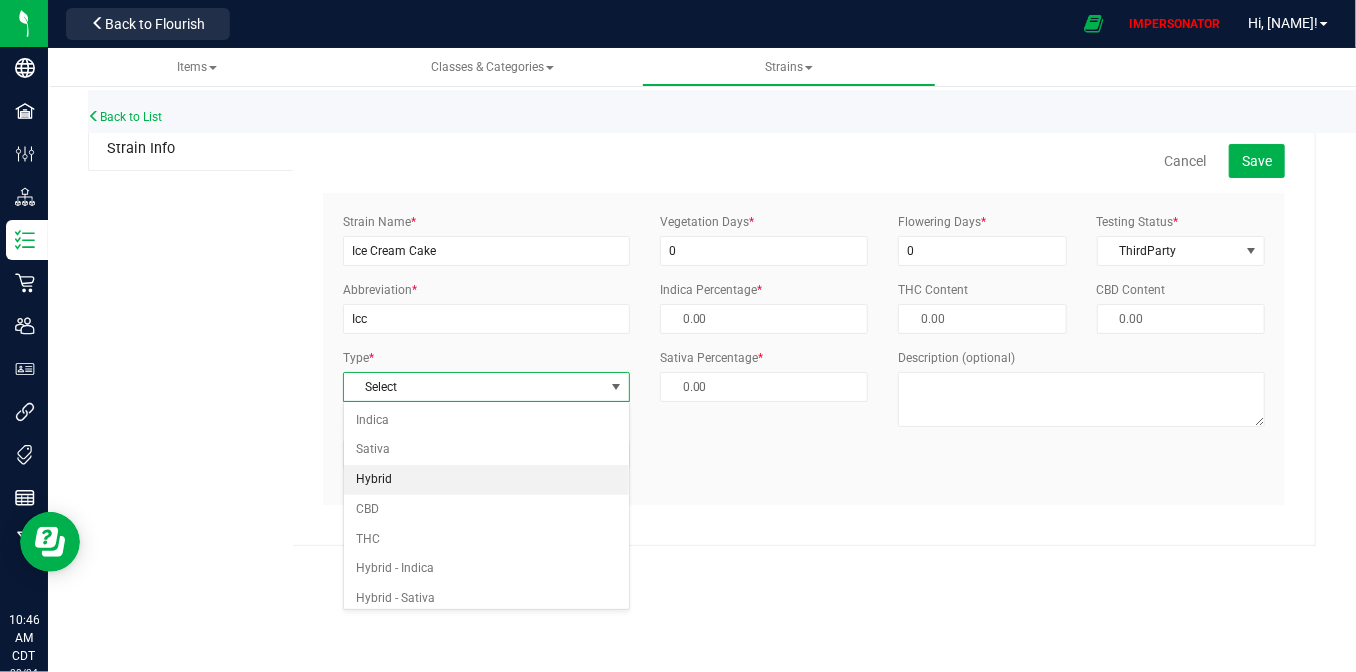 click on "Hybrid" at bounding box center [487, 480] 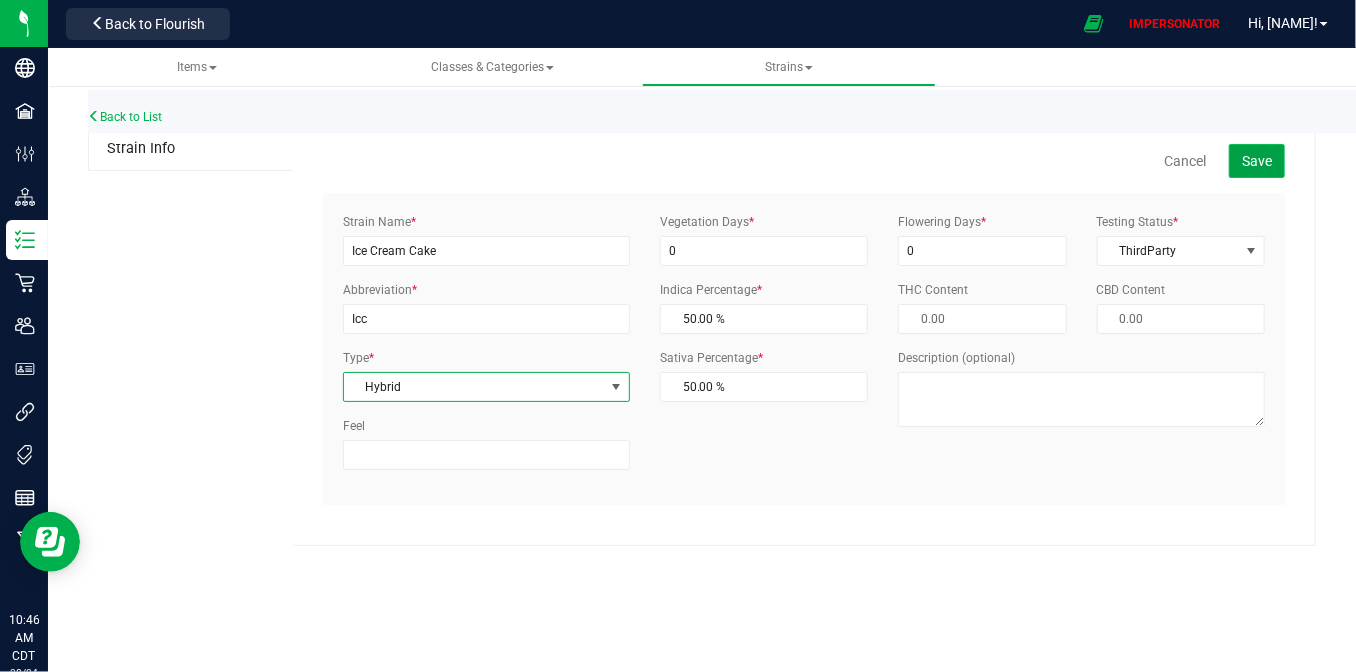 click on "Save" at bounding box center [1257, 161] 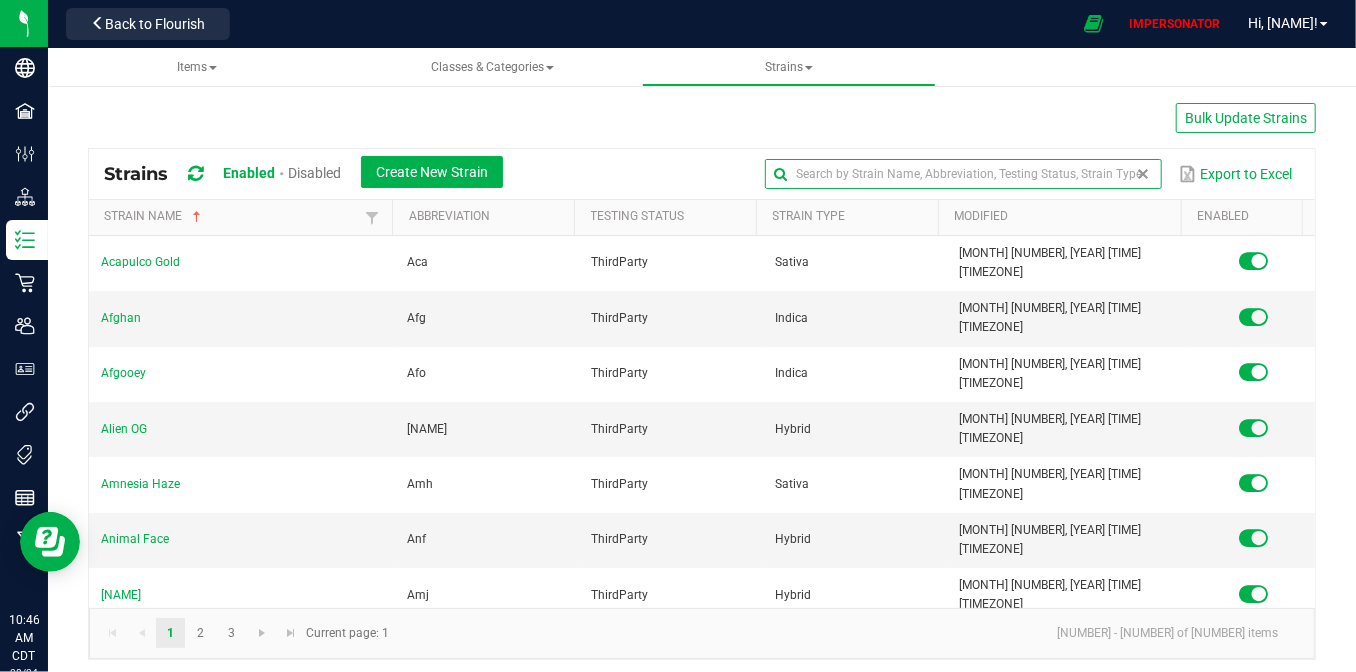 click at bounding box center (963, 174) 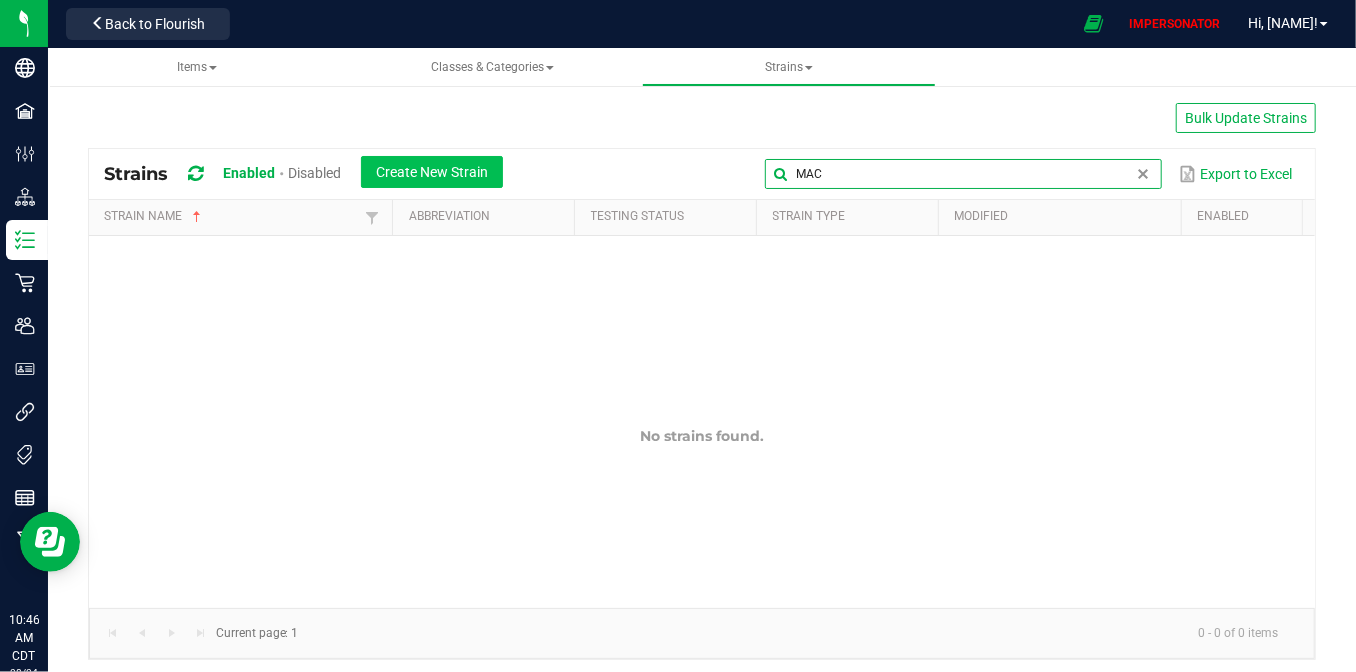 type on "MAC" 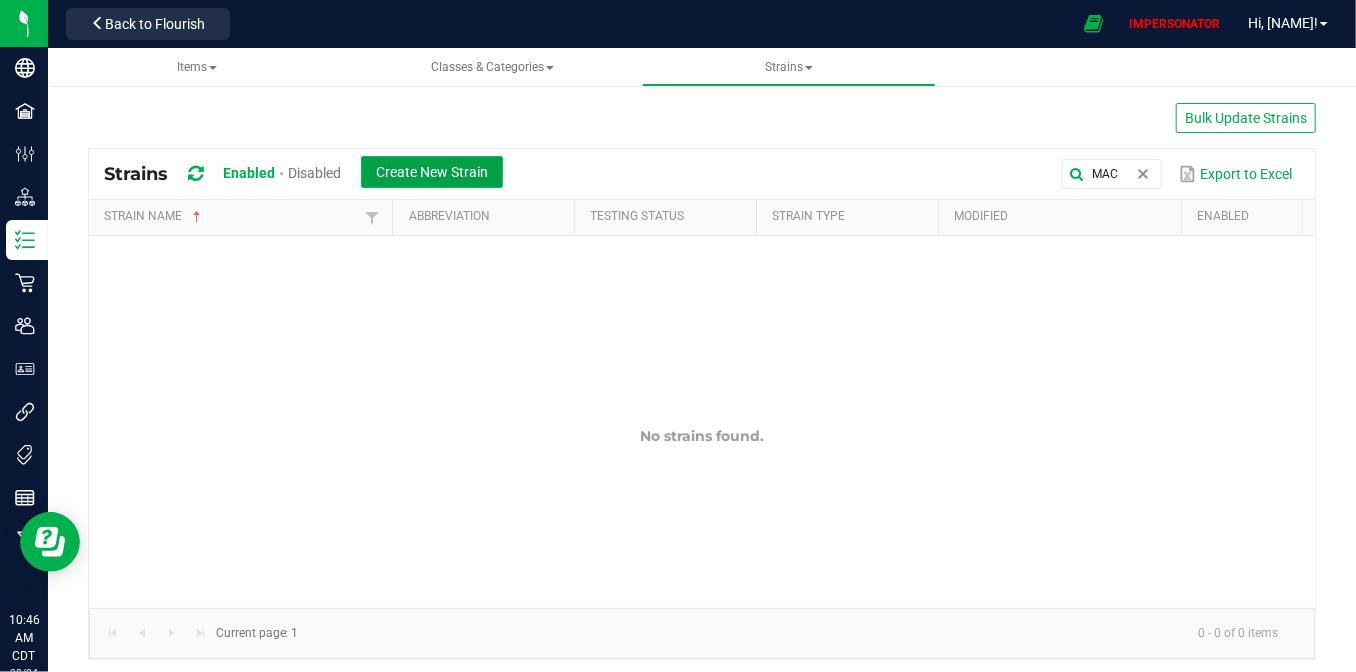 click on "Create New Strain" at bounding box center [432, 172] 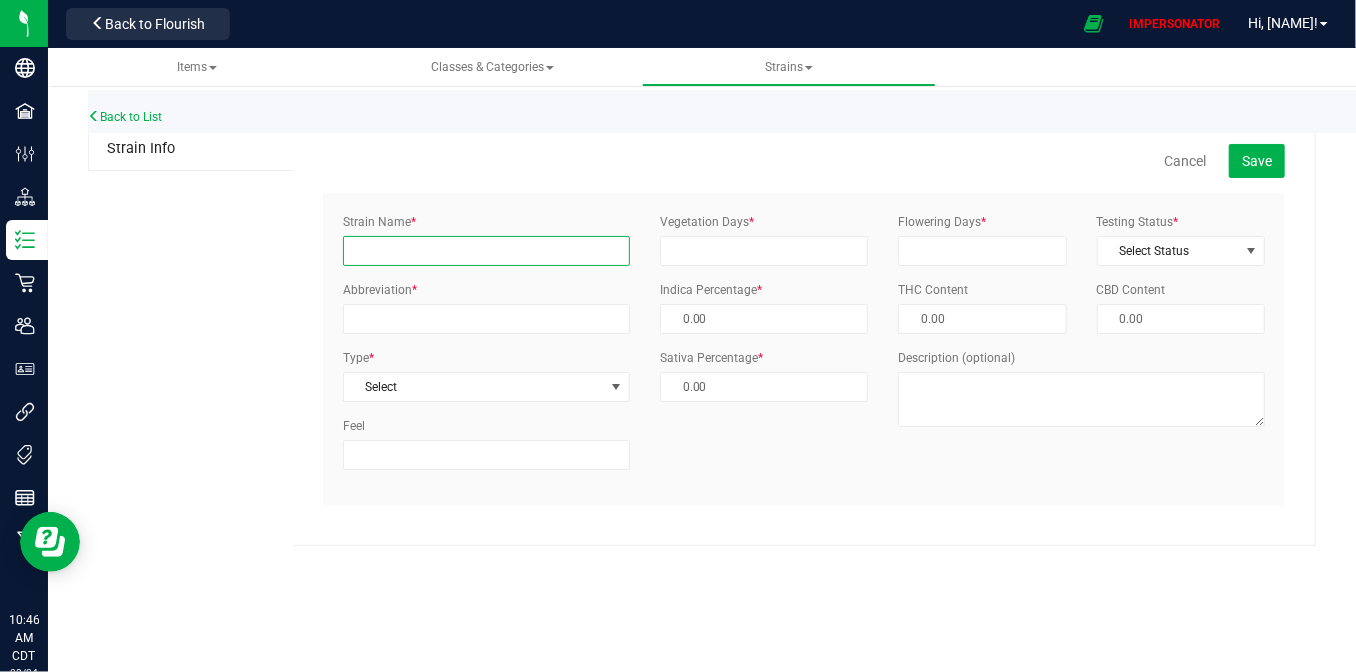 click on "Strain Name
*" at bounding box center (486, 251) 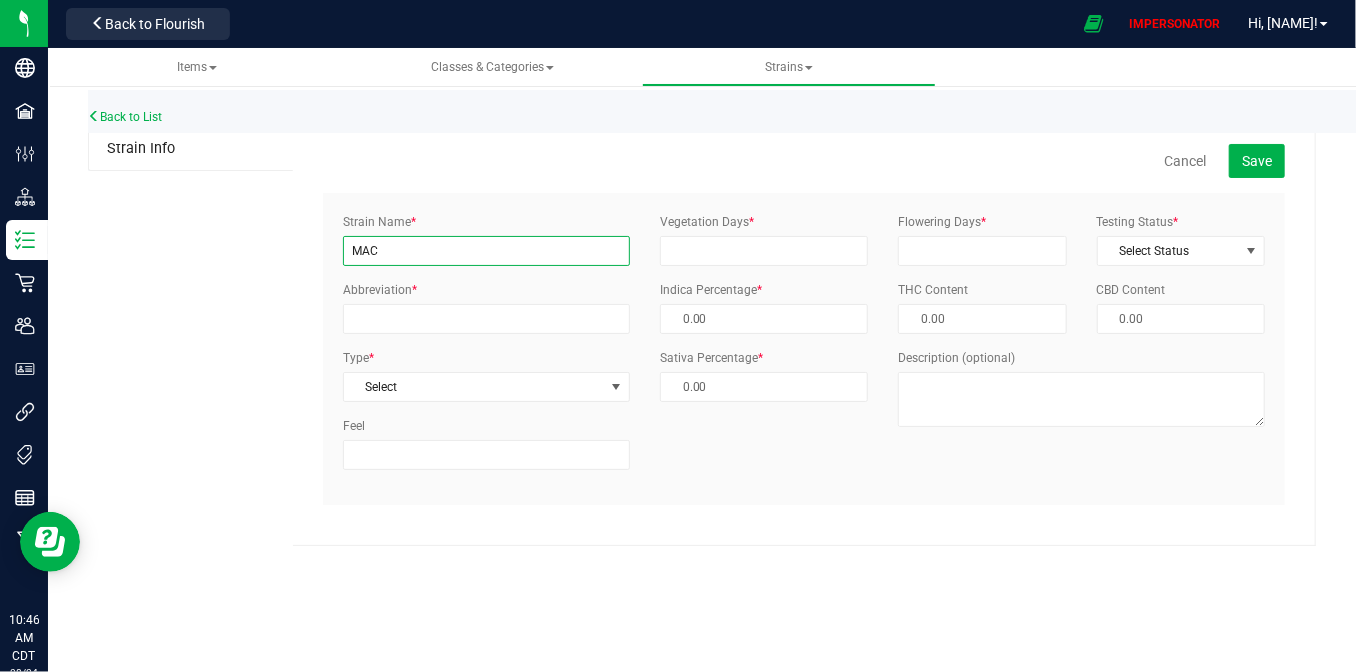 type on "MAC" 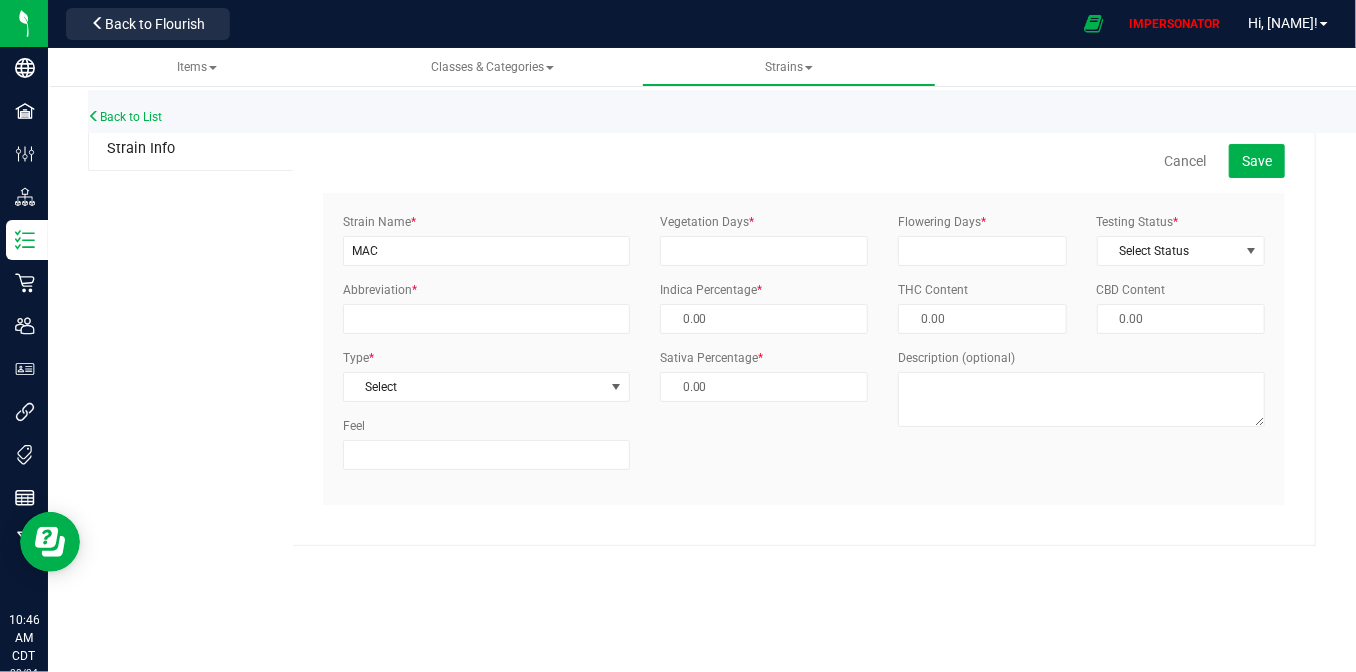 click on "Strain Name
*
[STRAIN NAME]
Abbreviation
*
Type
*
[TYPE] [TYPE] [TYPE] [TYPE] [TYPE] [TYPE] [TYPE] [TYPE]
Feel" at bounding box center [486, 349] 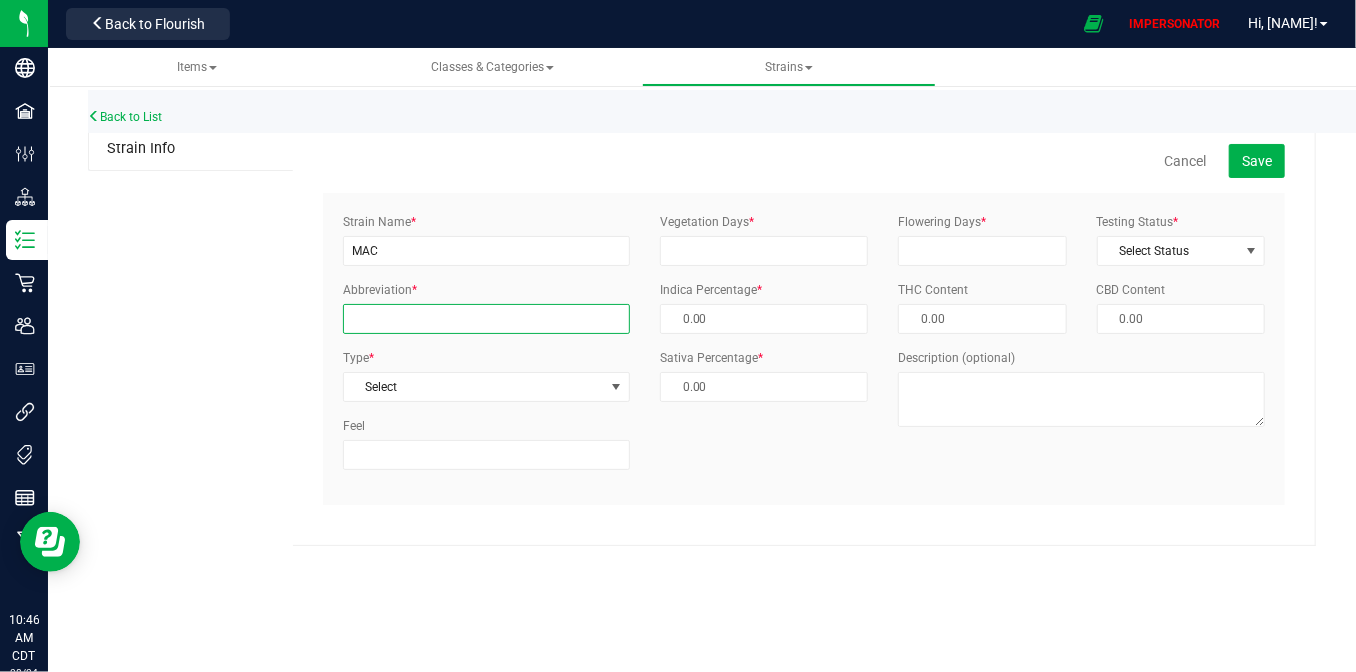 click on "Abbreviation
*" at bounding box center (486, 319) 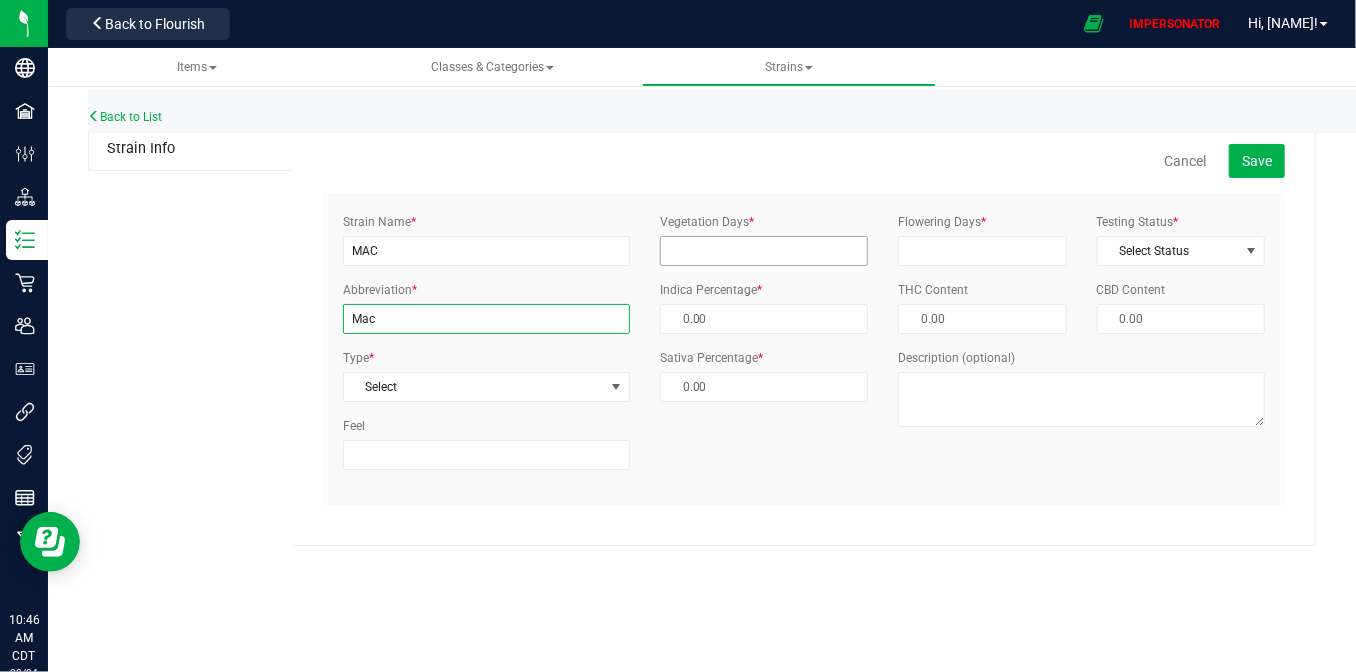 type on "Mac" 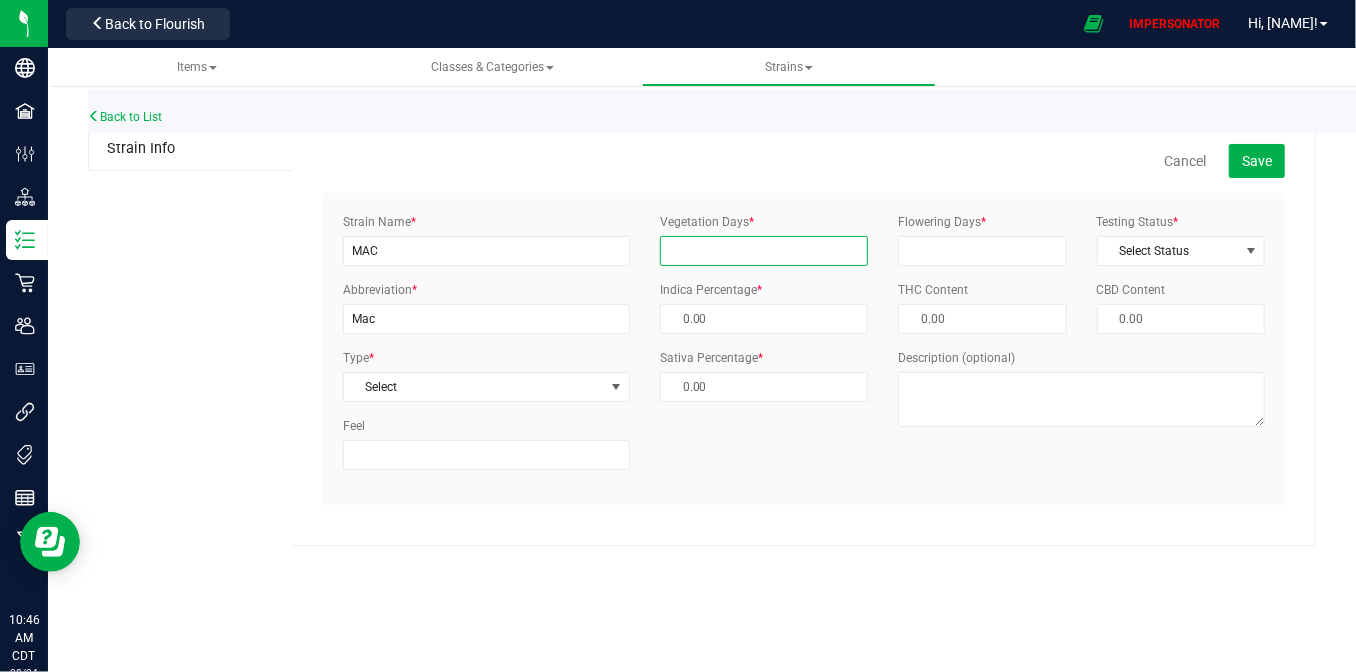 click on "Vegetation Days
*" at bounding box center [764, 251] 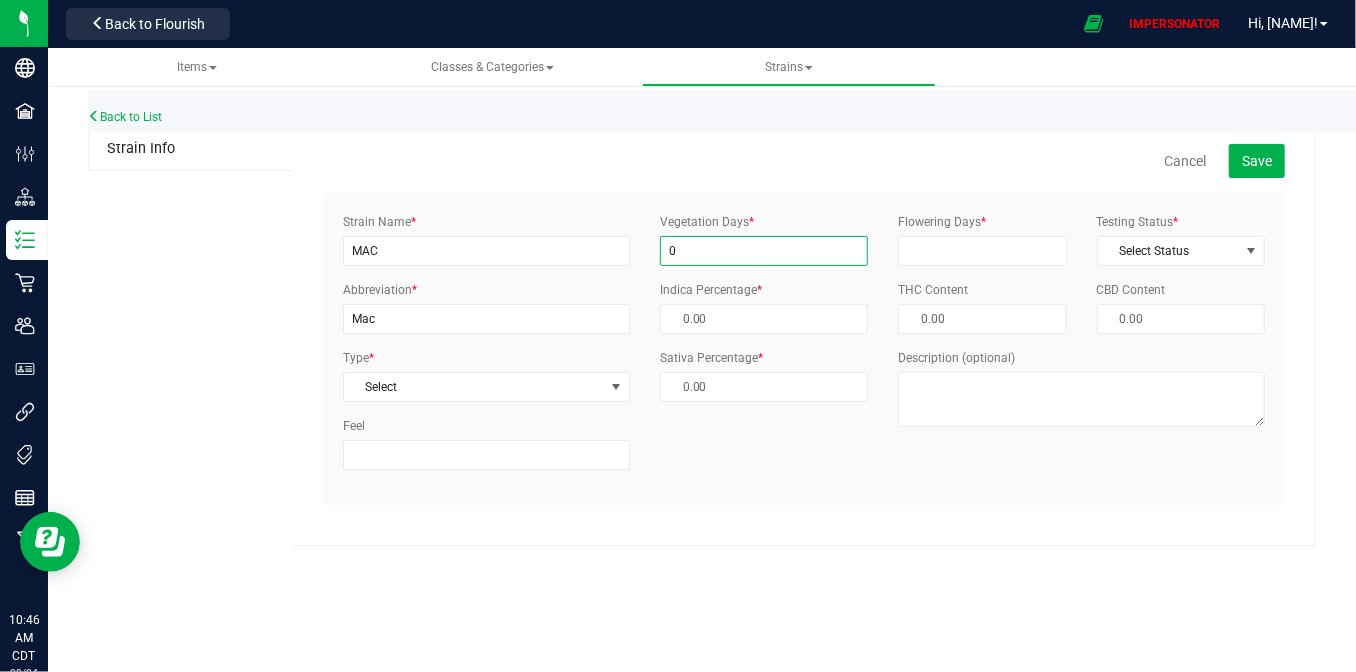 type on "0" 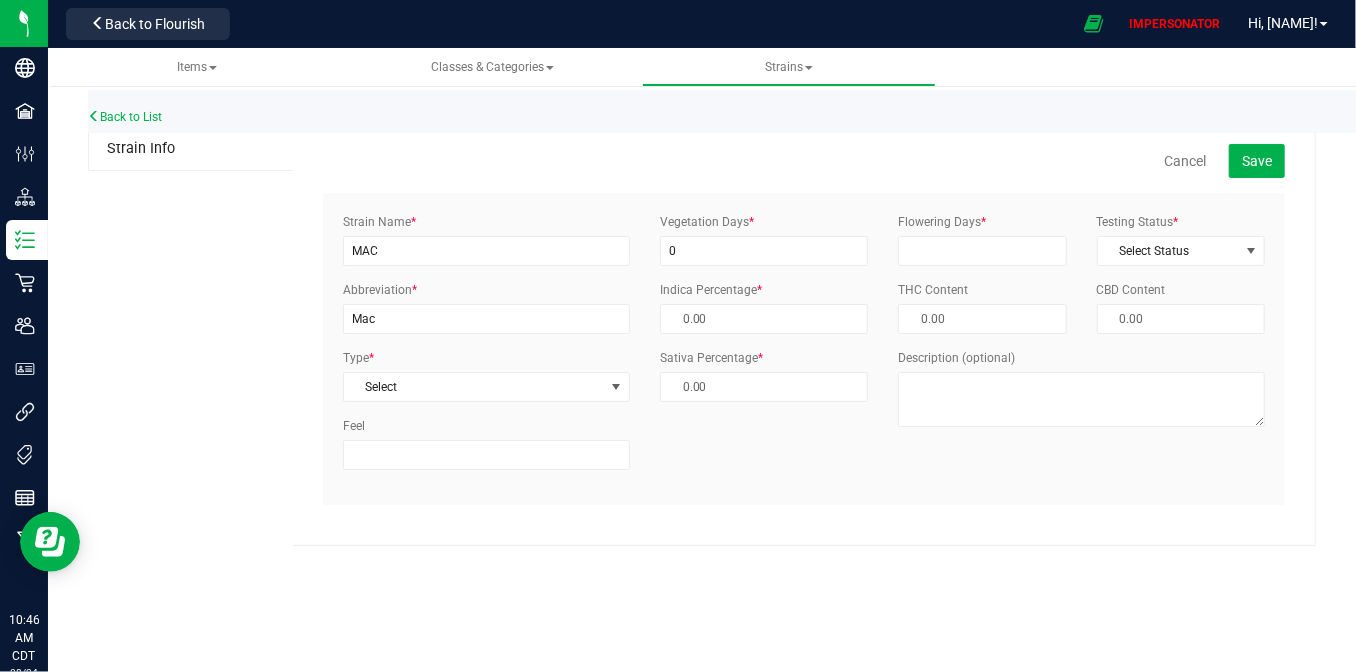 click on "Flowering Days
*" at bounding box center [942, 222] 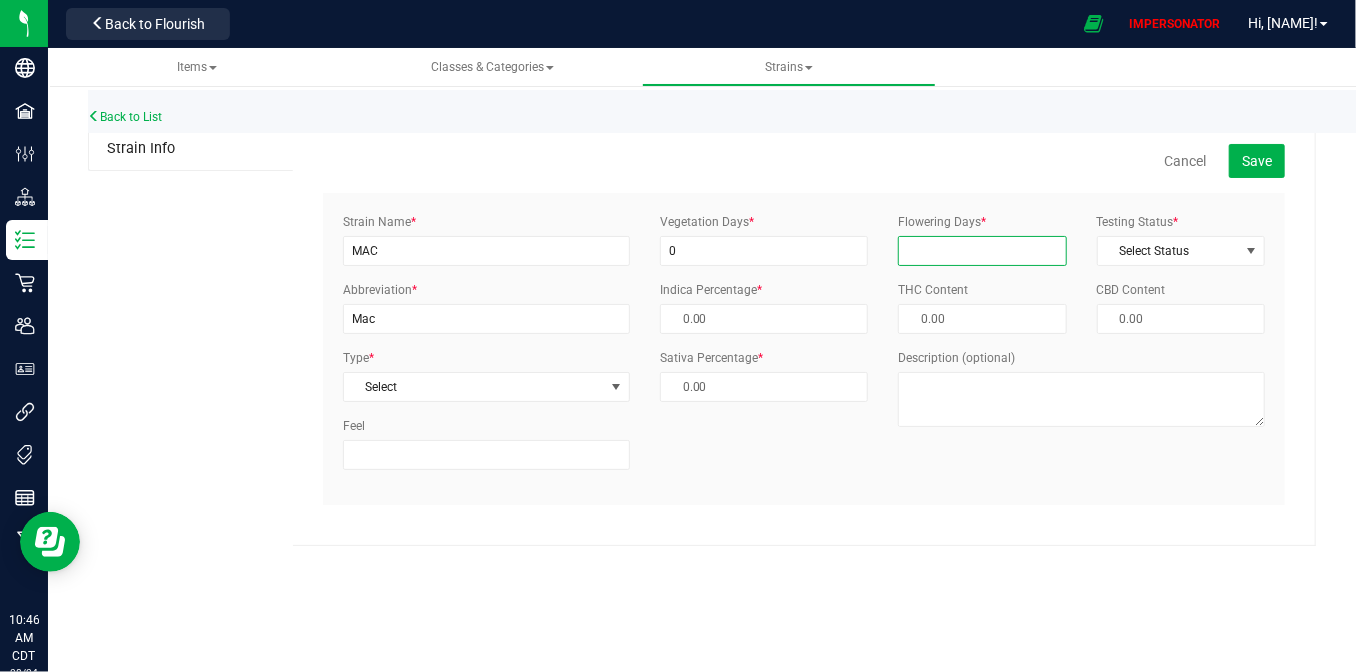 click on "Flowering Days
*" at bounding box center (982, 251) 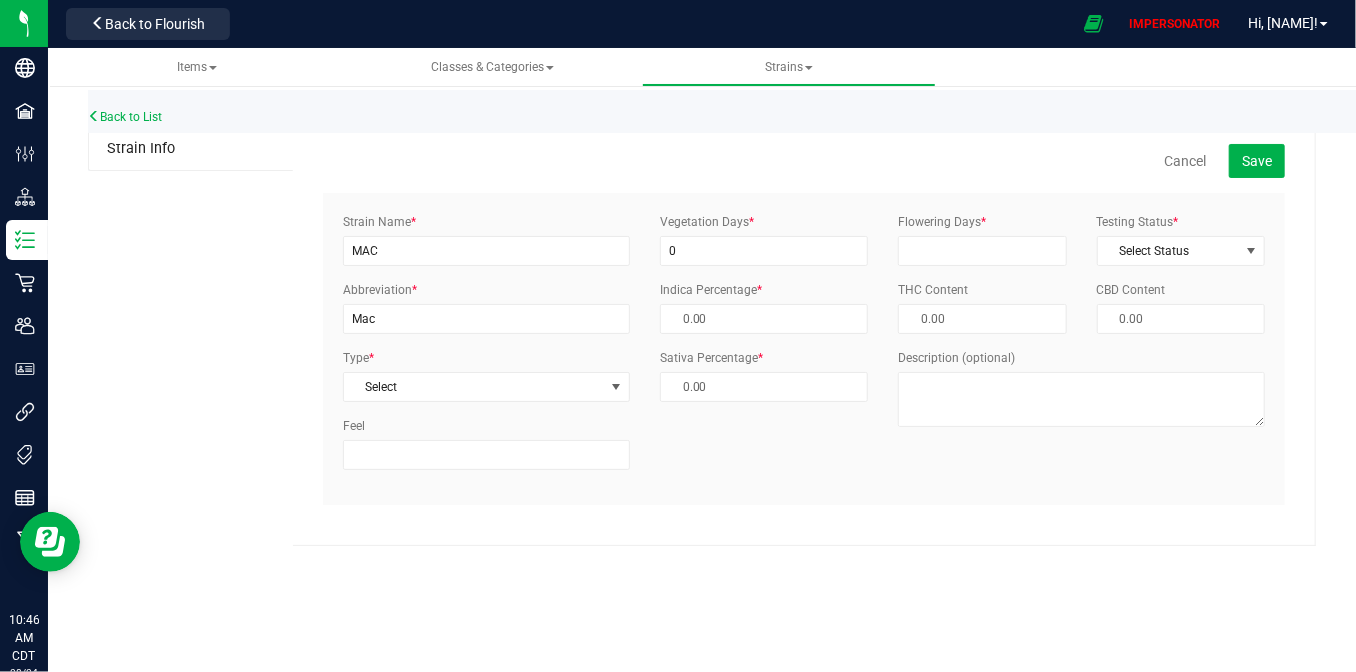 click on "Flowering Days
*" at bounding box center (982, 239) 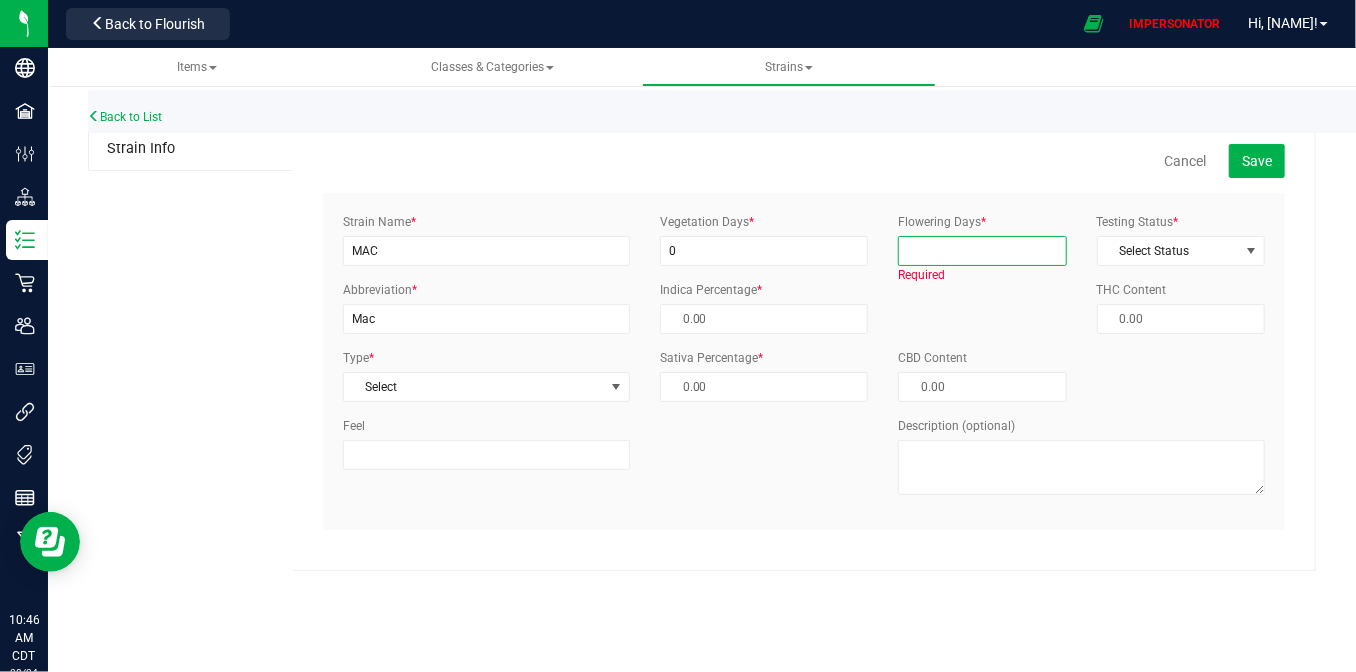 click on "Flowering Days
*" at bounding box center (982, 251) 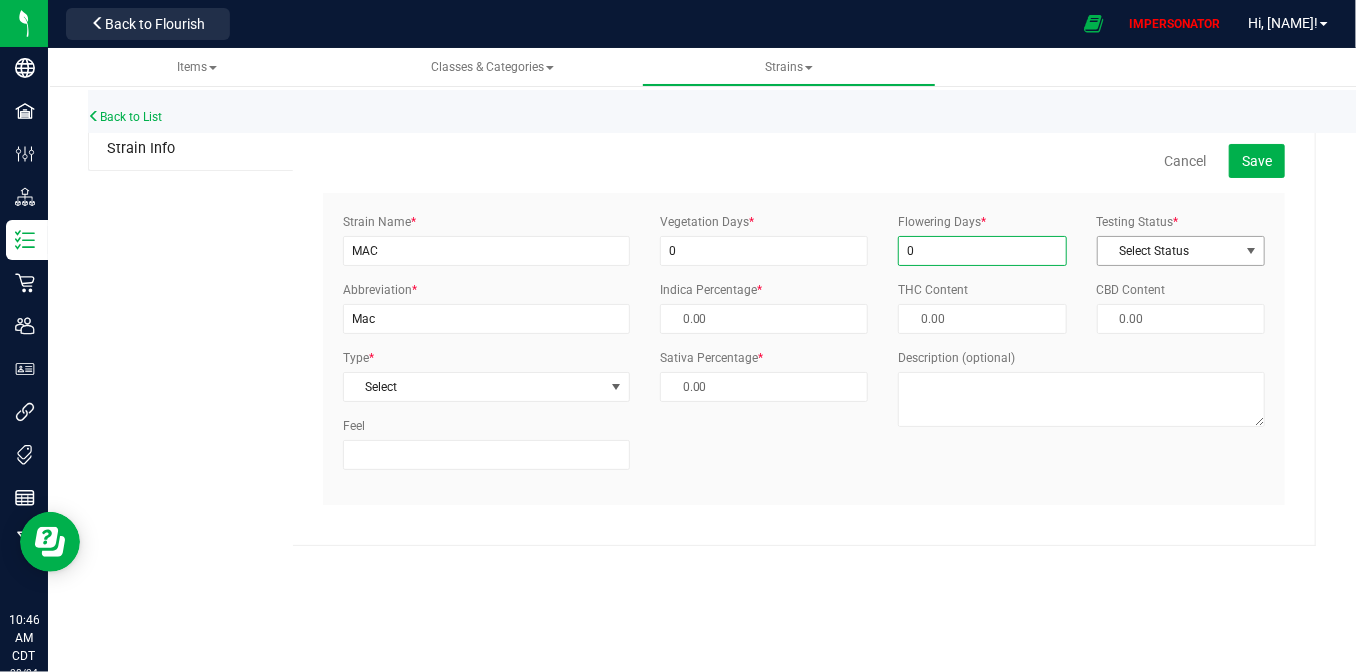 type on "0" 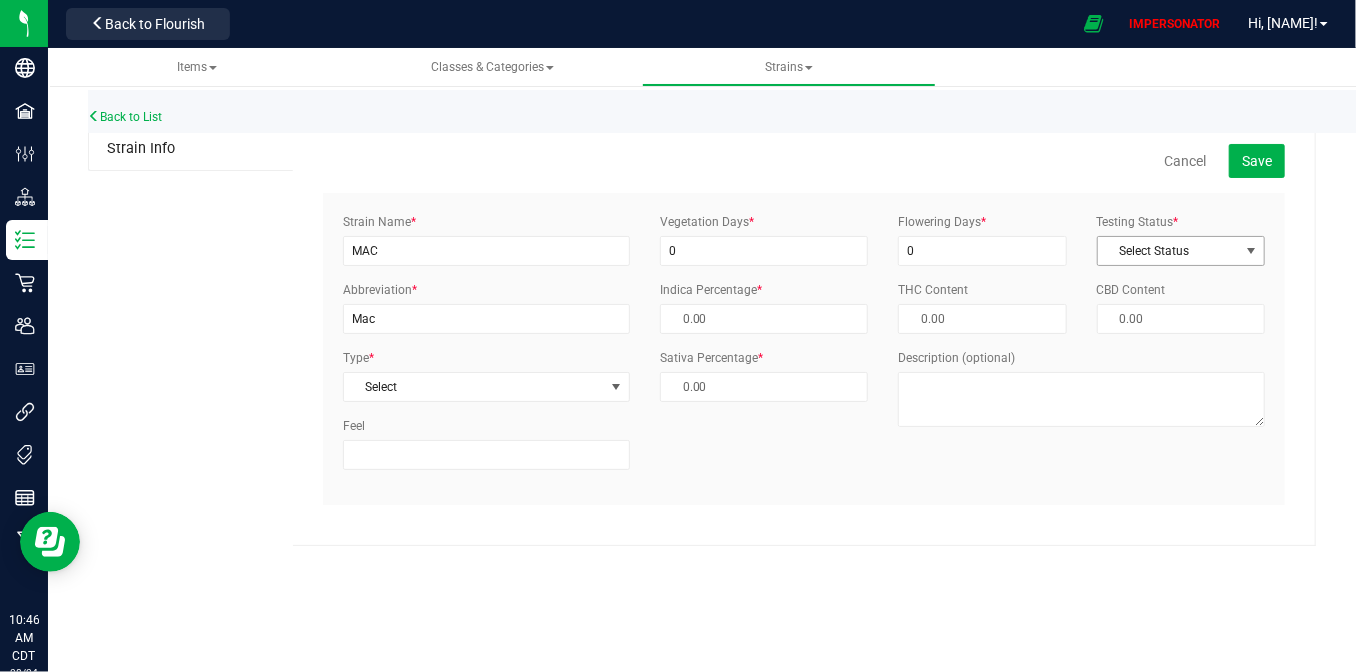 click on "Select Status" at bounding box center (1168, 251) 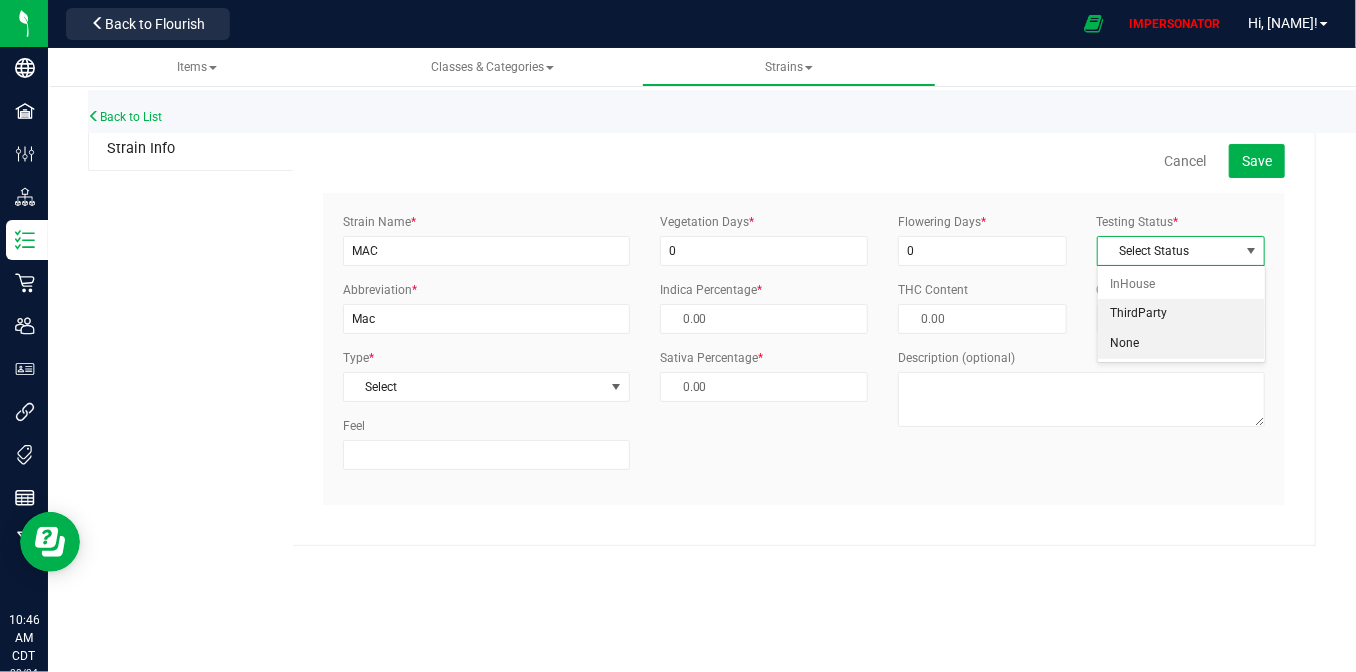 click on "ThirdParty" at bounding box center [1181, 314] 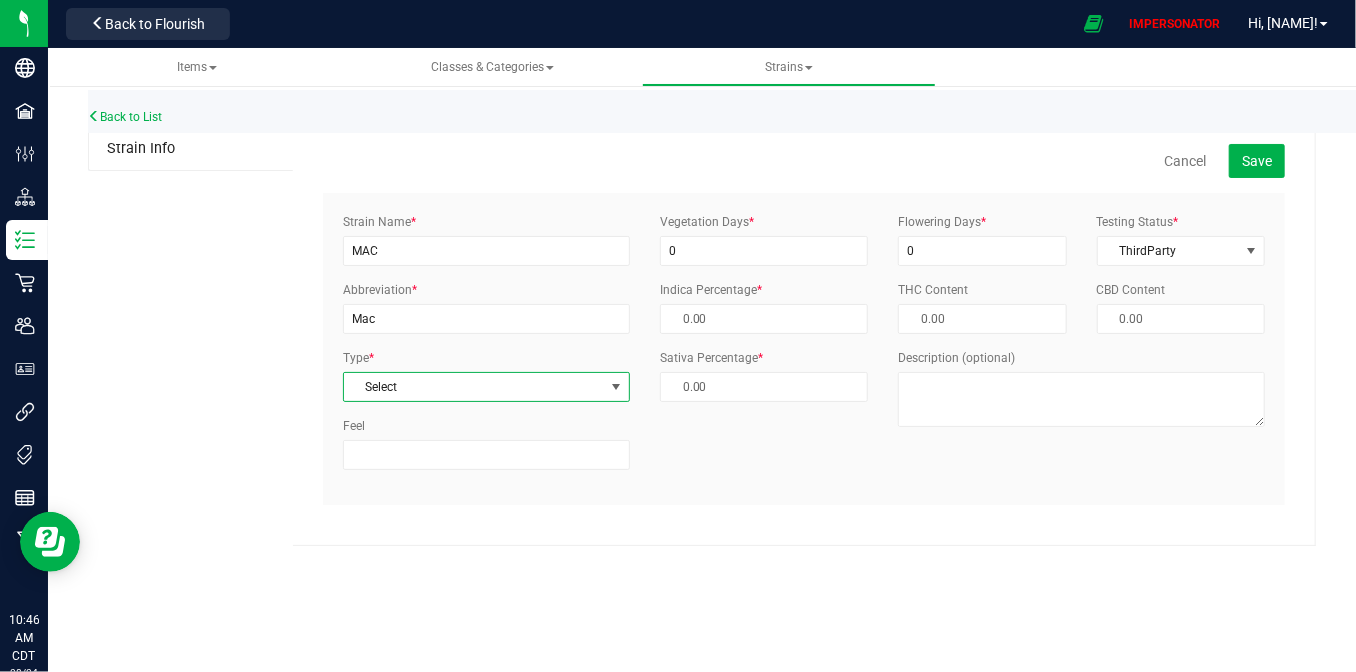 click on "Select" at bounding box center (474, 387) 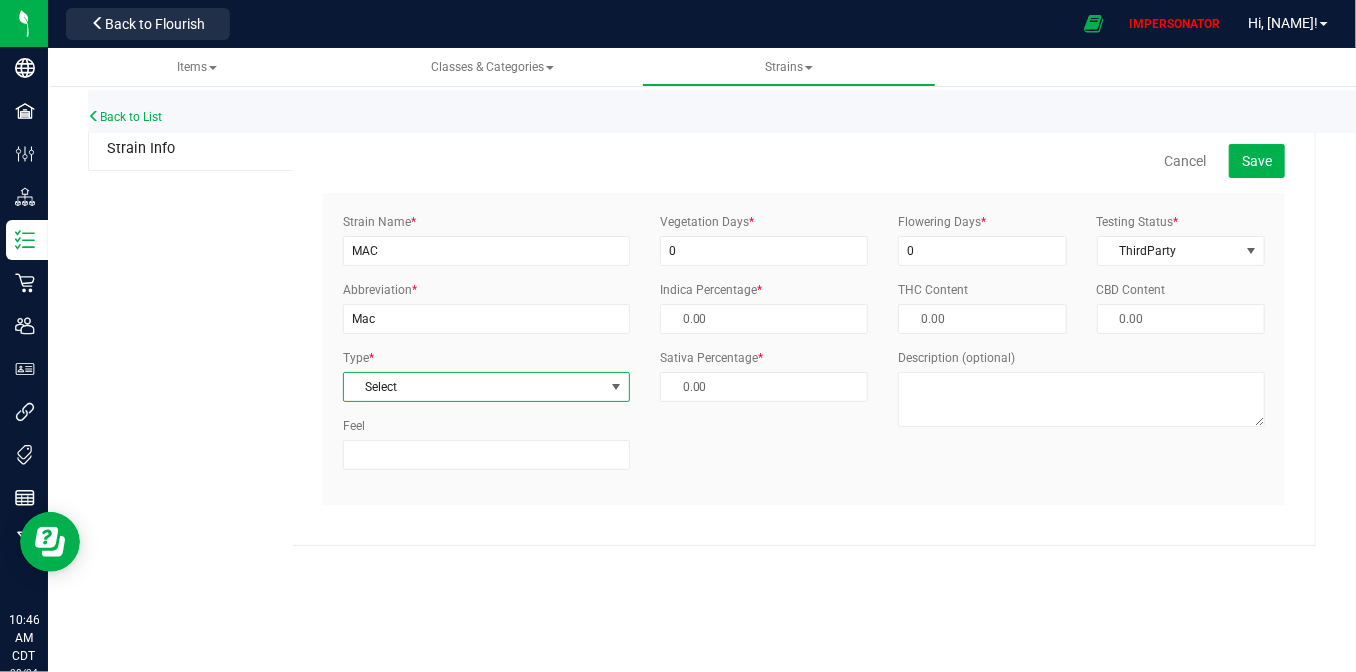 click at bounding box center (616, 387) 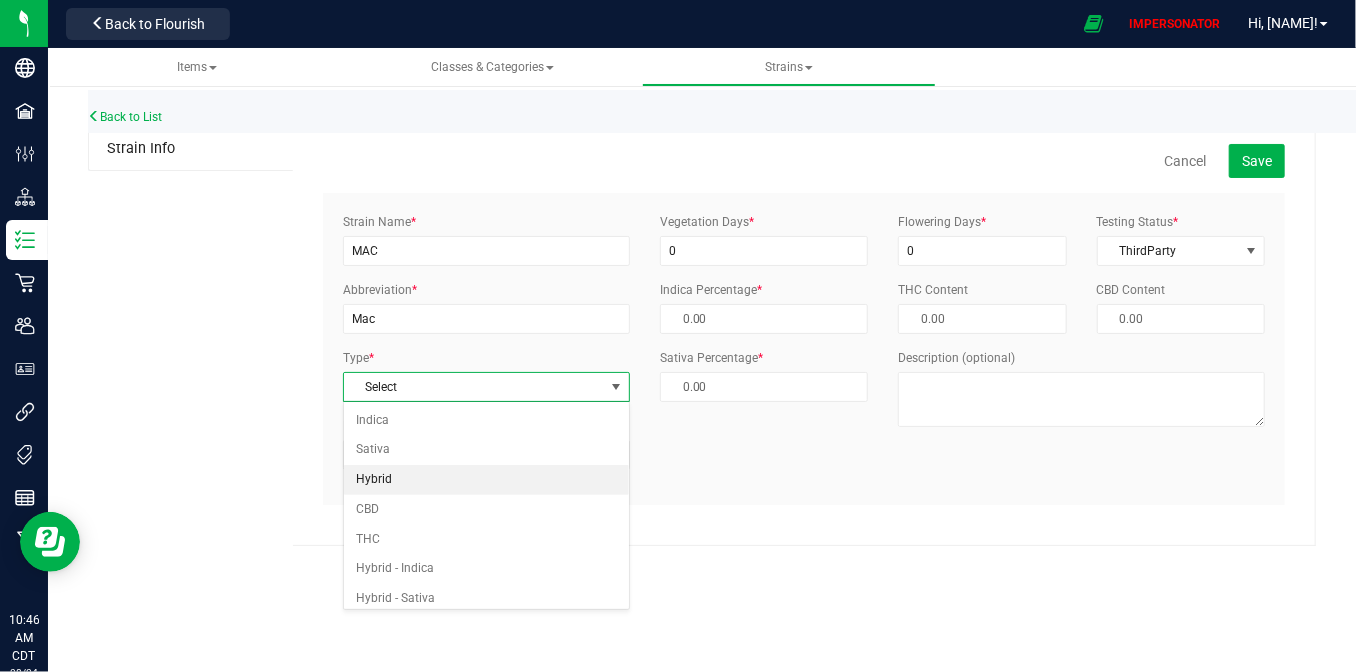 click on "Hybrid" at bounding box center [487, 480] 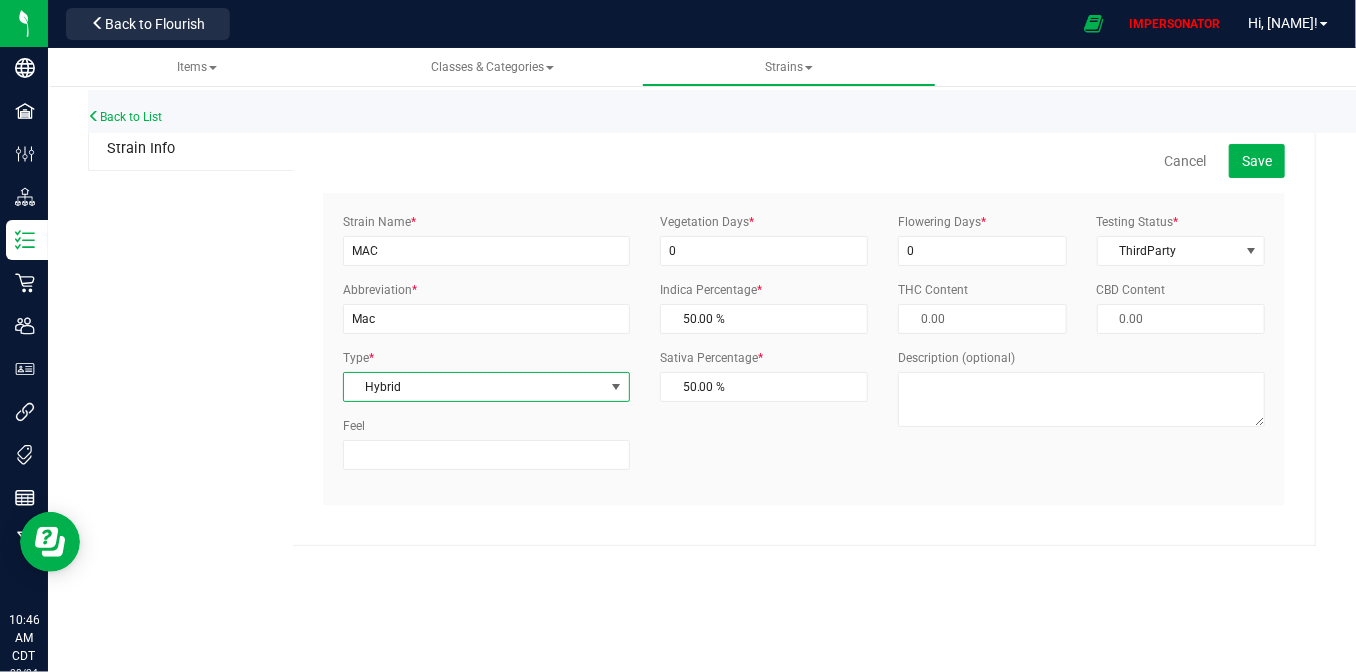 click on "[STRAIN NAME]
*
[STRAIN NAME]
Abbreviation
*
[ABBREVIATION]
Type
*
[TYPE] [TYPE] [TYPE] [TYPE] [TYPE] [TYPE] [TYPE] [TYPE]
Feel
Vegetation Days
*" at bounding box center (804, 349) 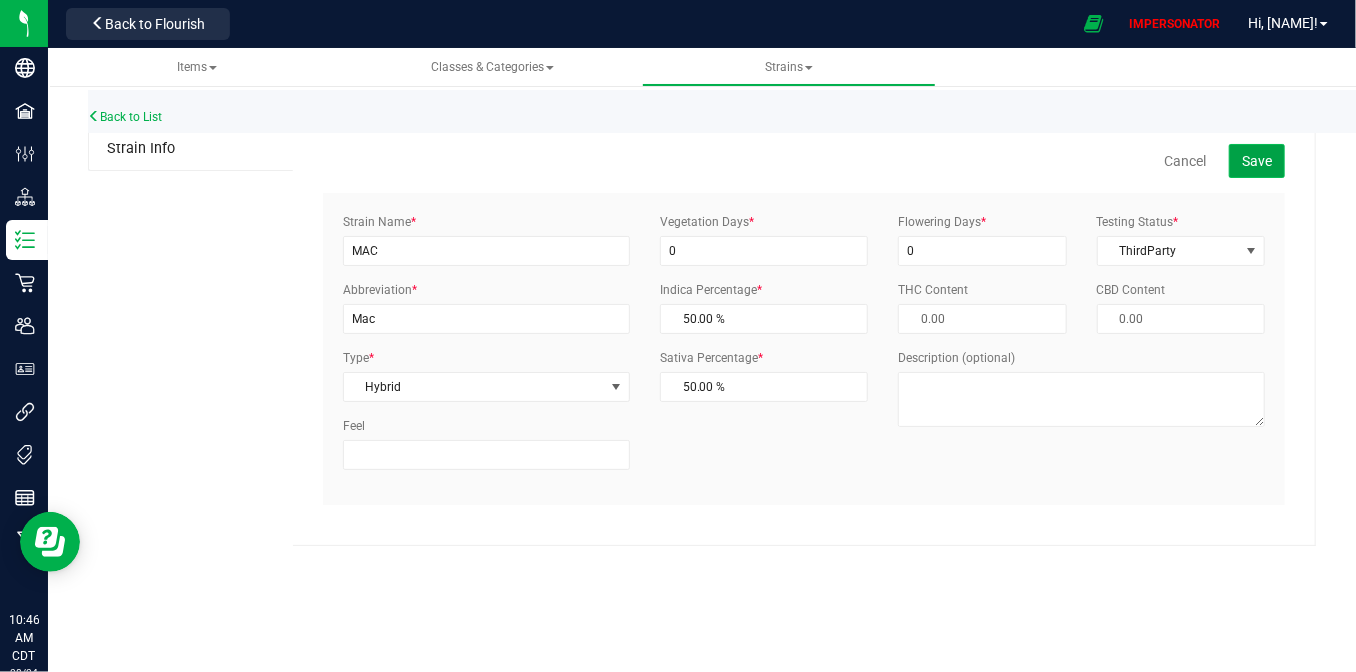click on "Save" at bounding box center [1257, 161] 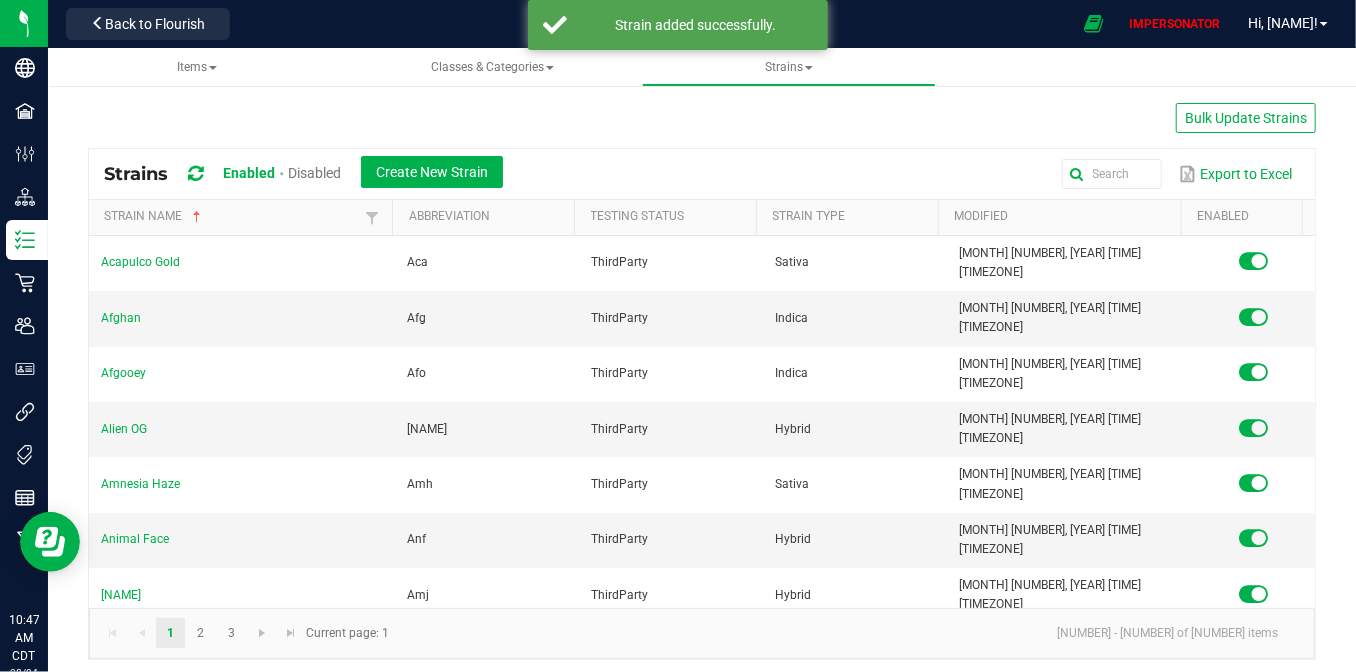 click on "Export to Excel" at bounding box center (909, 174) 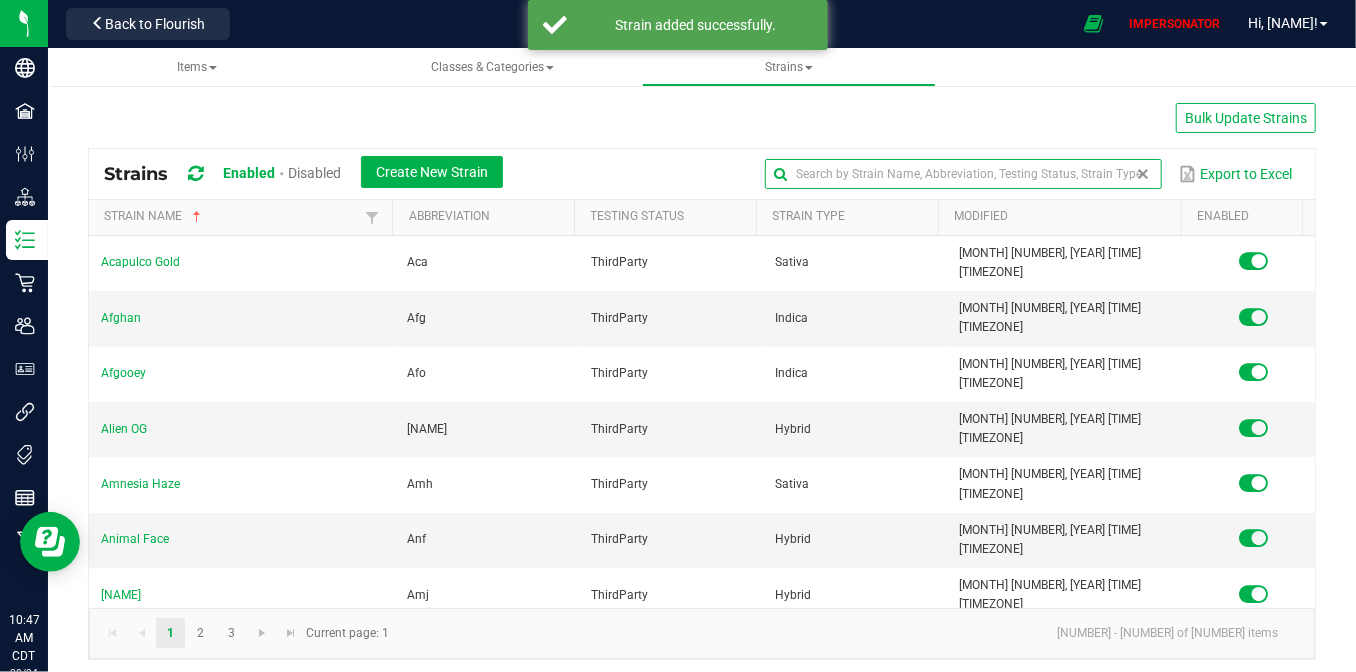 click at bounding box center [963, 174] 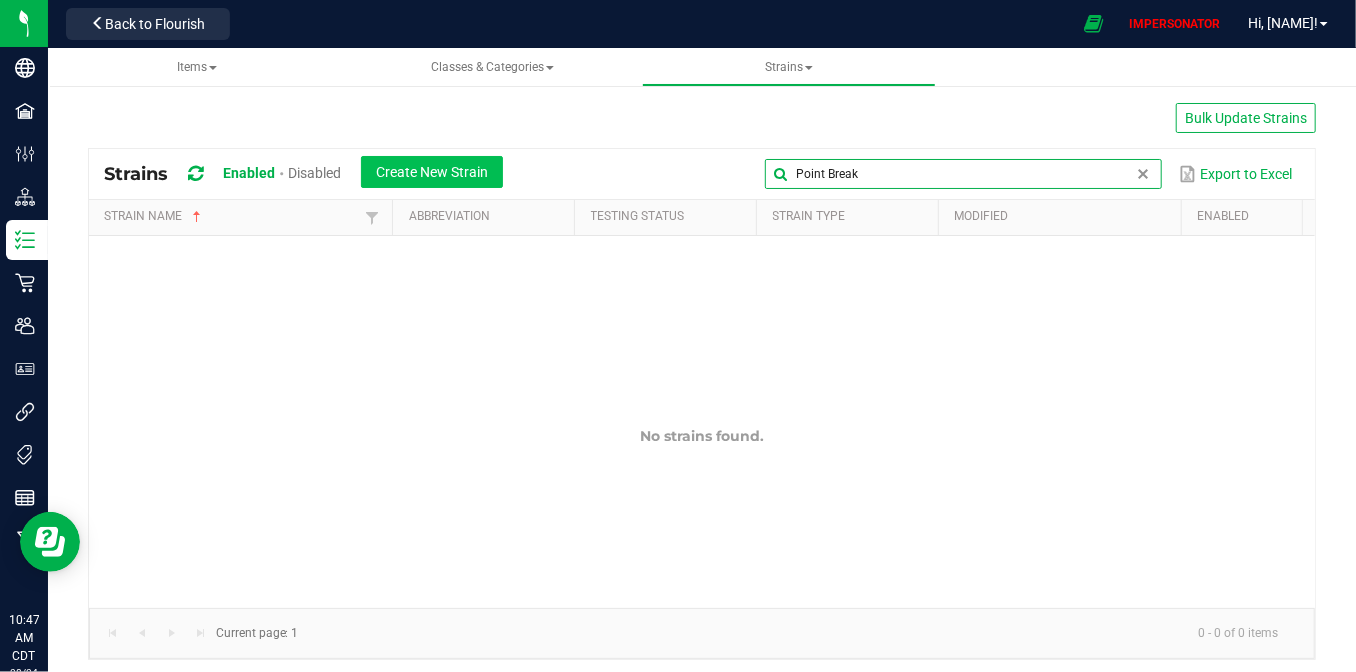 type on "Point Break" 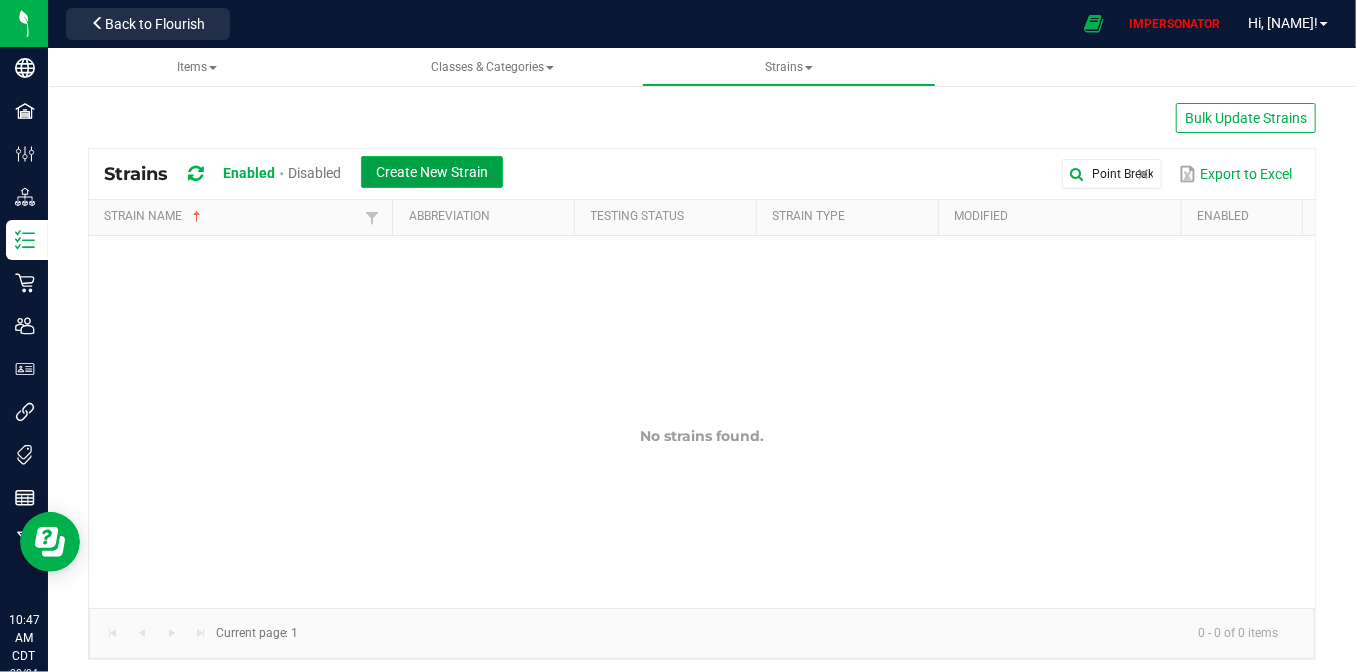 click on "Create New Strain" at bounding box center (432, 172) 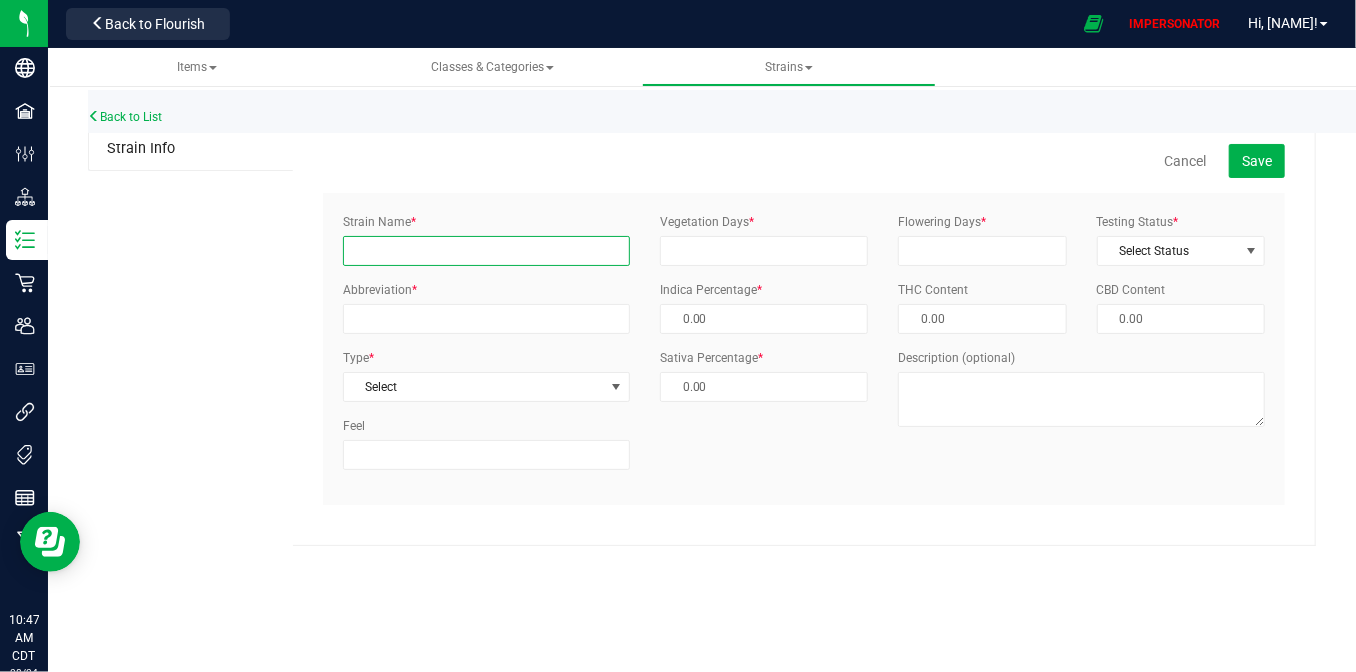 click on "Strain Name
*" at bounding box center (486, 251) 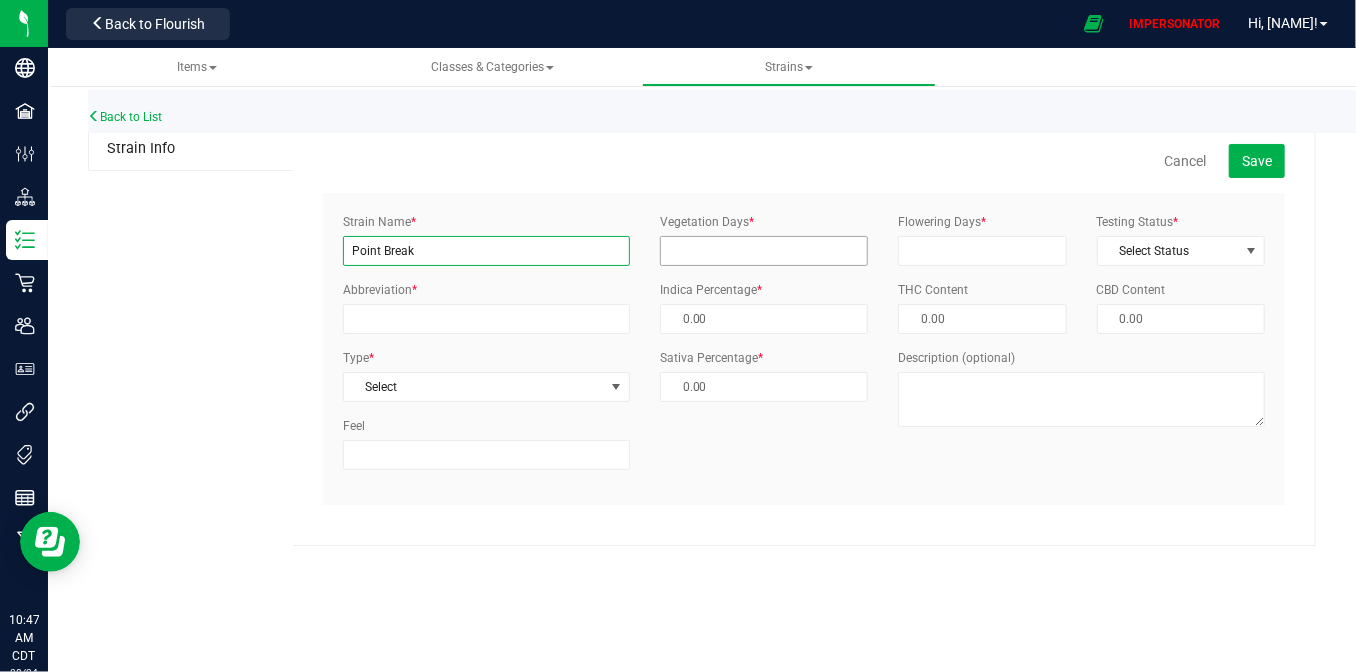 type on "Point Break" 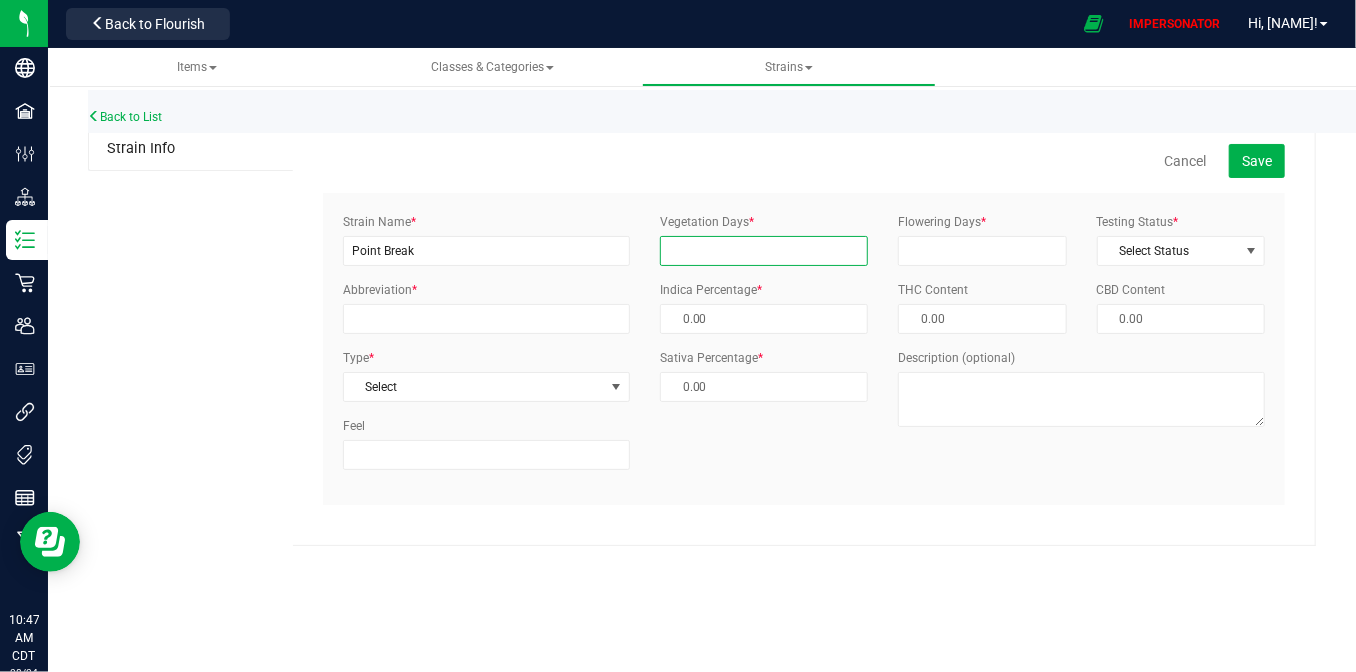 click on "Vegetation Days
*" at bounding box center [764, 251] 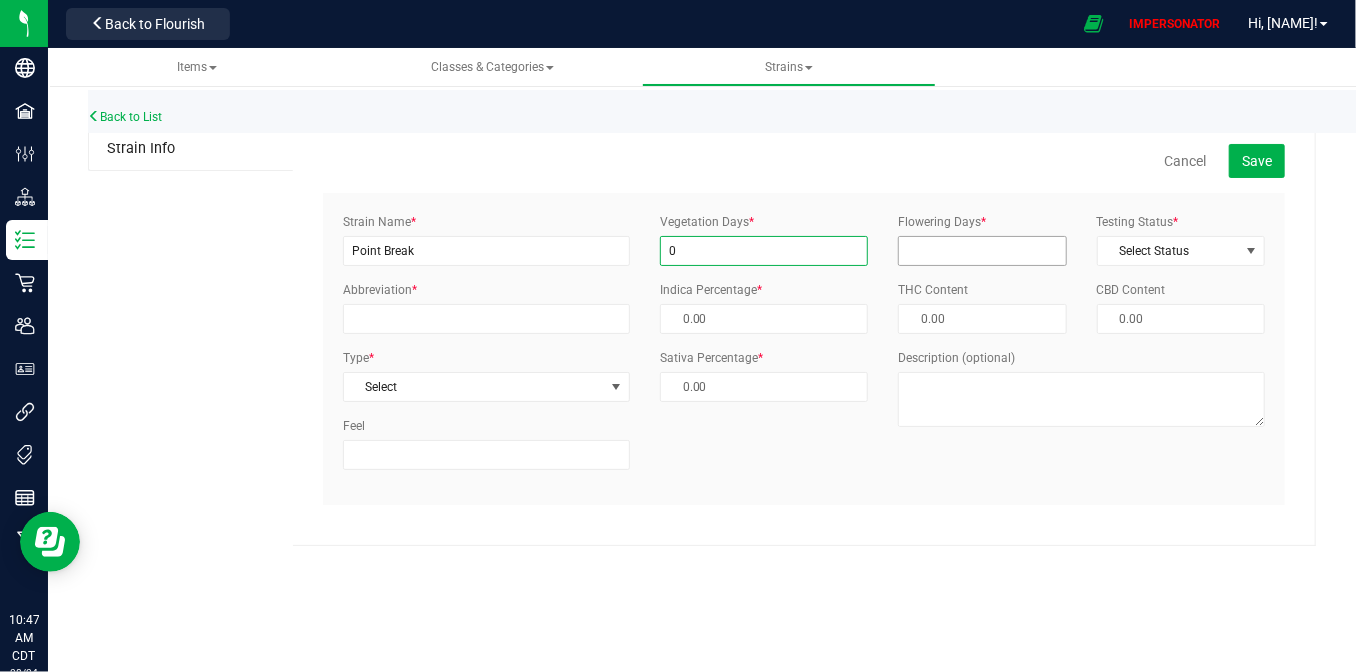 type on "0" 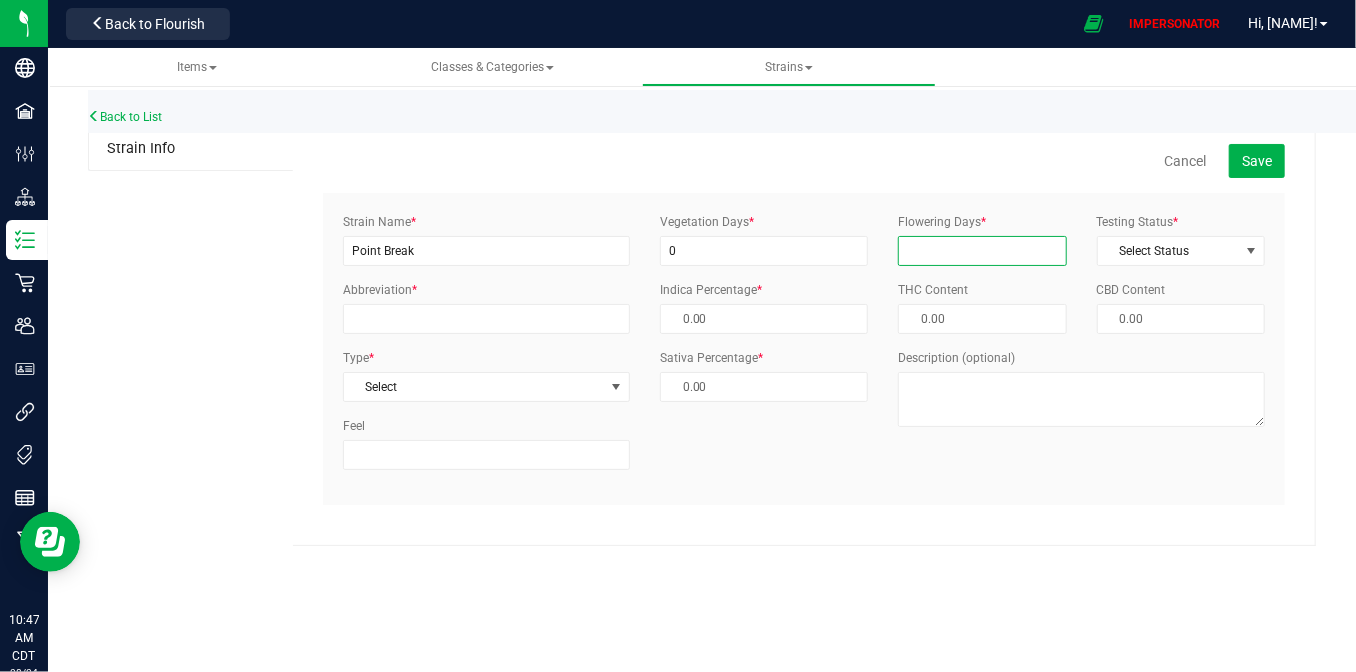 click on "Flowering Days
*" at bounding box center [982, 251] 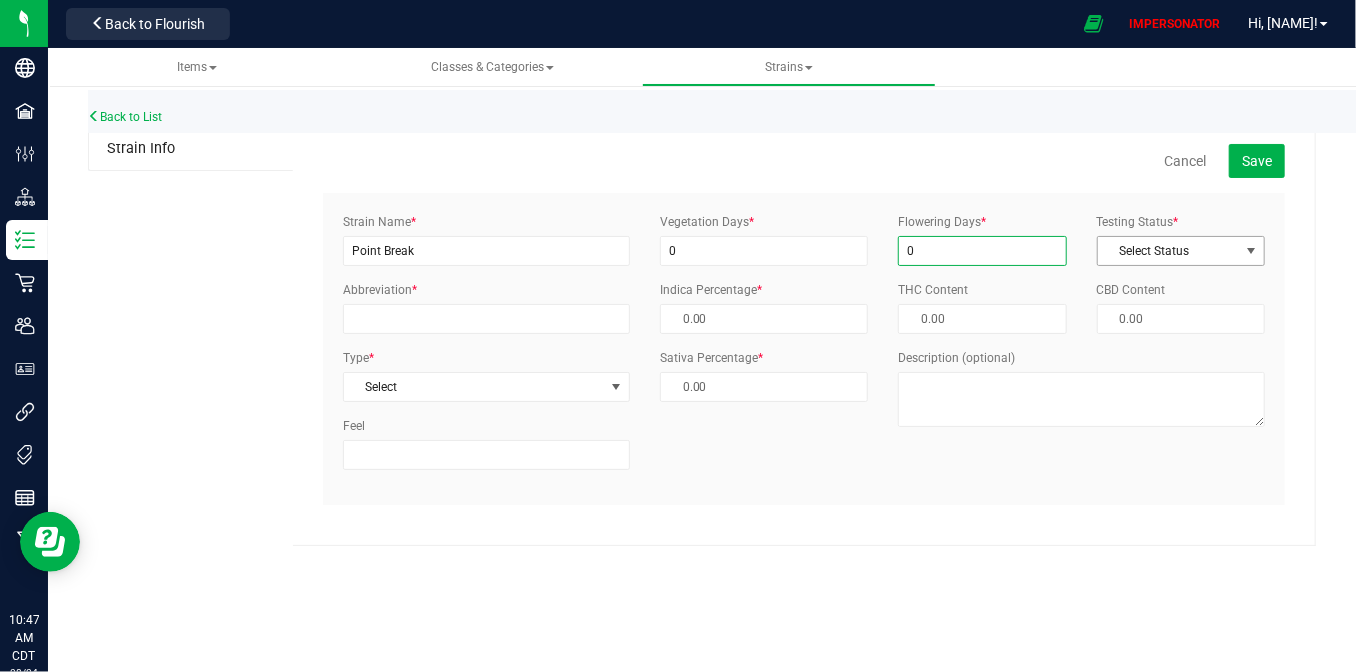 type on "0" 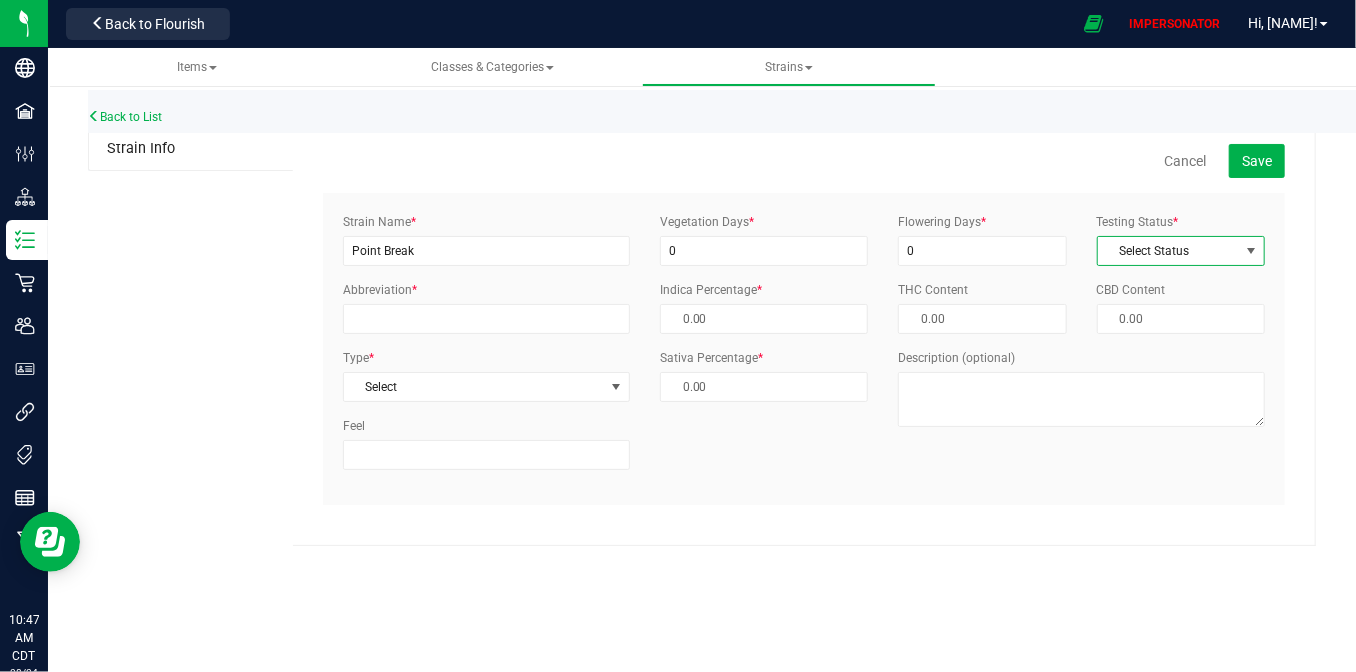 click on "Select Status" at bounding box center (1168, 251) 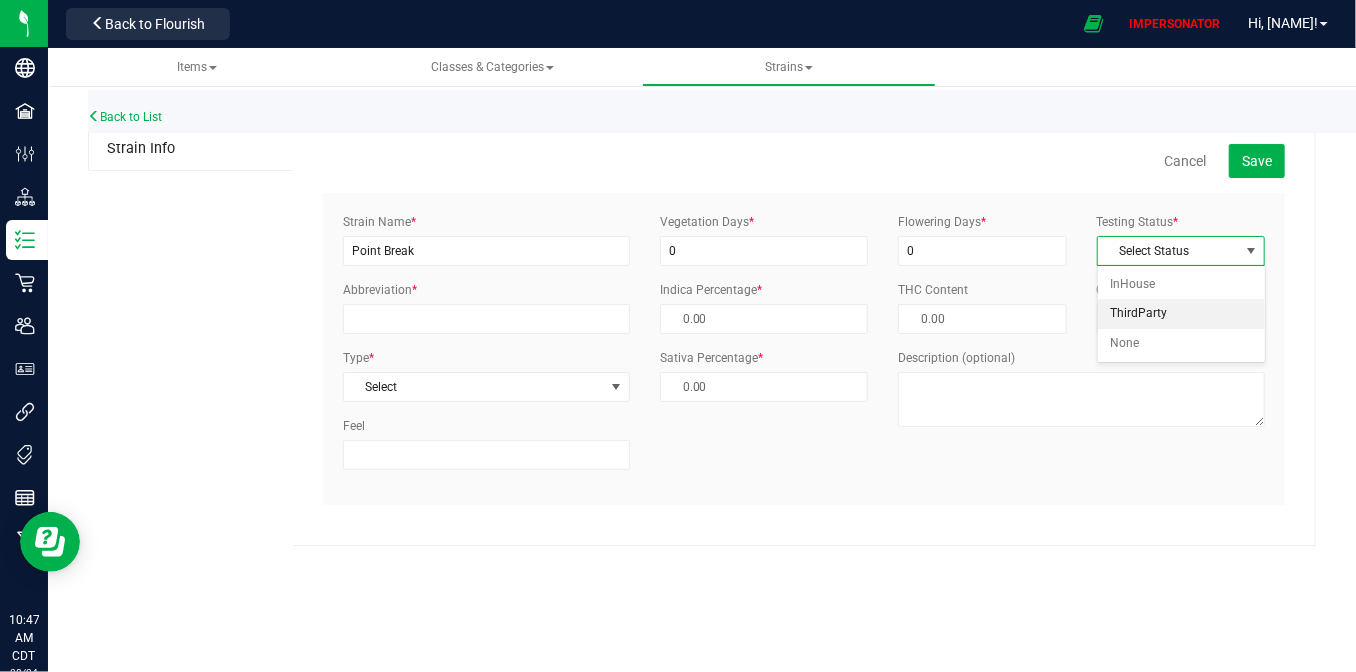 click on "ThirdParty" at bounding box center [1181, 314] 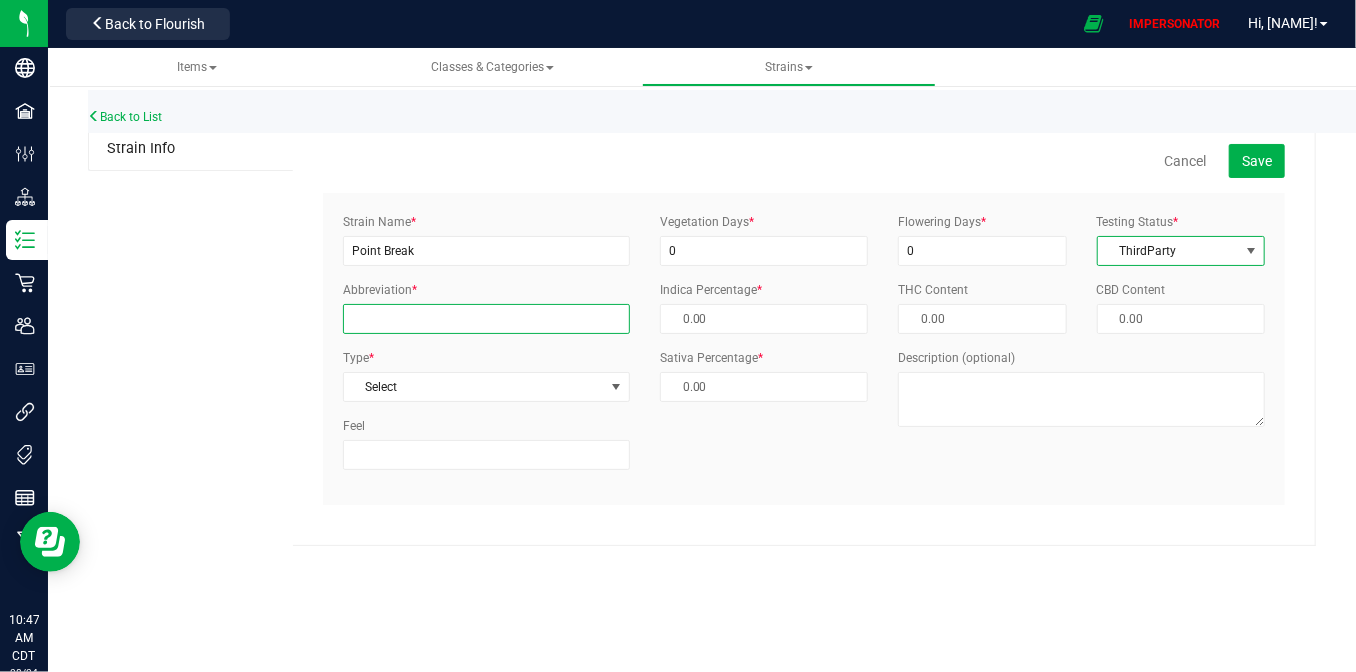 click on "Abbreviation
*" at bounding box center (486, 319) 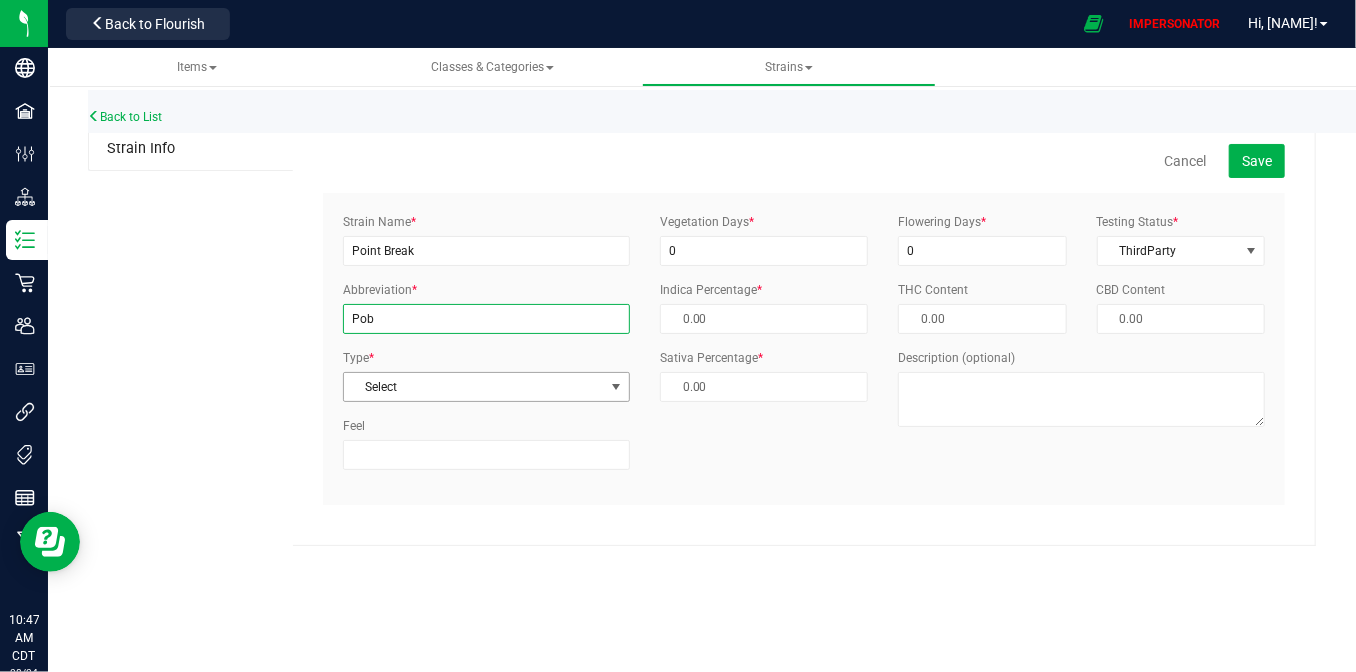 type on "Pob" 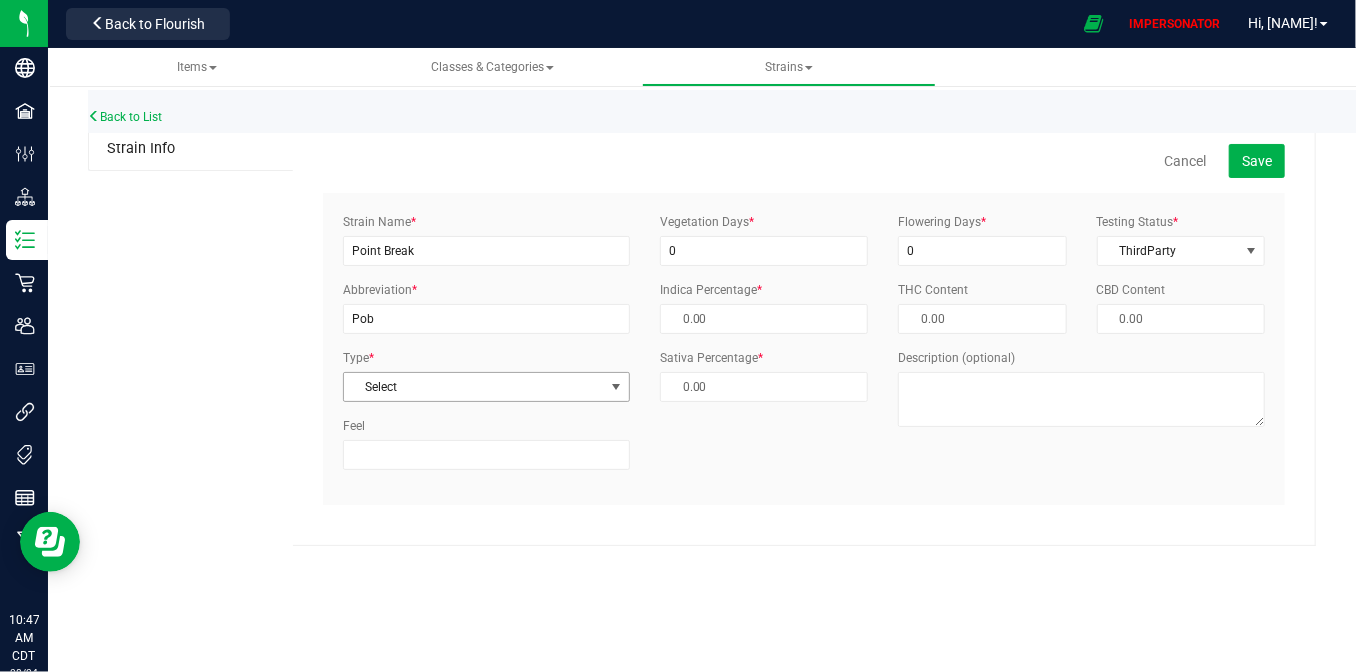 click on "Select" at bounding box center [474, 387] 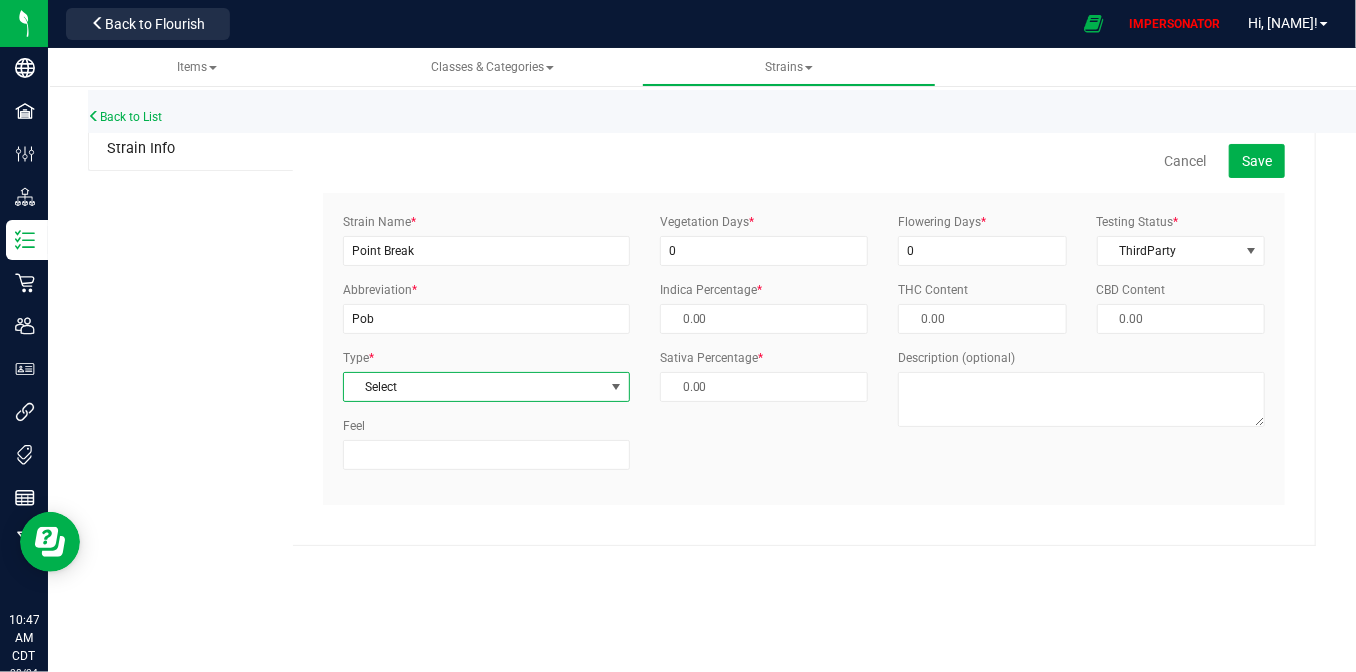 click on "Select" at bounding box center (474, 387) 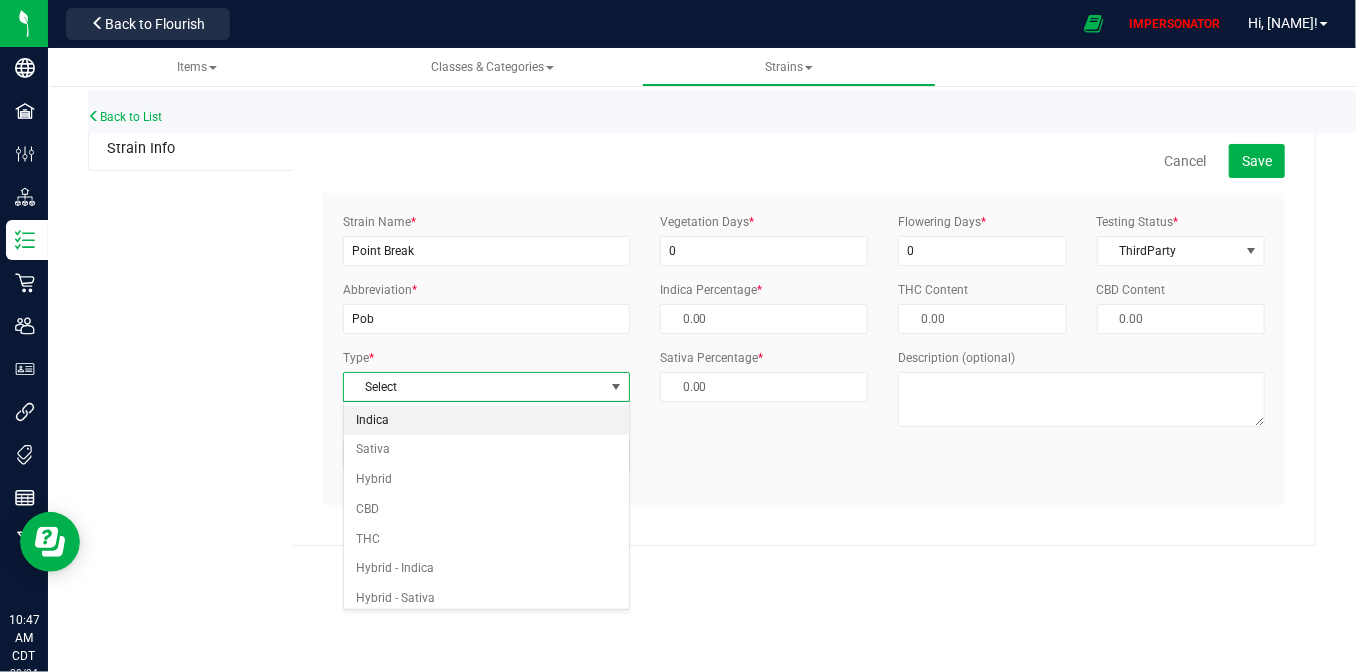 click on "Indica" at bounding box center (487, 421) 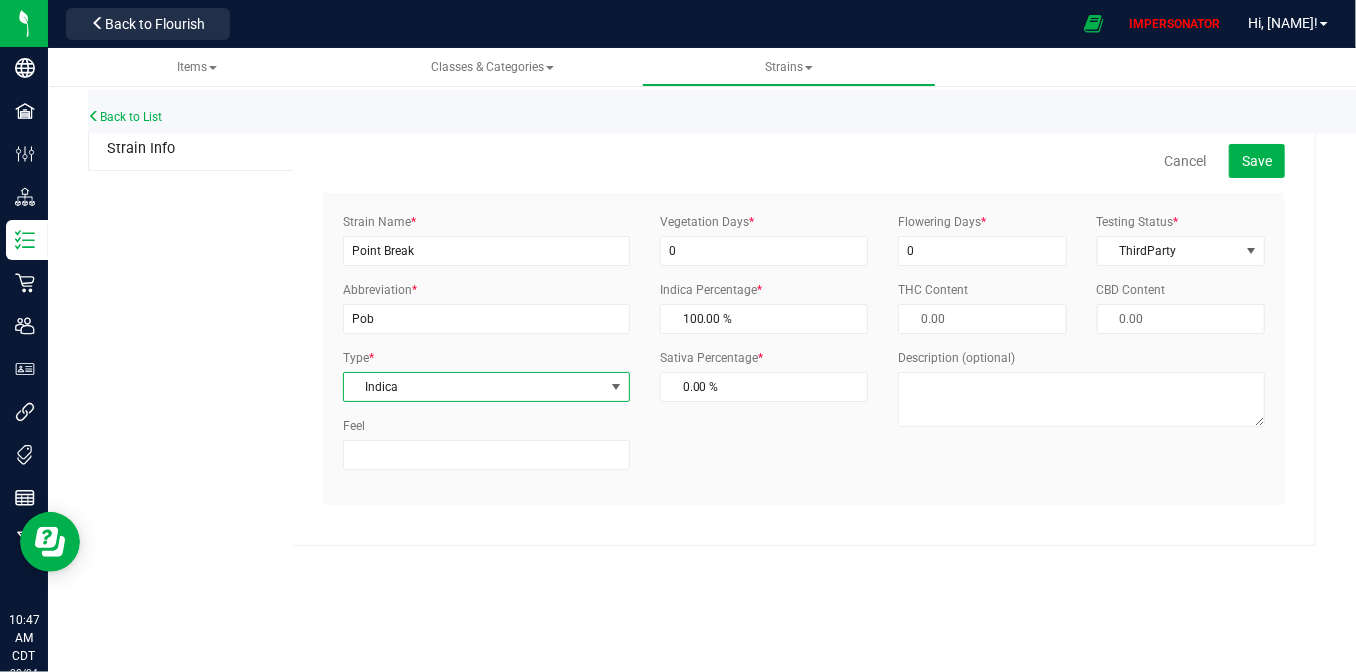 click on "Strain Name
*
[STRAIN NAME]
Abbreviation
*
[ABBREVIATION]
Type
*
[TYPE] [TYPE] [TYPE] [TYPE] [TYPE] [TYPE] [TYPE] [TYPE]
Feel
Vegetation Days
* 0" at bounding box center (804, 349) 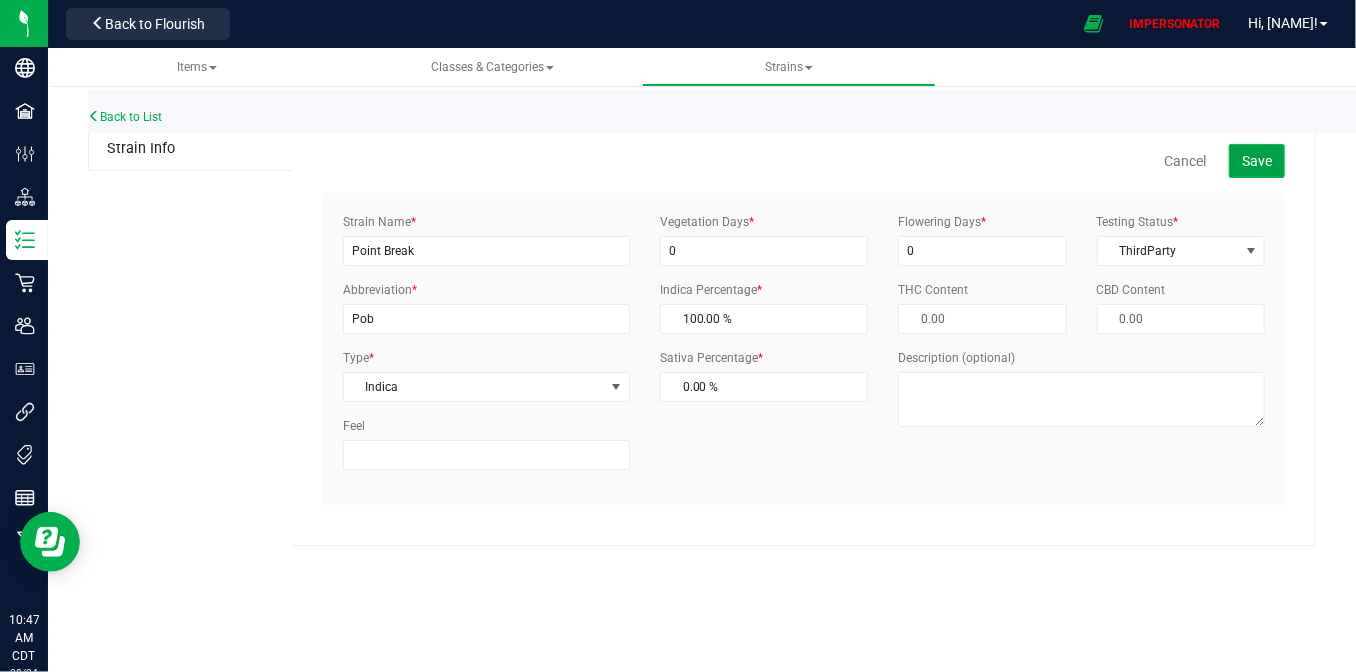 click on "Save" at bounding box center (1257, 161) 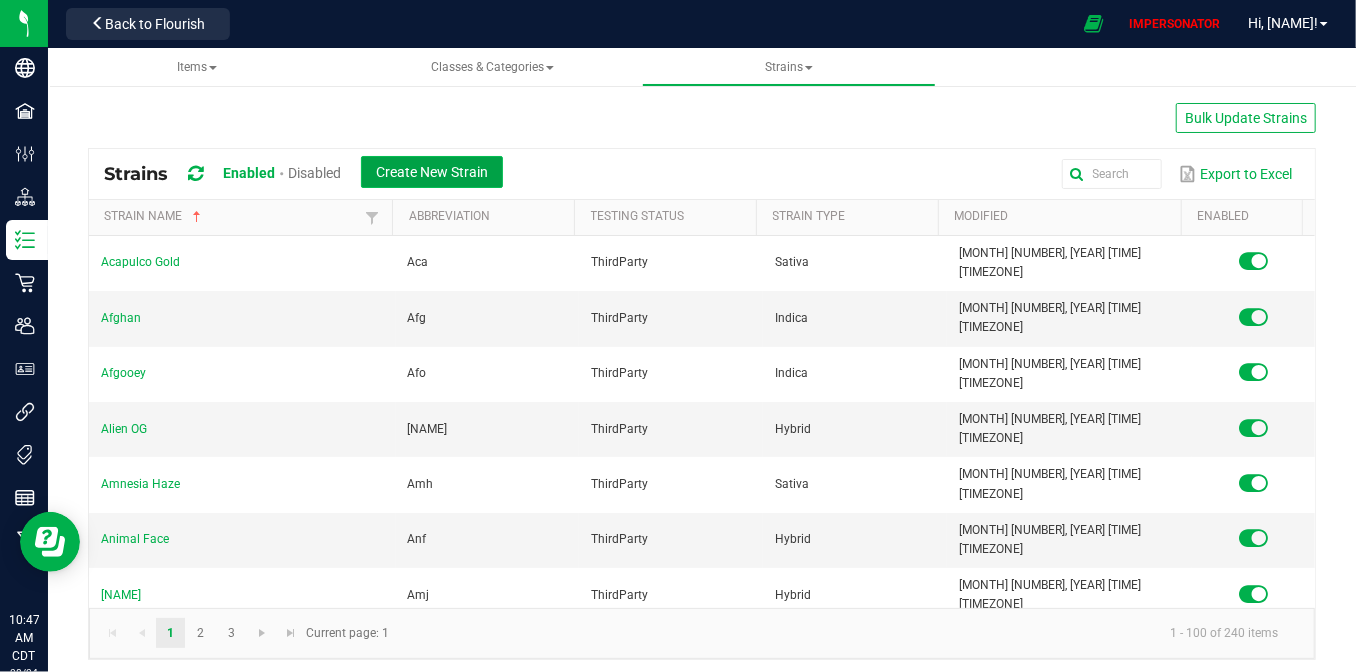 click on "Create New Strain" at bounding box center [432, 172] 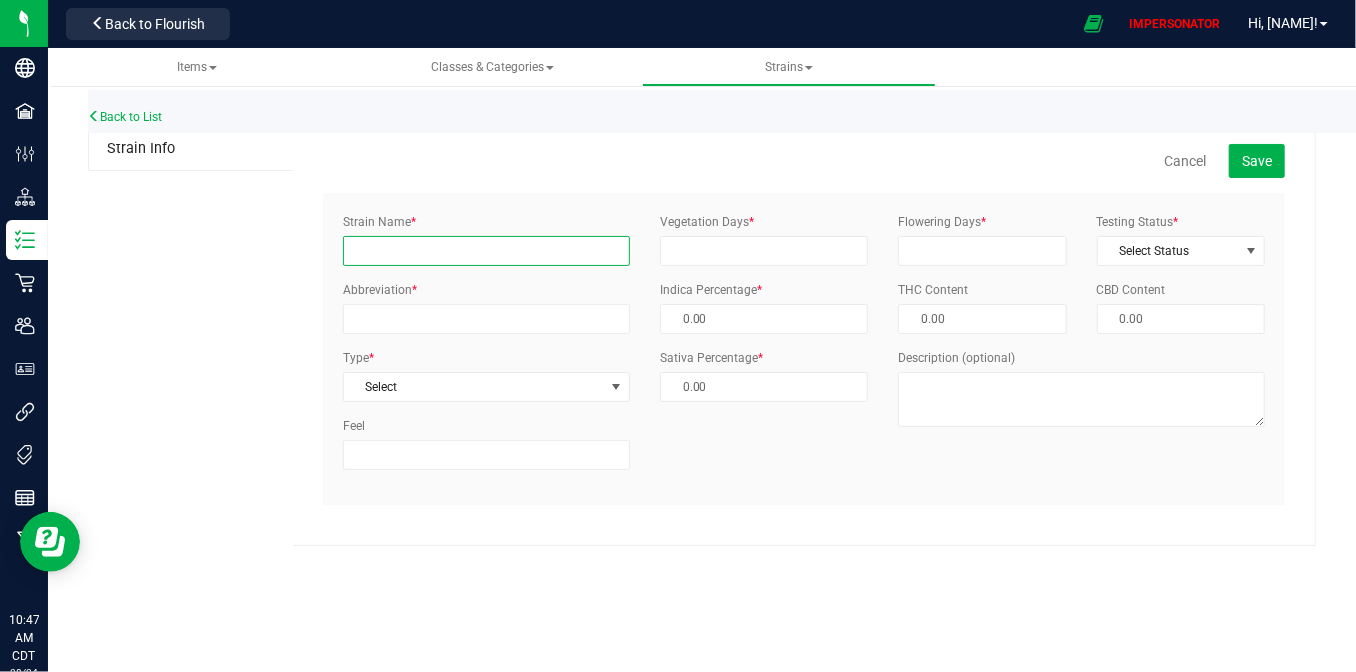 click on "Strain Name
*" at bounding box center (486, 251) 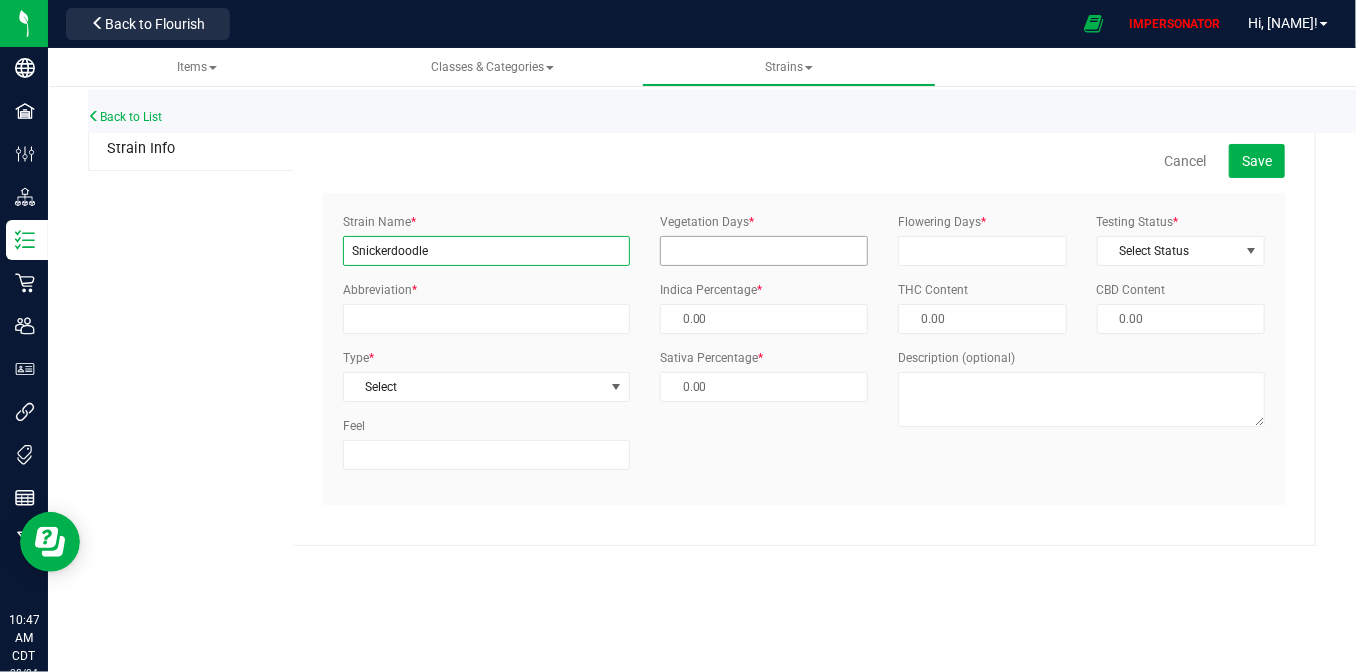 type on "Snickerdoodle" 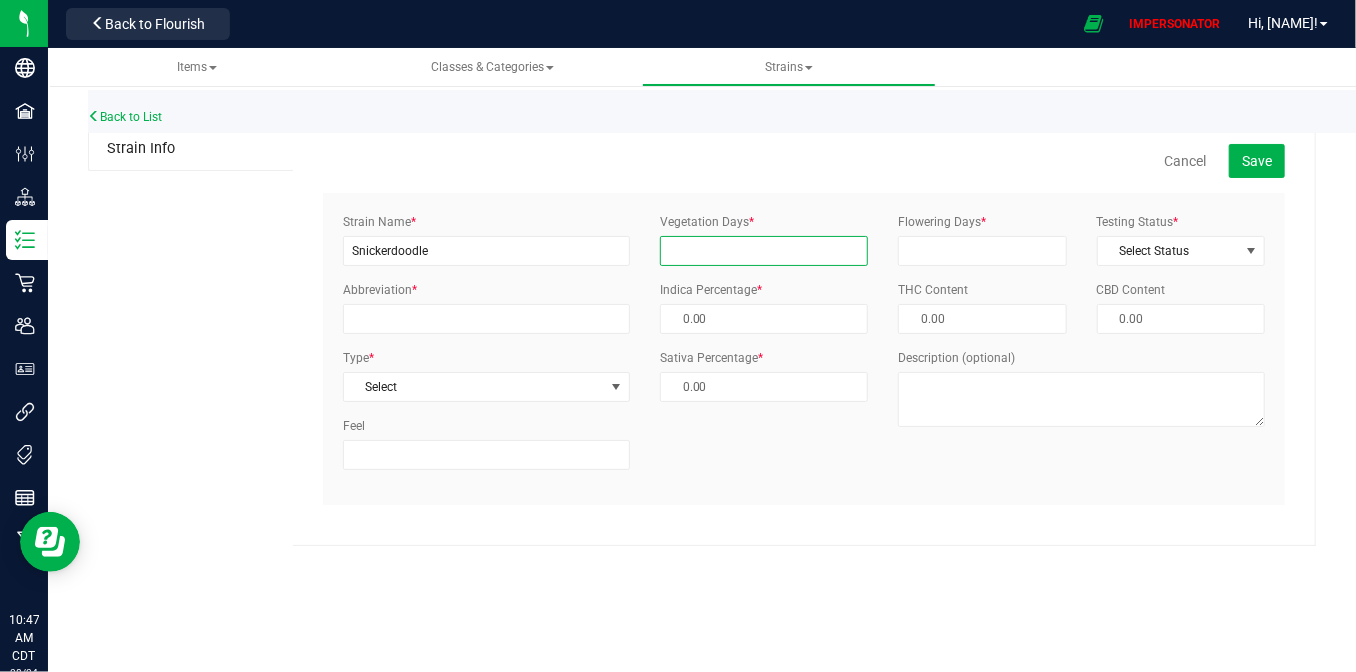 click on "Vegetation Days
*" at bounding box center (764, 251) 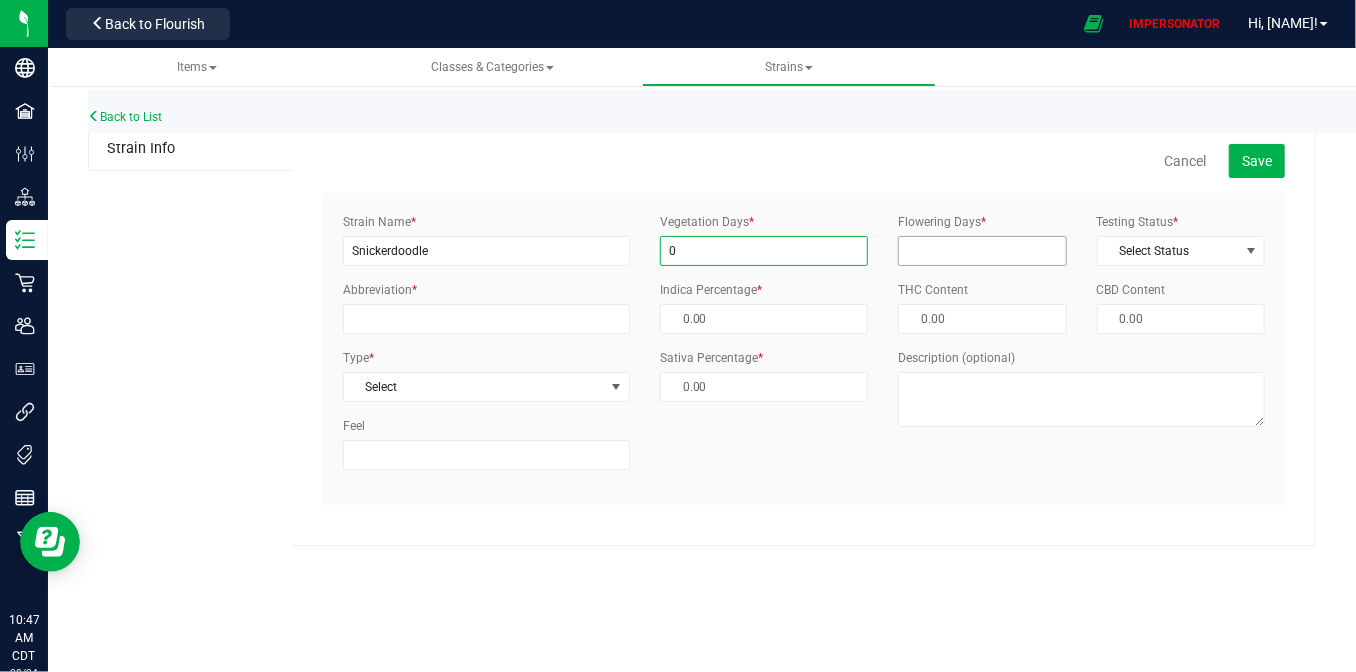 type on "0" 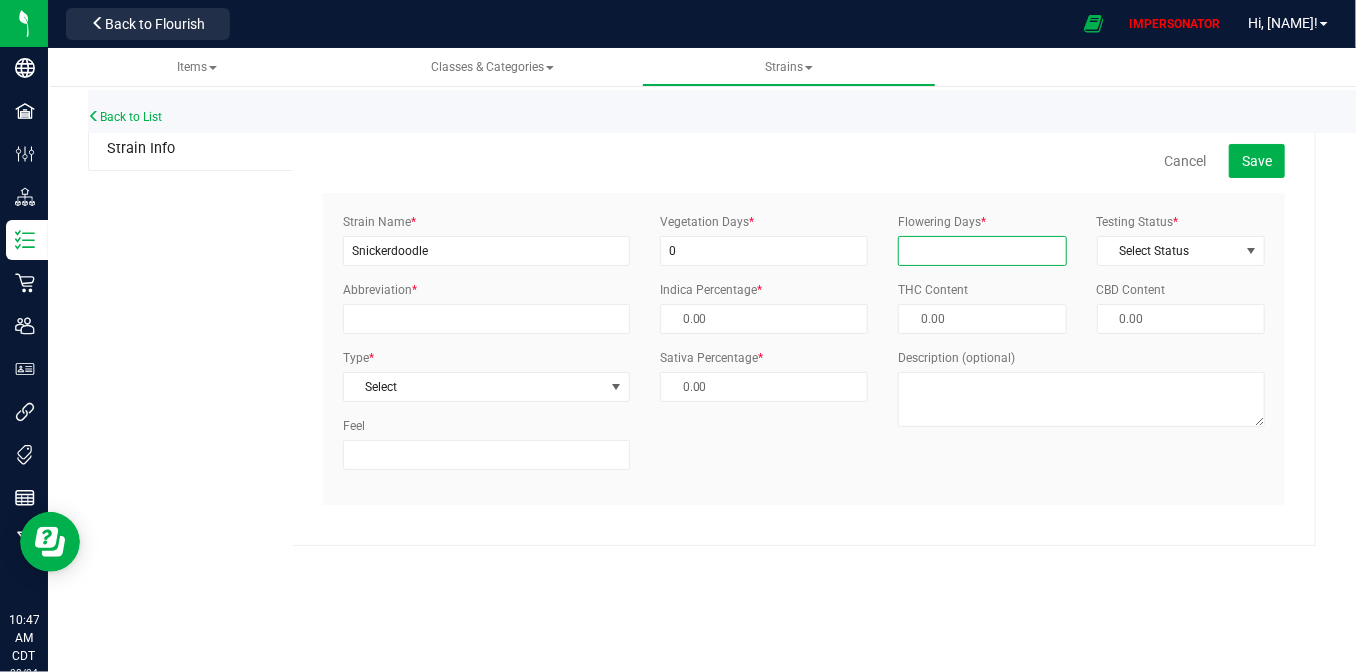 click on "Flowering Days
*" at bounding box center [982, 251] 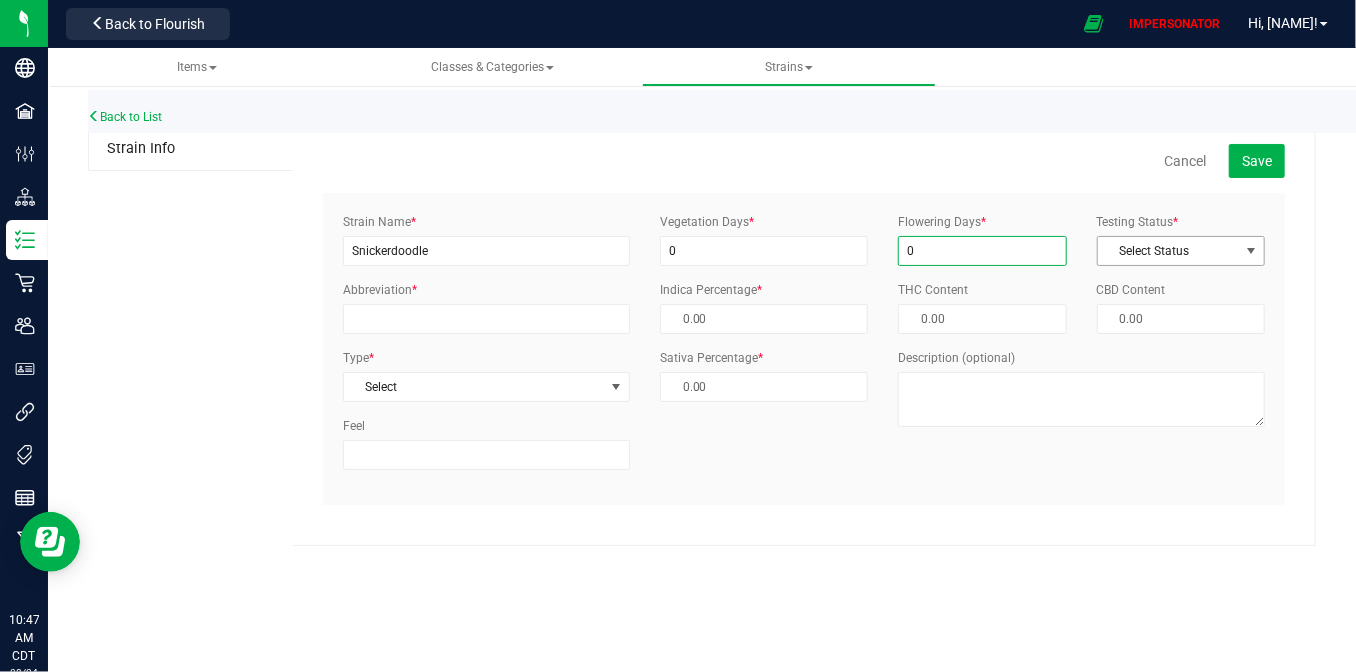 type on "0" 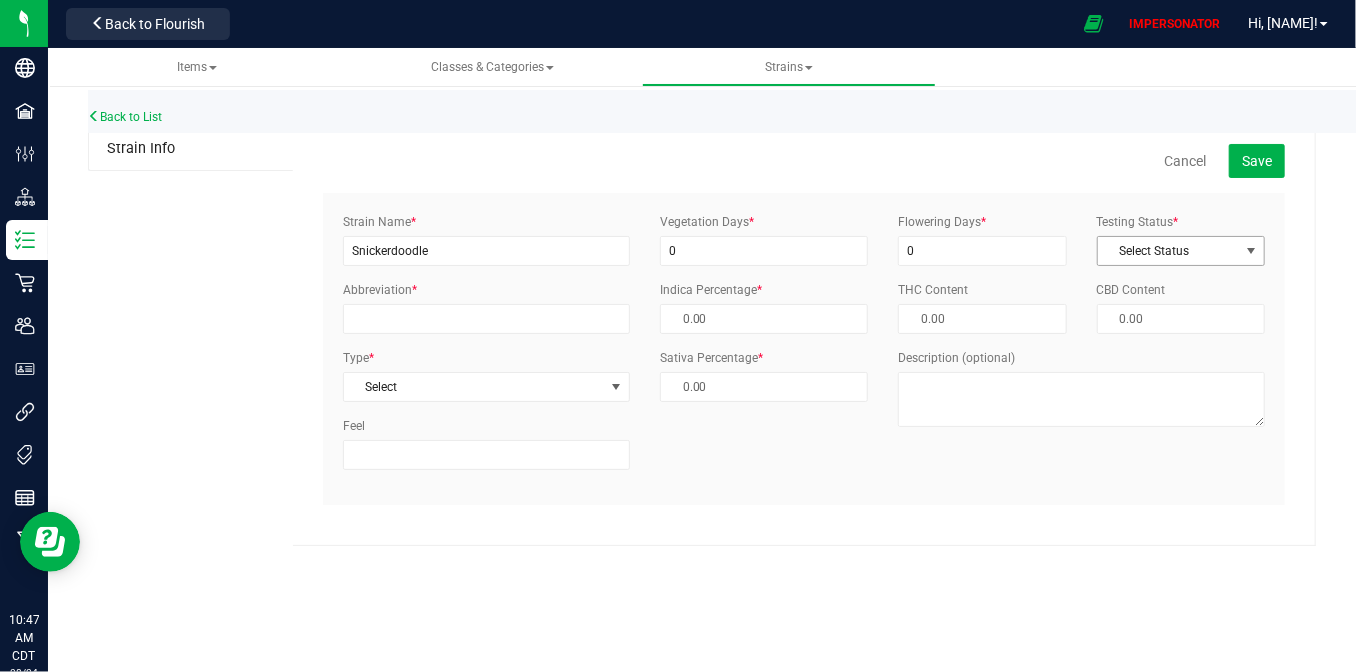click on "Select Status" at bounding box center (1168, 251) 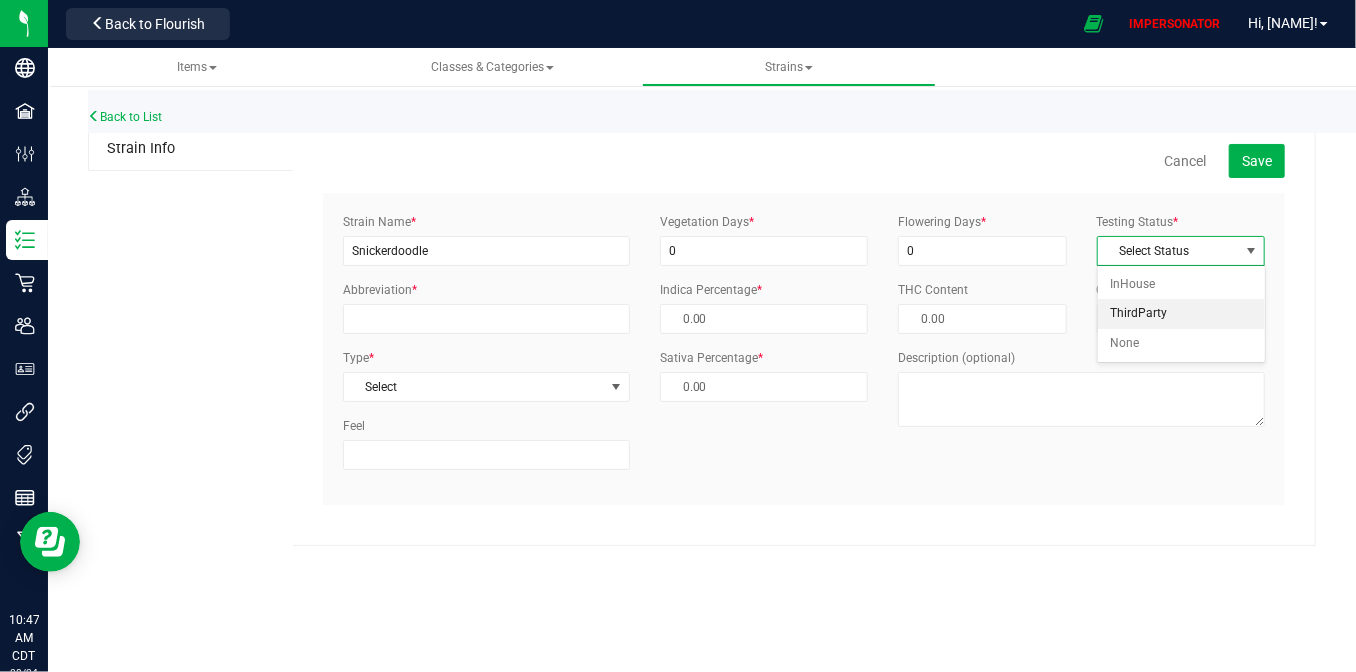 click on "ThirdParty" at bounding box center (1181, 314) 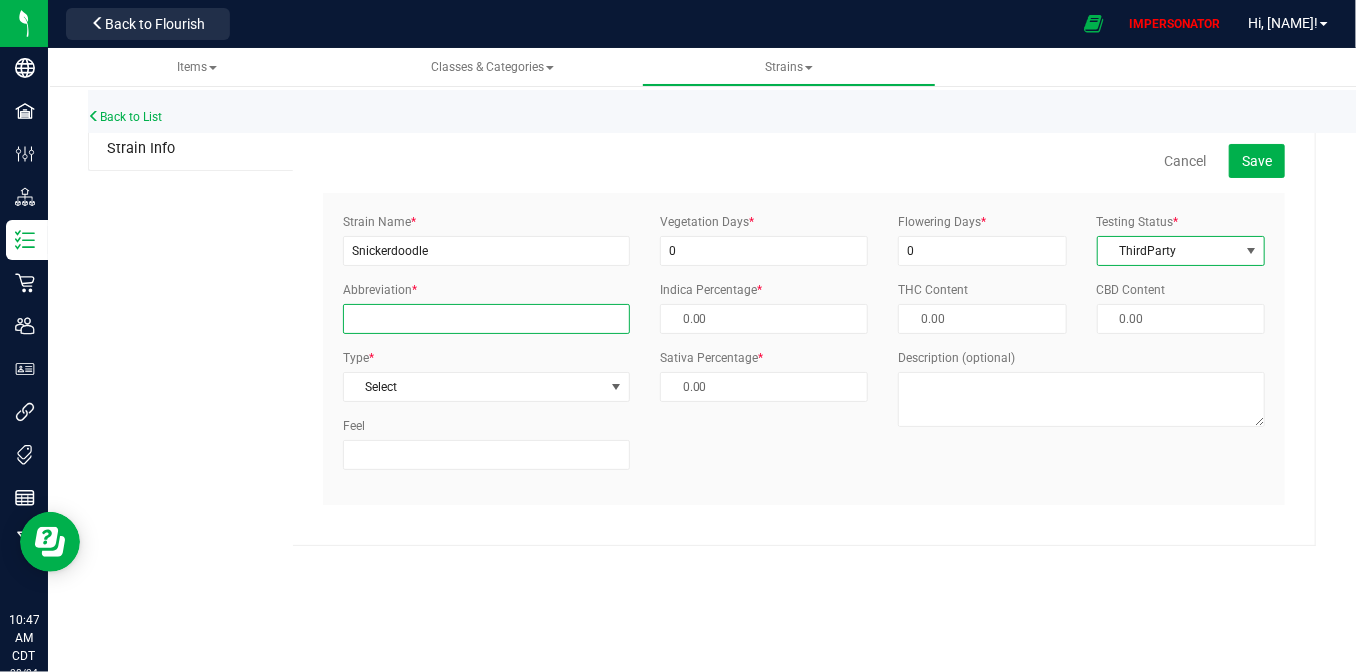 click on "Abbreviation
*" at bounding box center (486, 319) 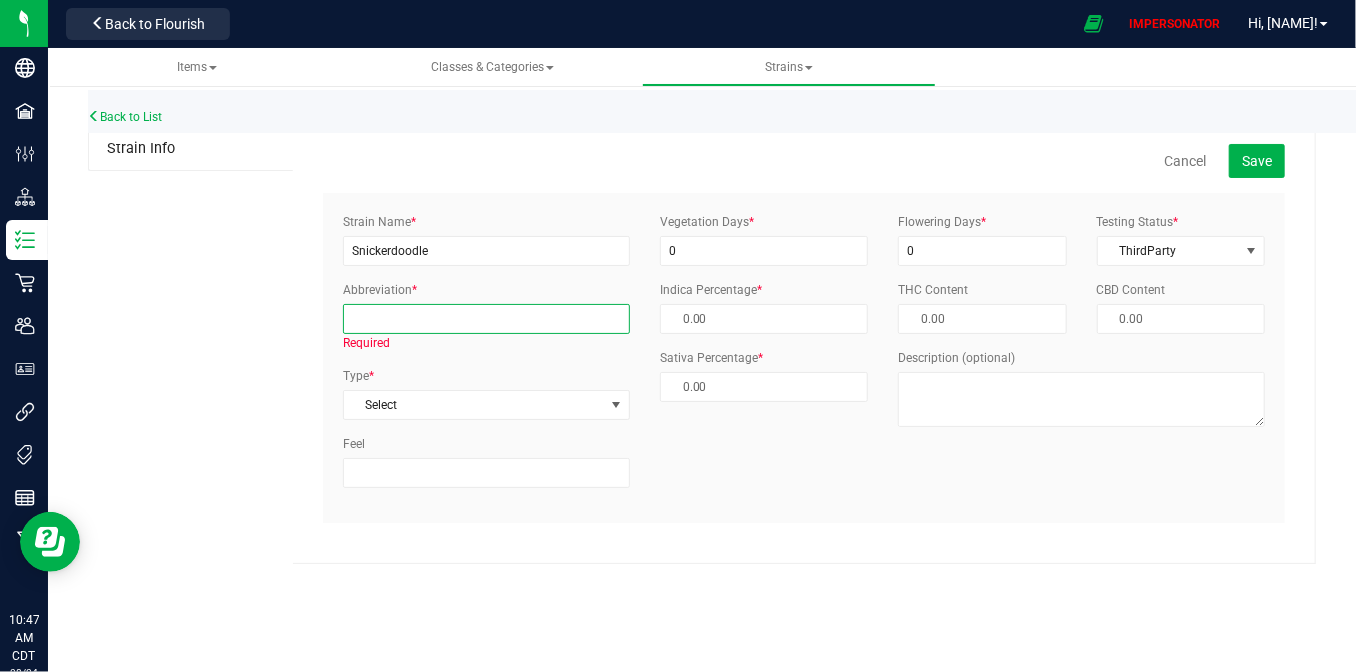 paste on "Snkd" 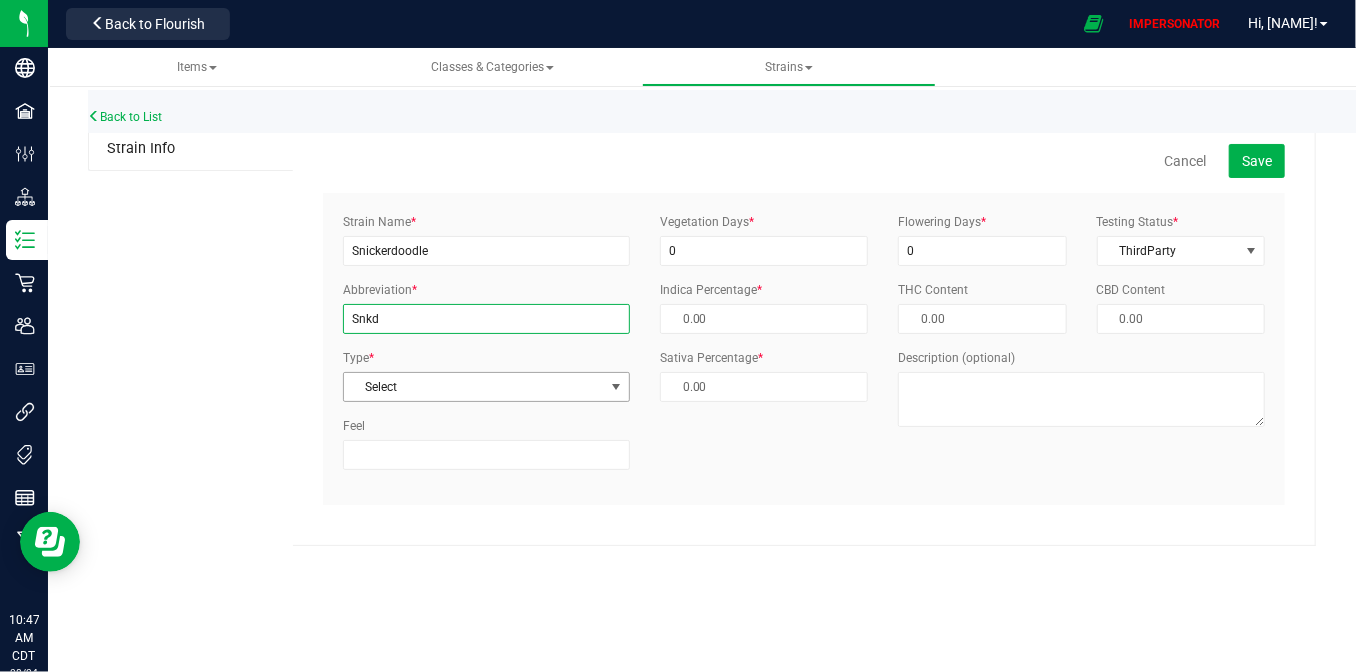 type on "Snkd" 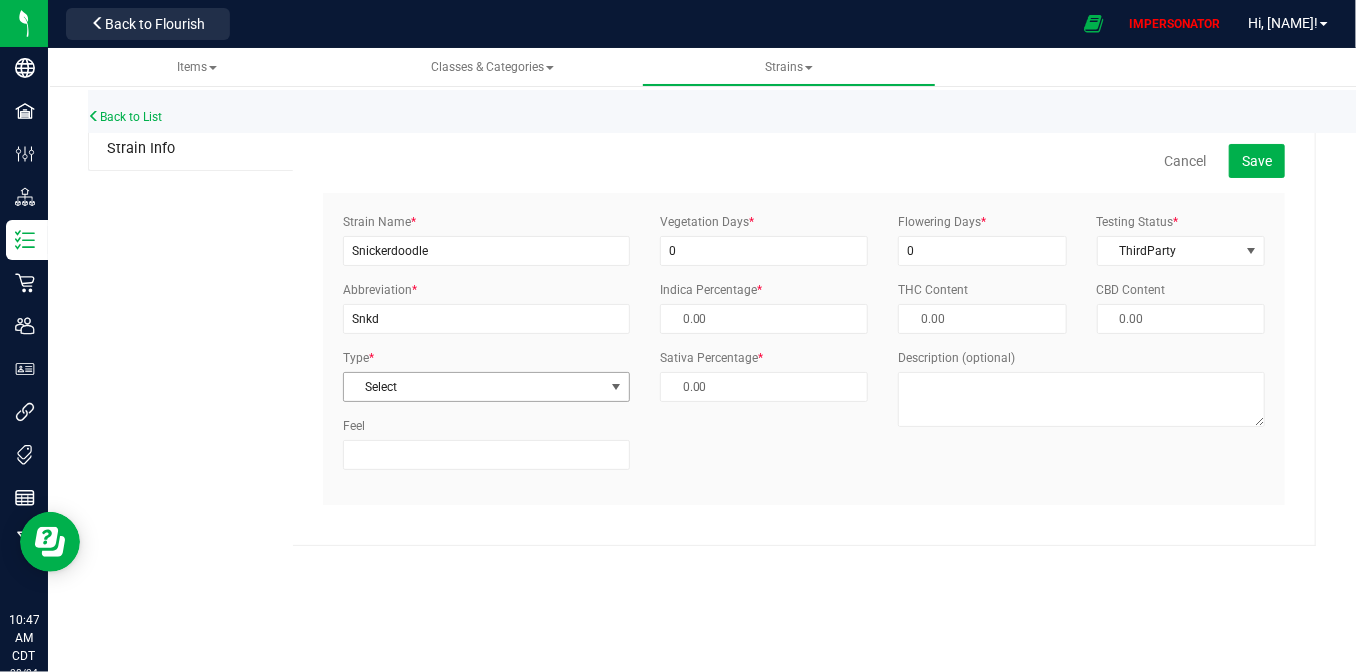 click on "Select" at bounding box center [474, 387] 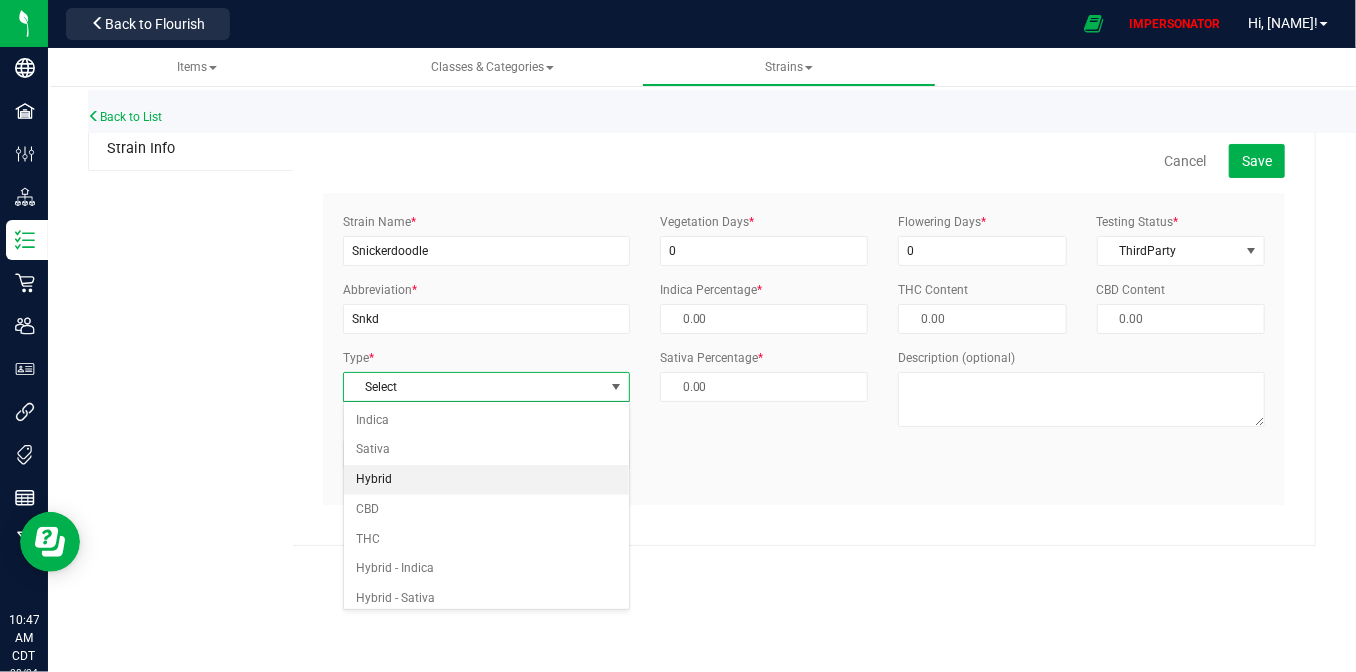 click on "Hybrid" at bounding box center (487, 480) 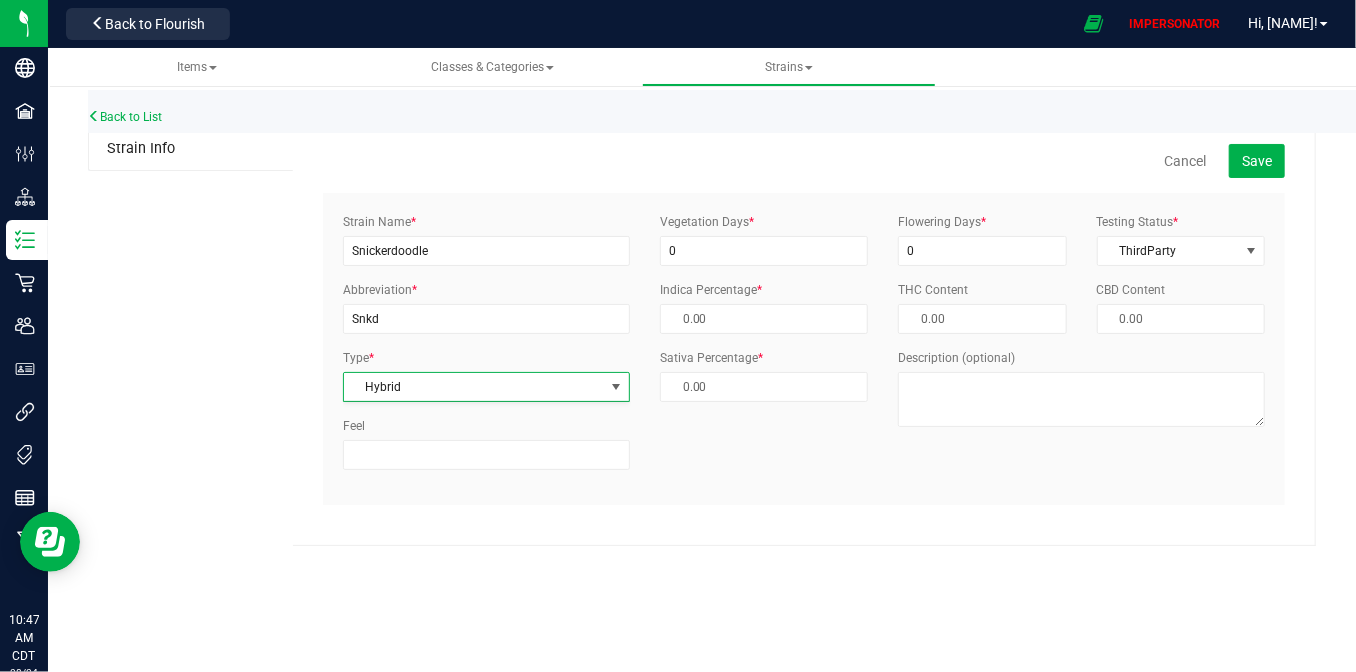 type on "50.00 %" 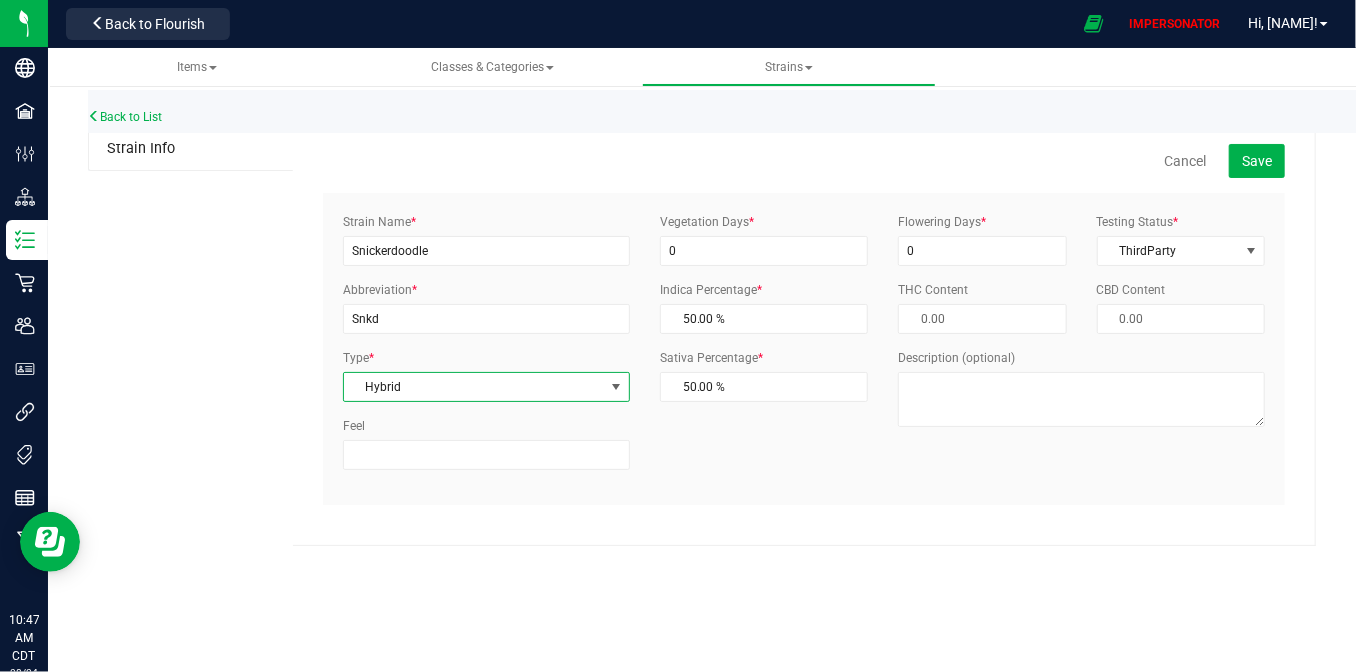 click on "Cancel
Save
Strain Name
*
[STRAIN NAME]
Abbreviation
*
[ABBREVIATION]
Type
*
[TYPE] [TYPE] [TYPE] [TYPE] [TYPE] [TYPE] [TYPE] [TYPE]
Feel
*" at bounding box center (804, 337) 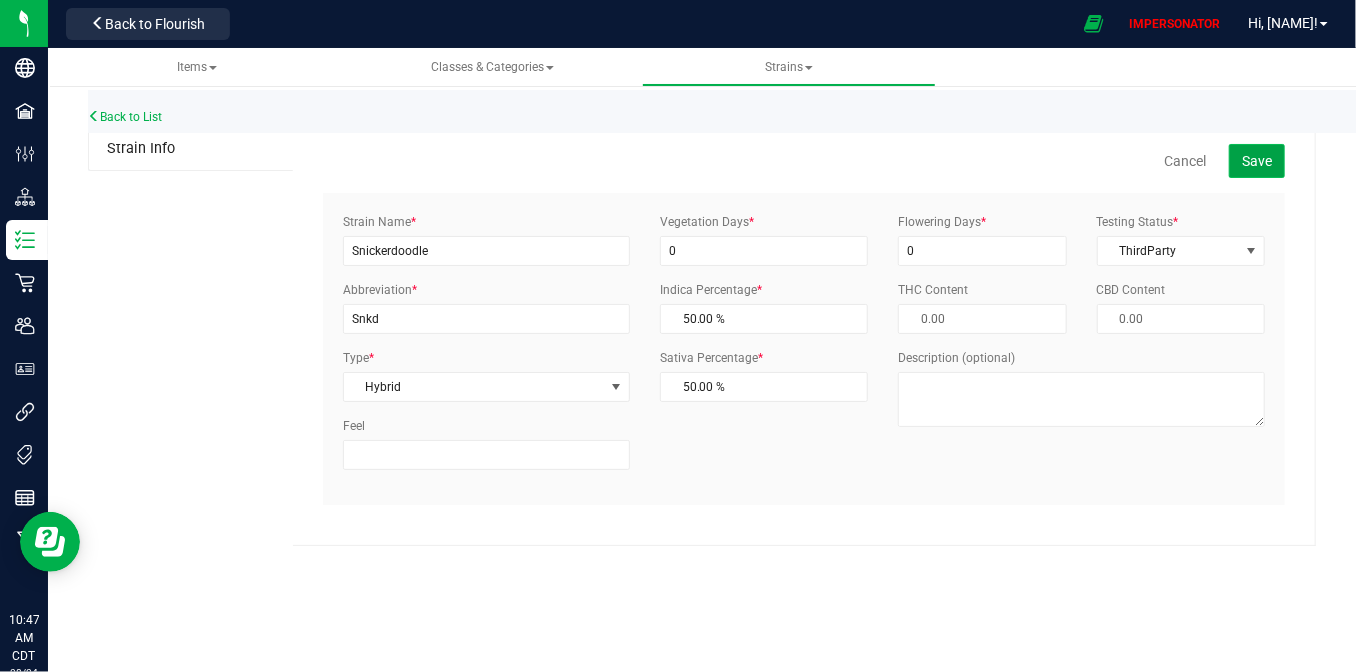 click on "Save" at bounding box center [1257, 161] 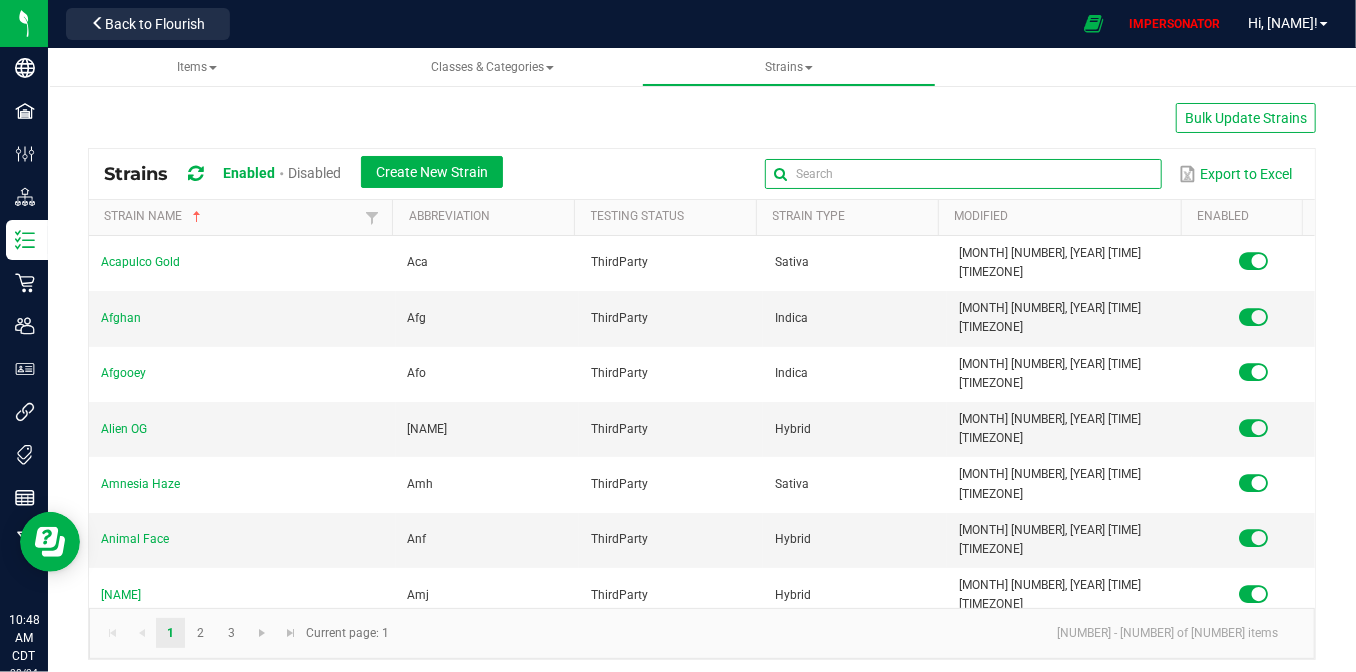 click at bounding box center (963, 174) 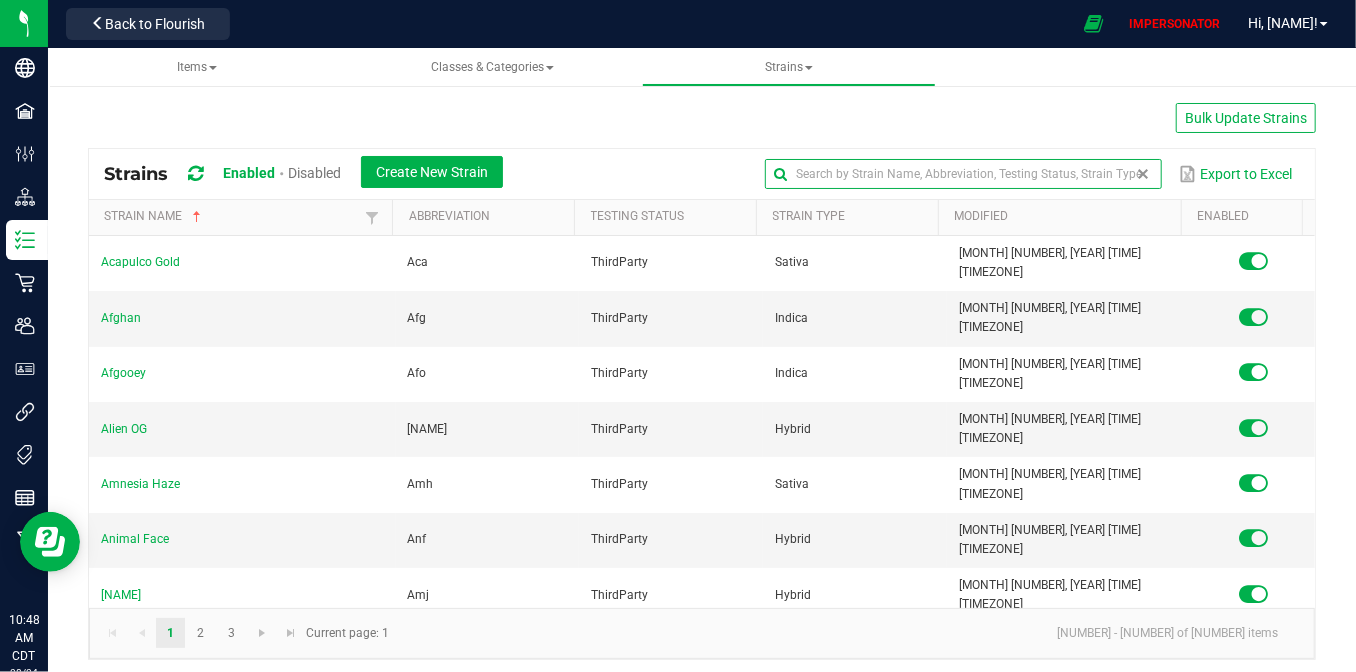 paste on "Space Pop" 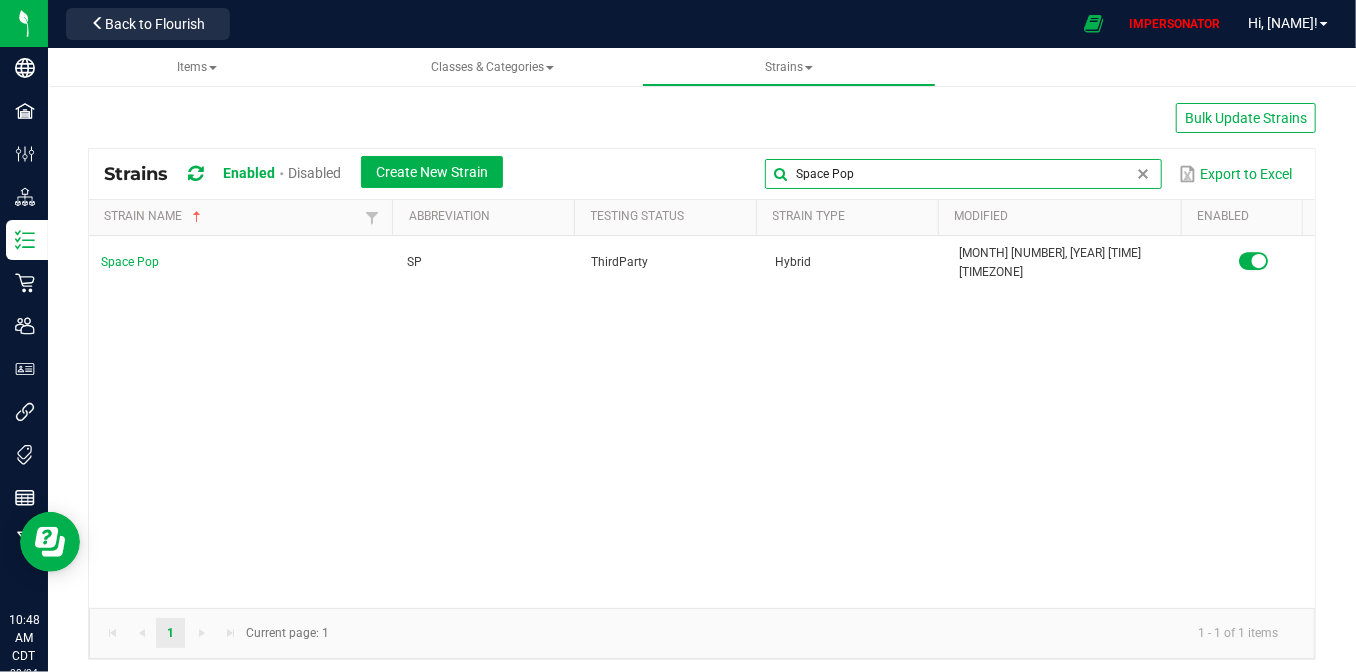 drag, startPoint x: 891, startPoint y: 171, endPoint x: 651, endPoint y: 172, distance: 240.00209 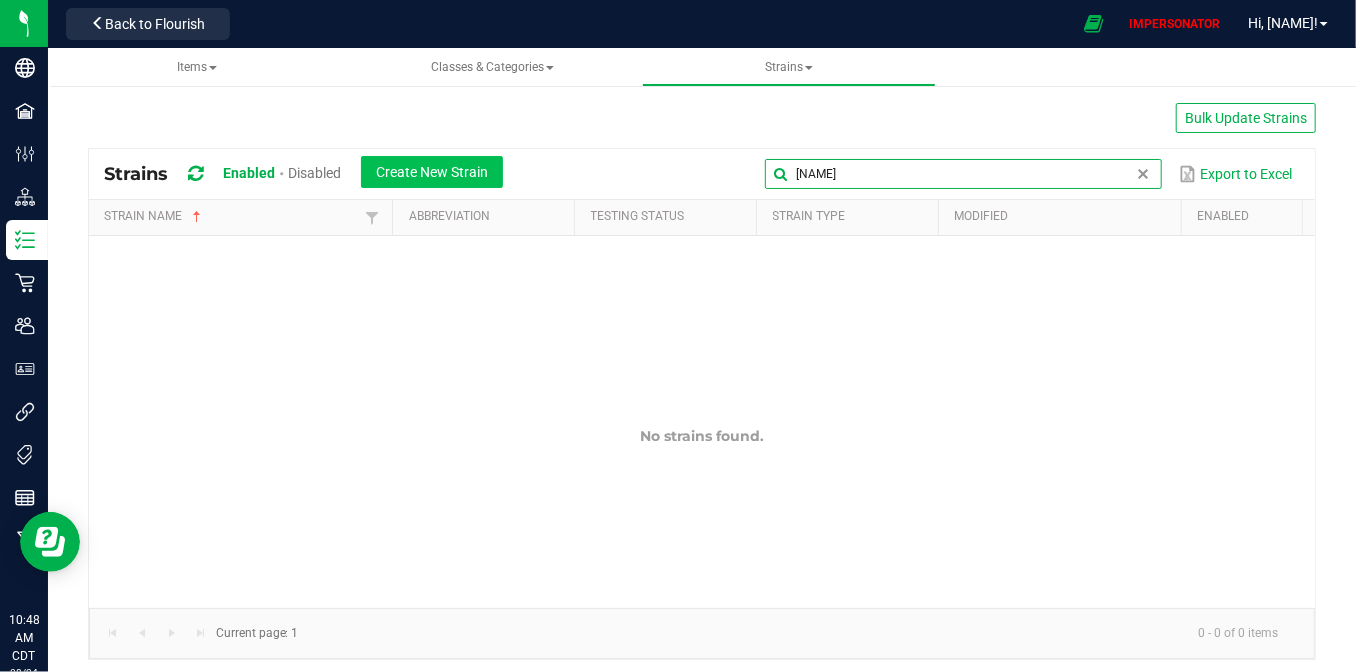 type on "[NAME]" 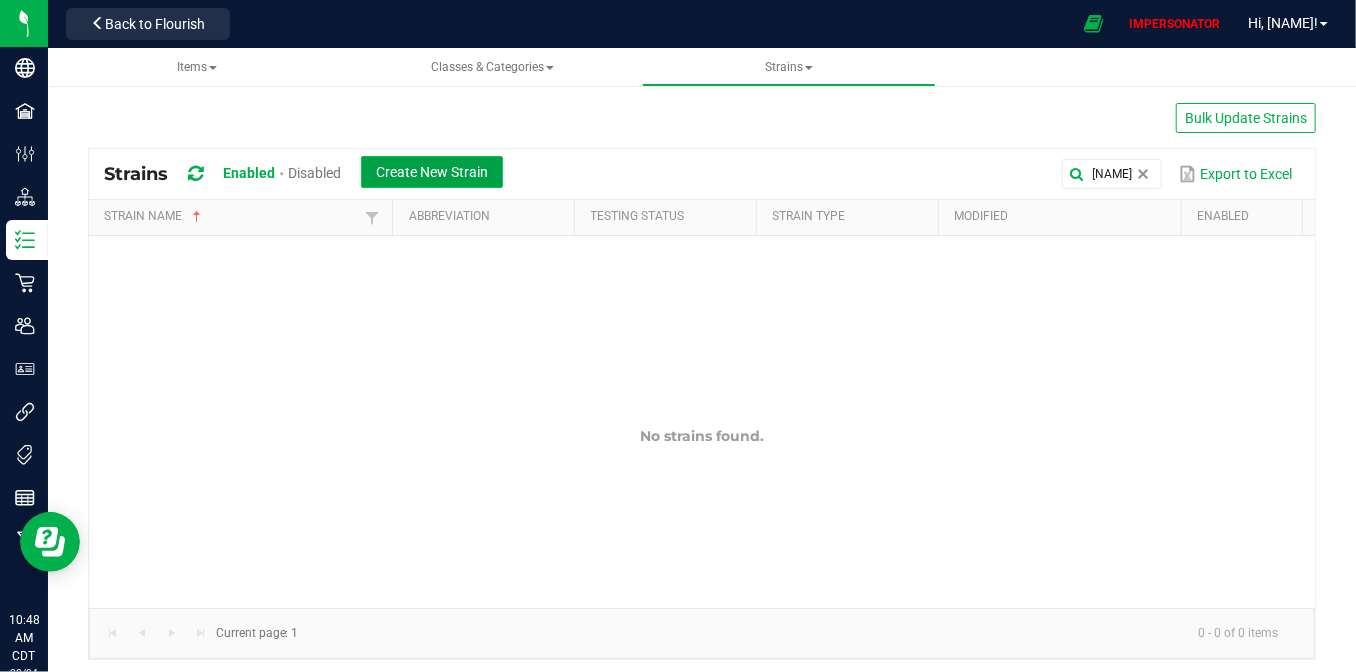 click on "Create New Strain" at bounding box center (432, 172) 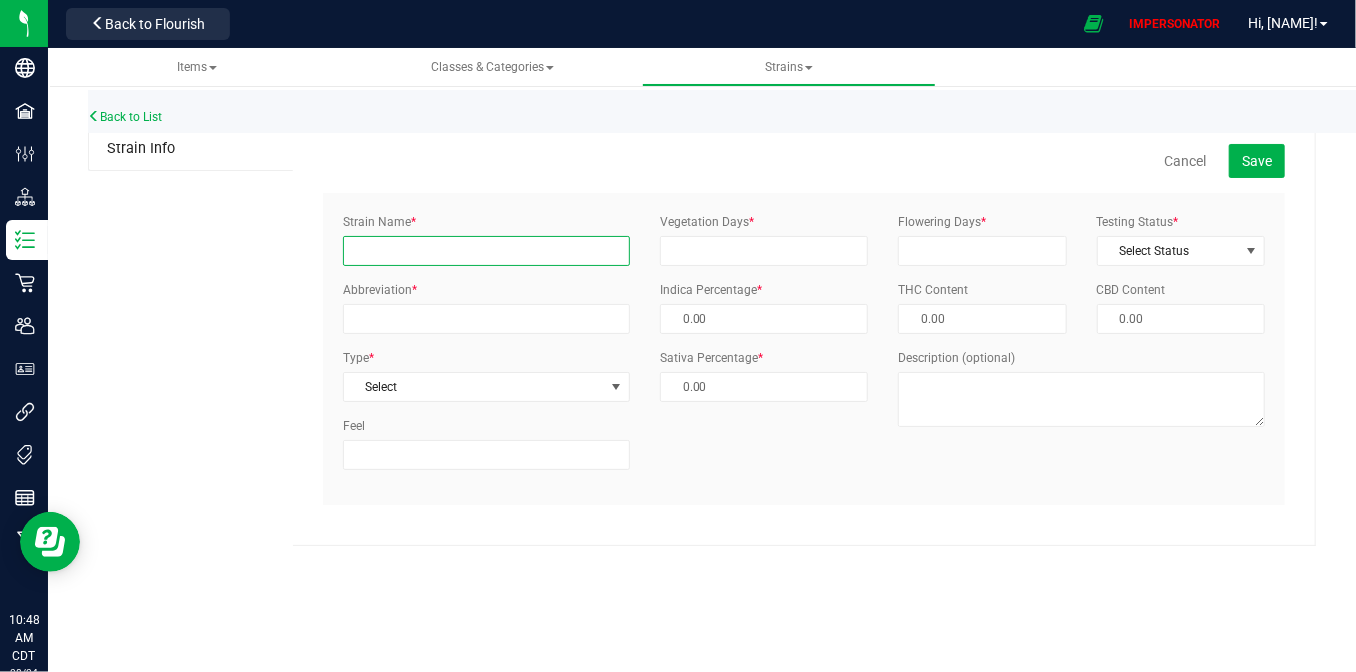 click on "Strain Name
*" at bounding box center [486, 251] 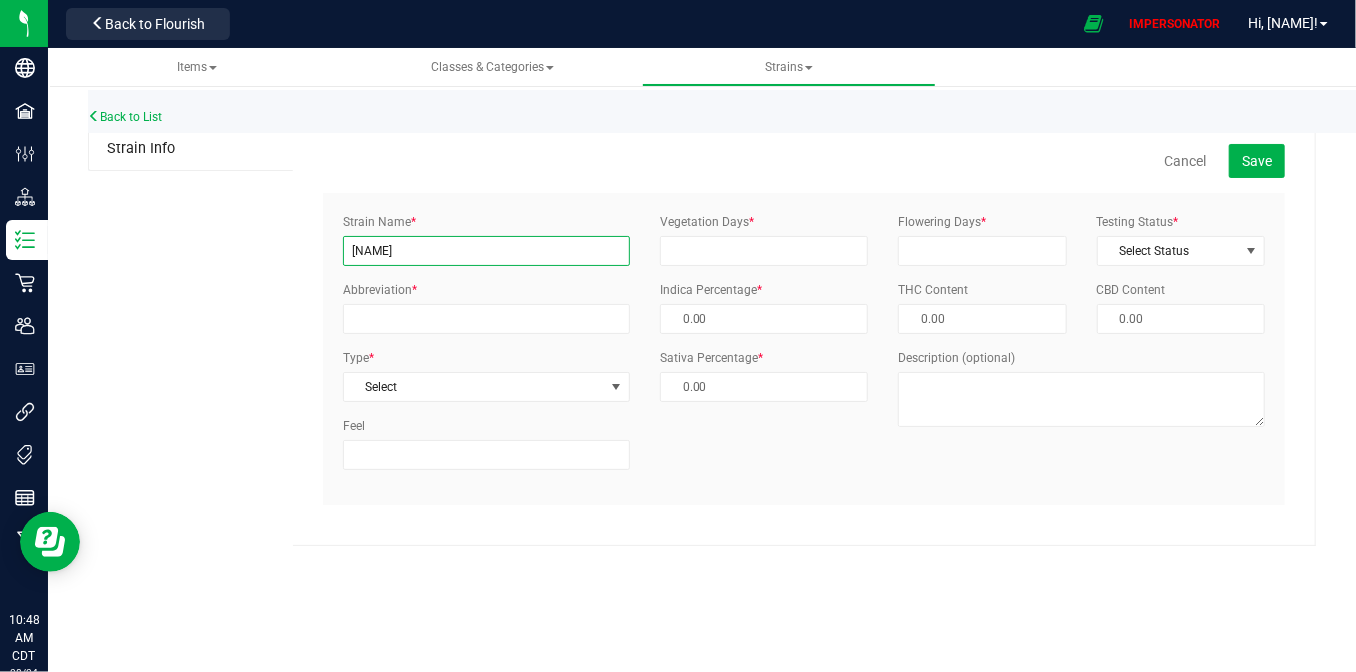 type on "[NAME]" 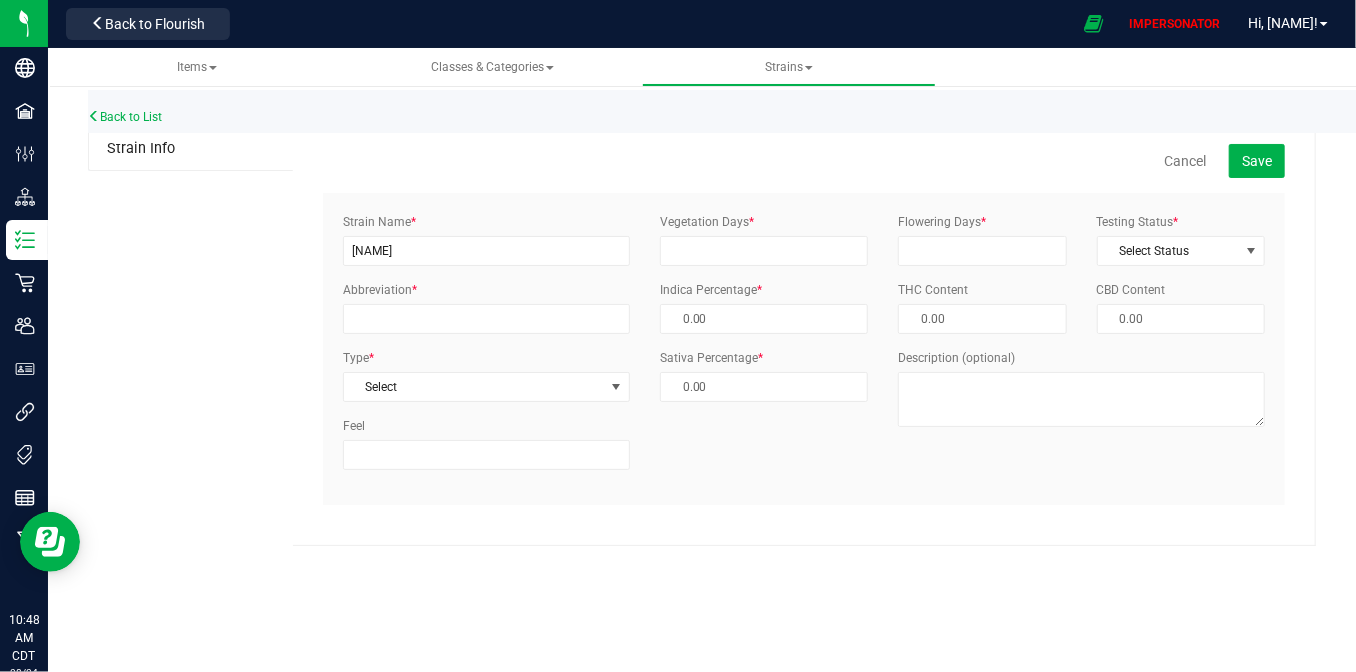 click on "Vegetation Days
*
Indica Percentage
*
Sativa Percentage
*" at bounding box center [764, 315] 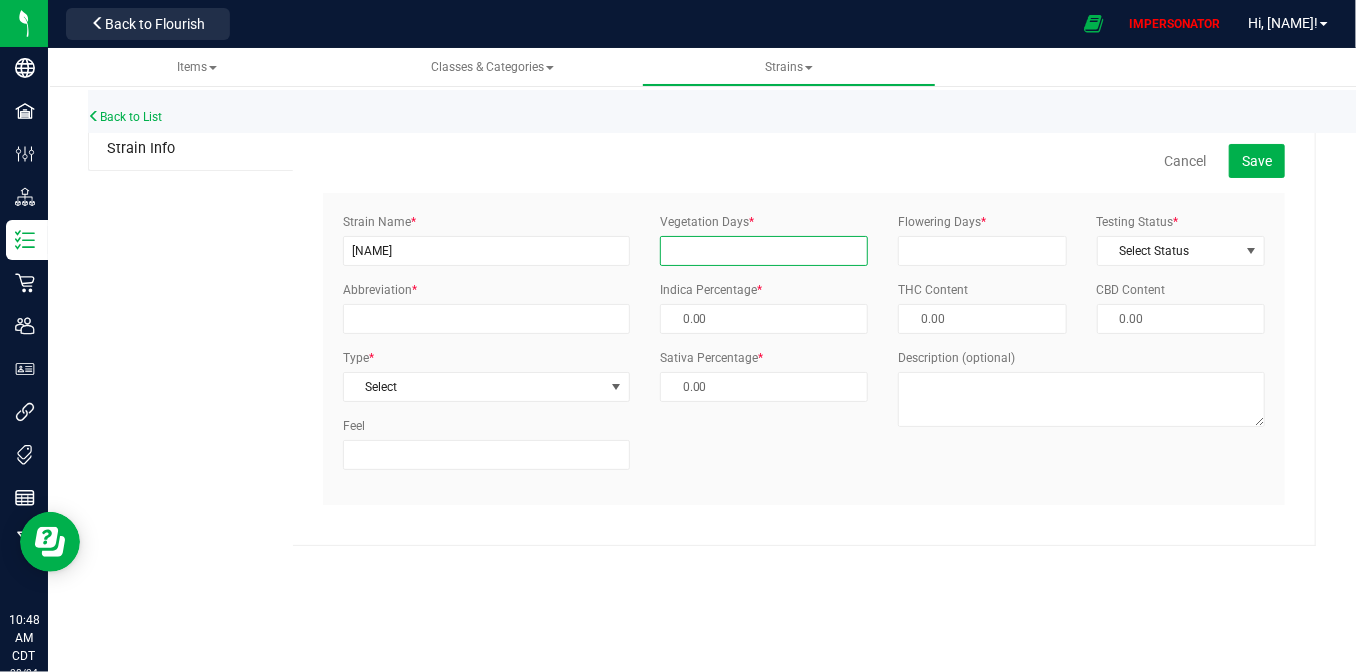 click on "Vegetation Days
*" at bounding box center (764, 251) 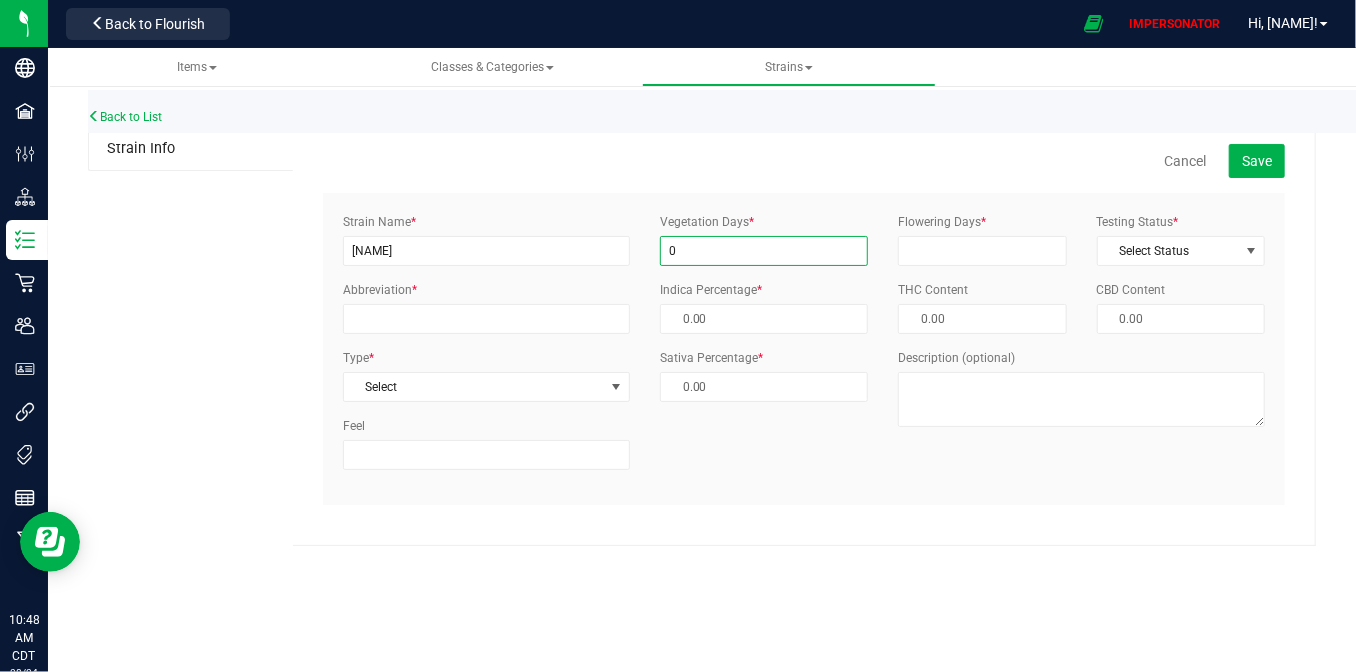 type on "0" 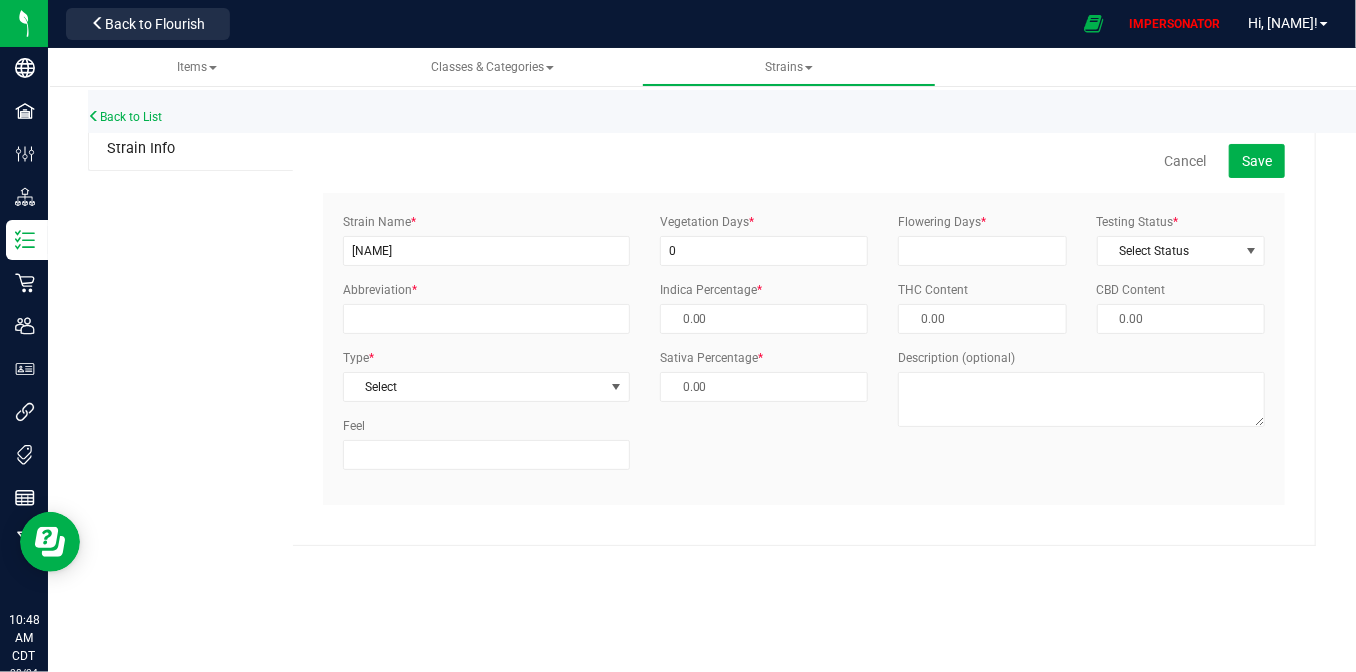 click on "Flowering Days
*" at bounding box center (982, 239) 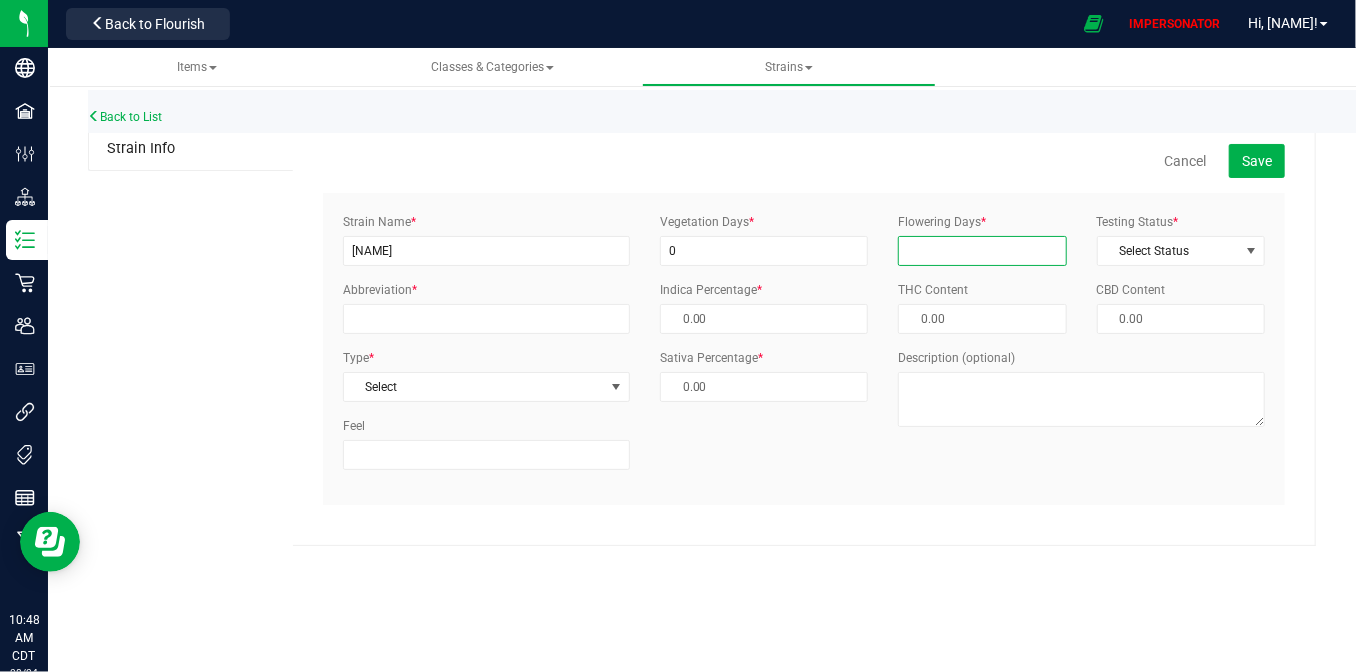 click on "Flowering Days
*" at bounding box center (982, 251) 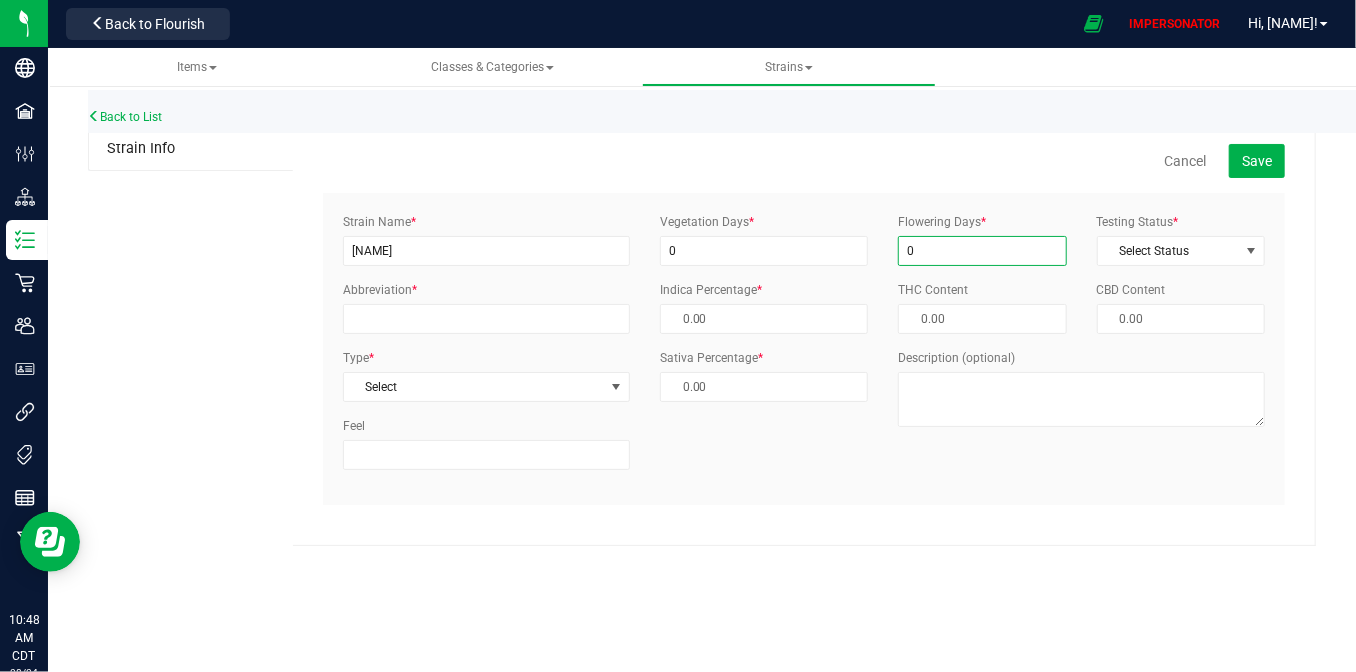 type on "0" 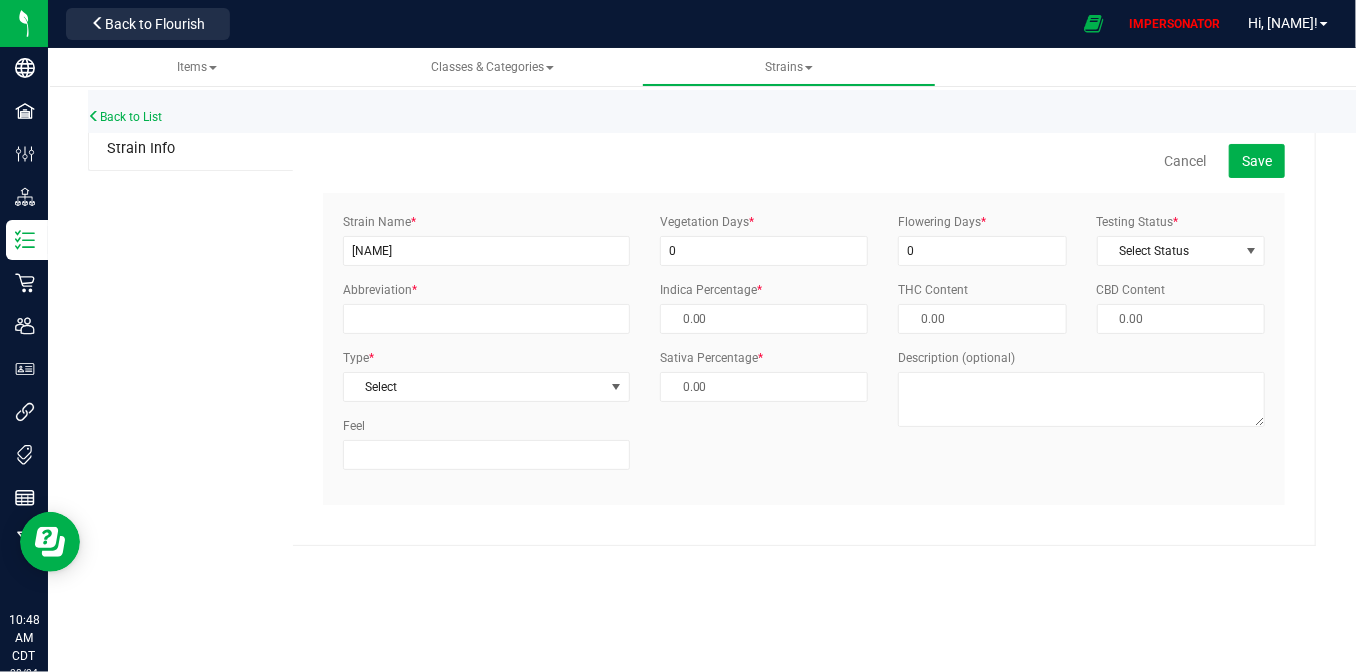 click on "Flowering Days
*
0
Testing Status
*
[STATUS] [STATUS] [STATUS] [STATUS] [STATUS]
THC Content
CBD Content
Description (optional)" at bounding box center (1081, 327) 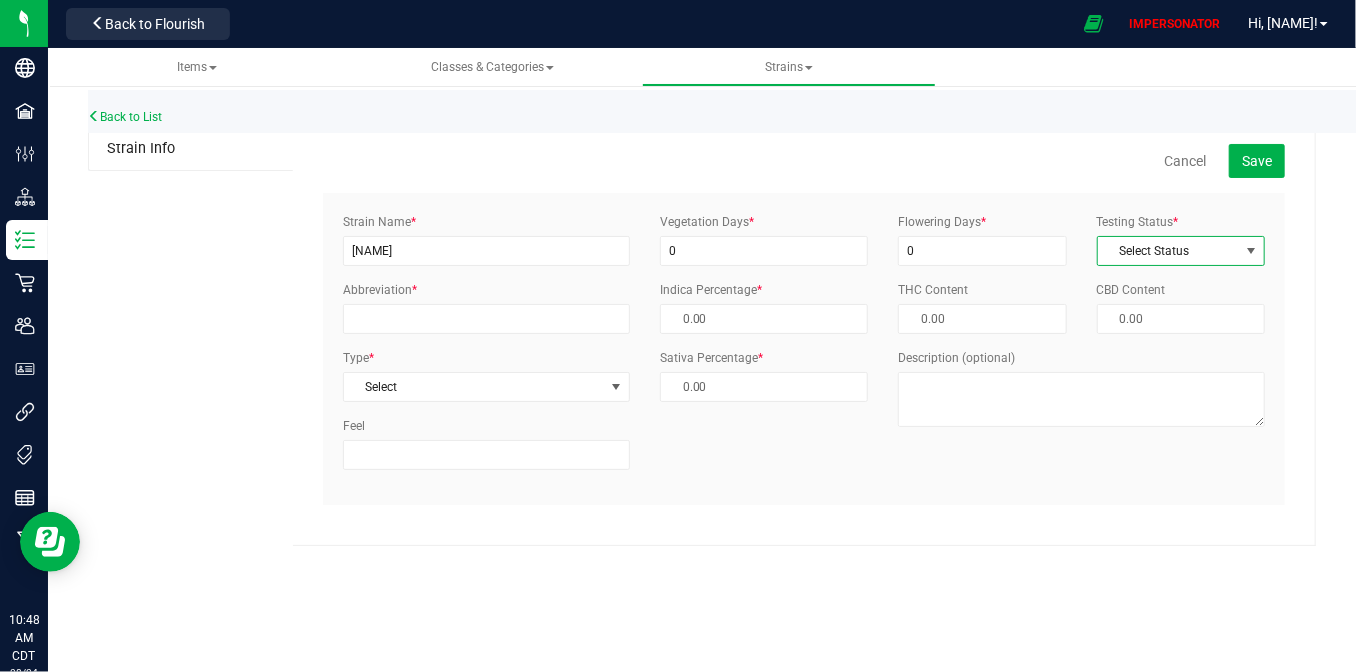 click on "Select Status" at bounding box center (1168, 251) 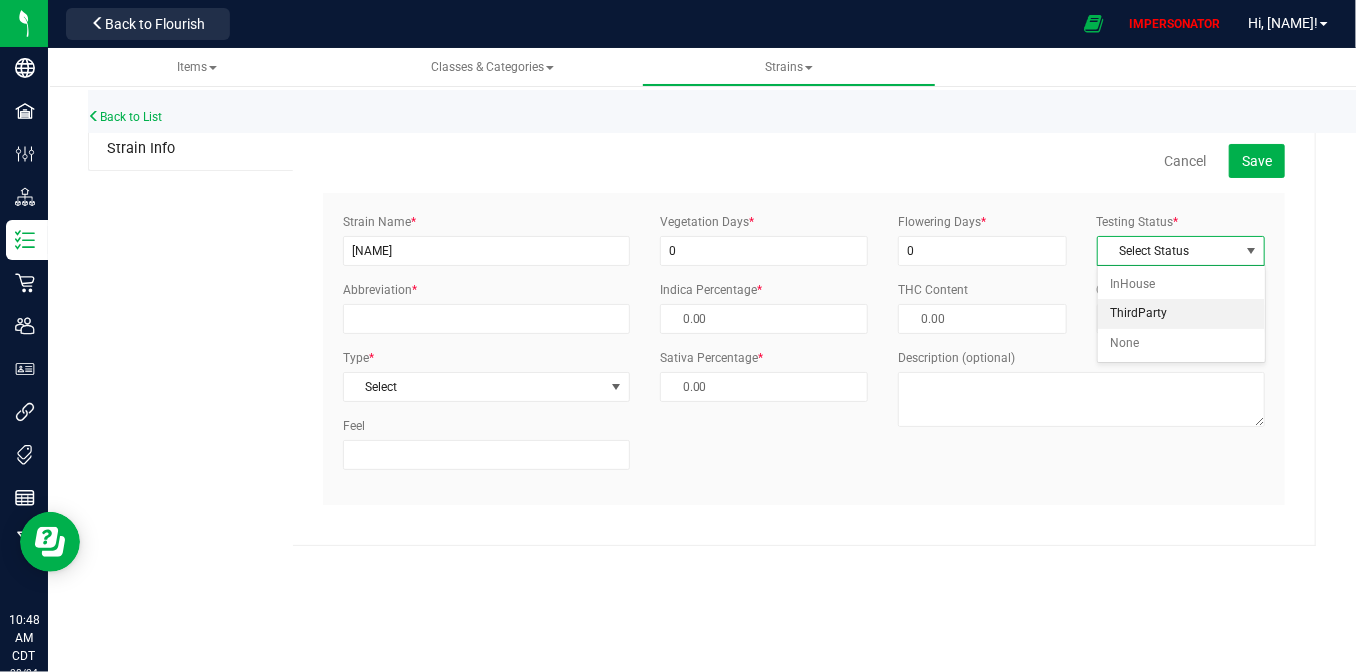 click on "ThirdParty" at bounding box center [1181, 314] 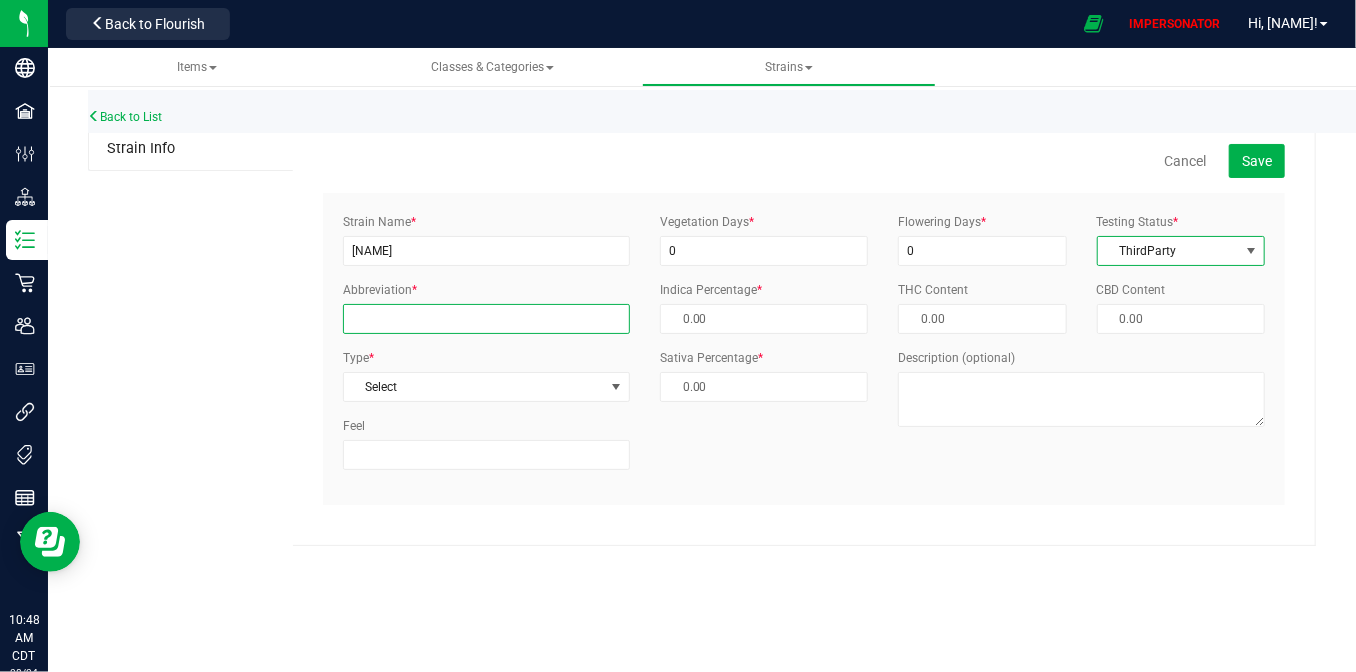 click on "Abbreviation
*" at bounding box center [486, 319] 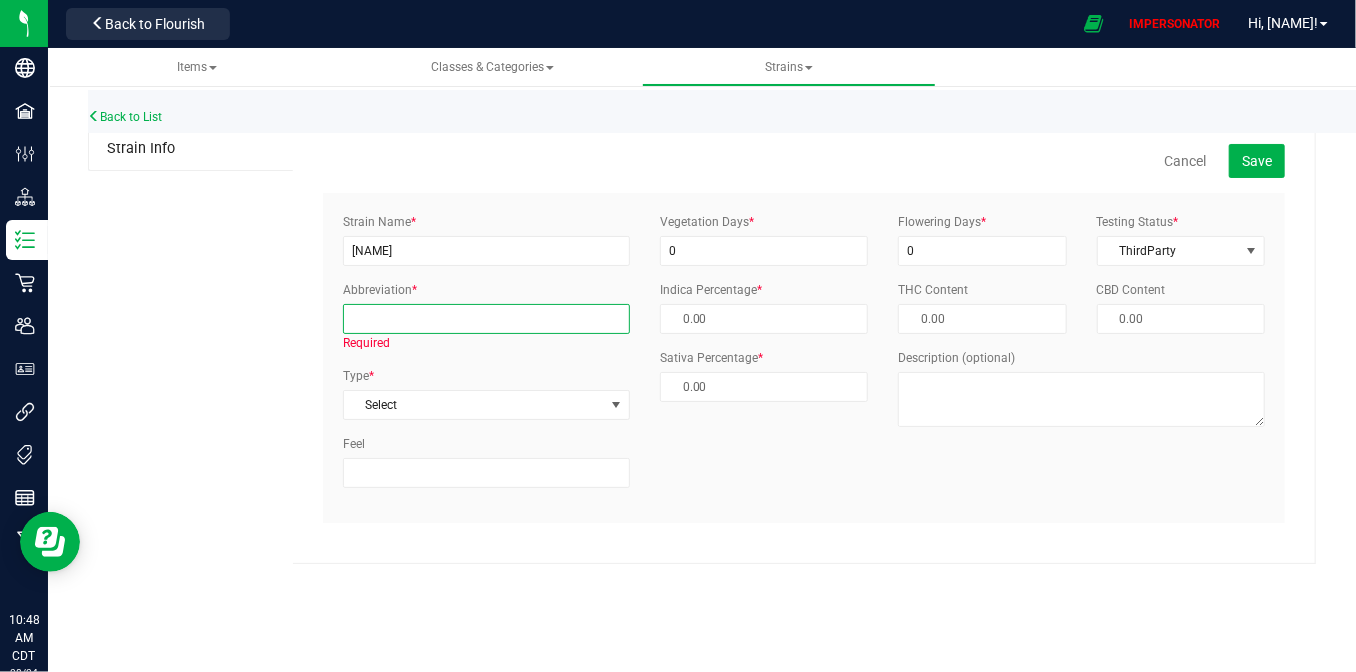 paste on "Sgr" 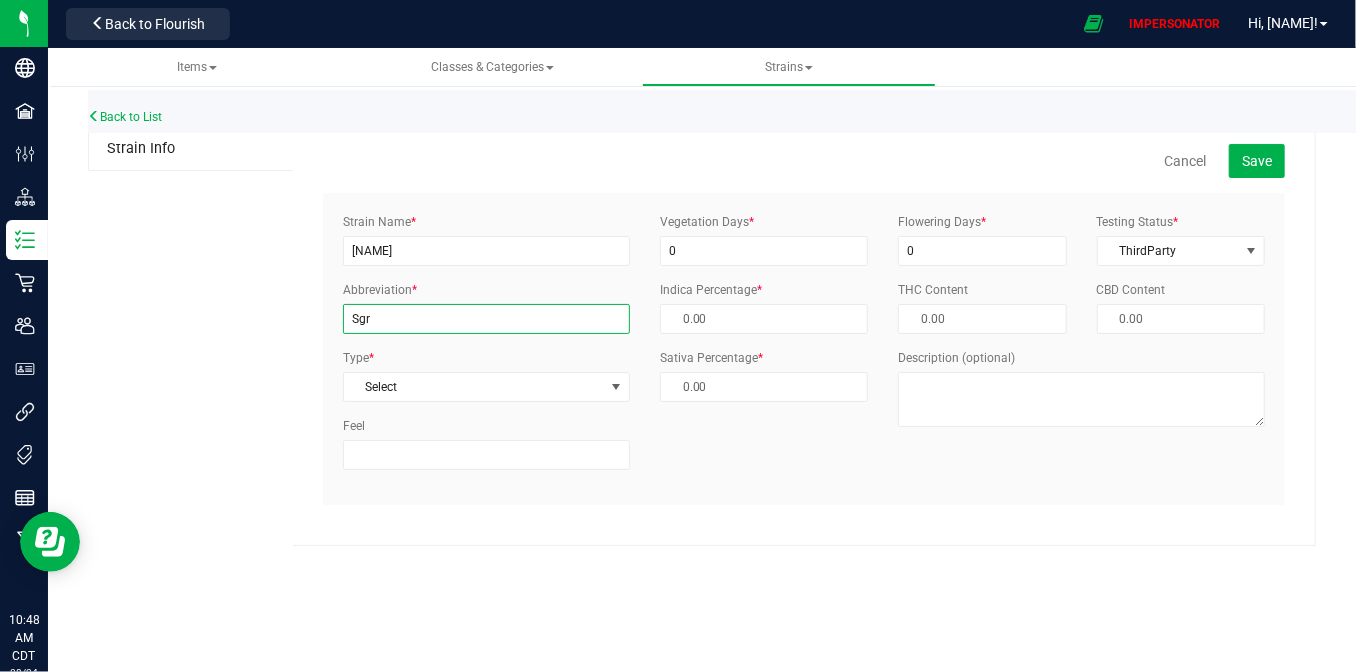 type on "Sgr" 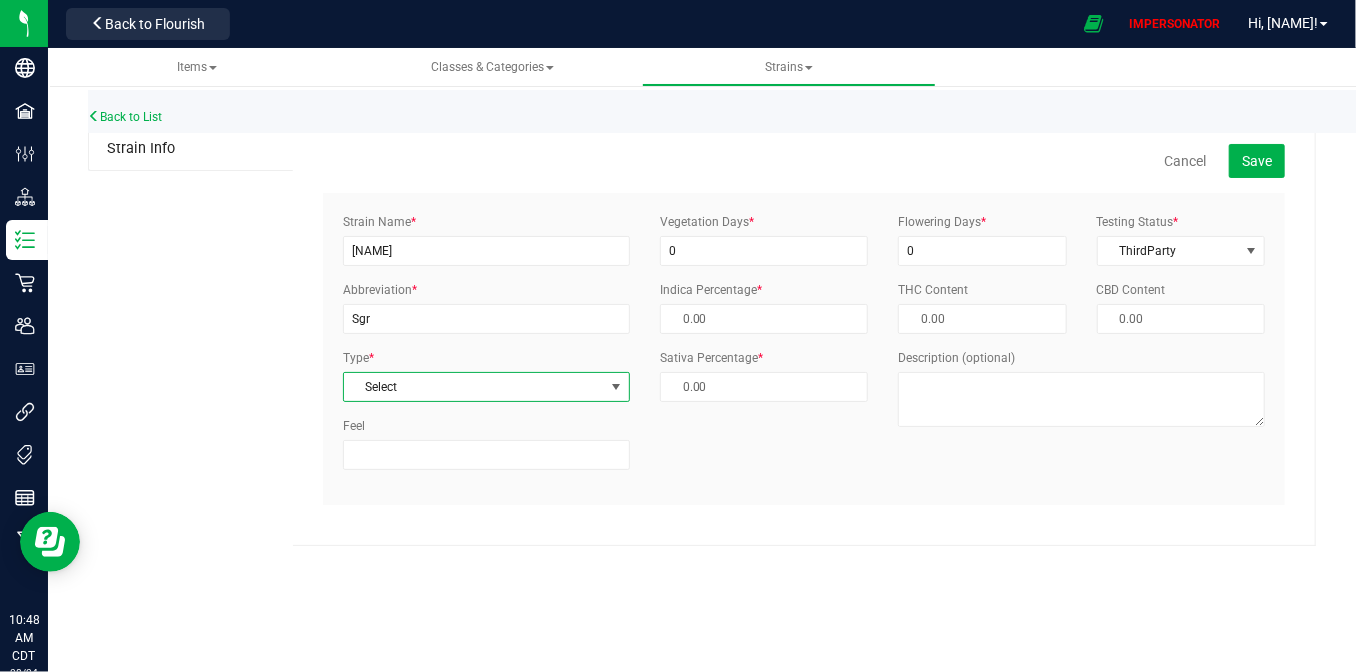 click on "Select" at bounding box center [474, 387] 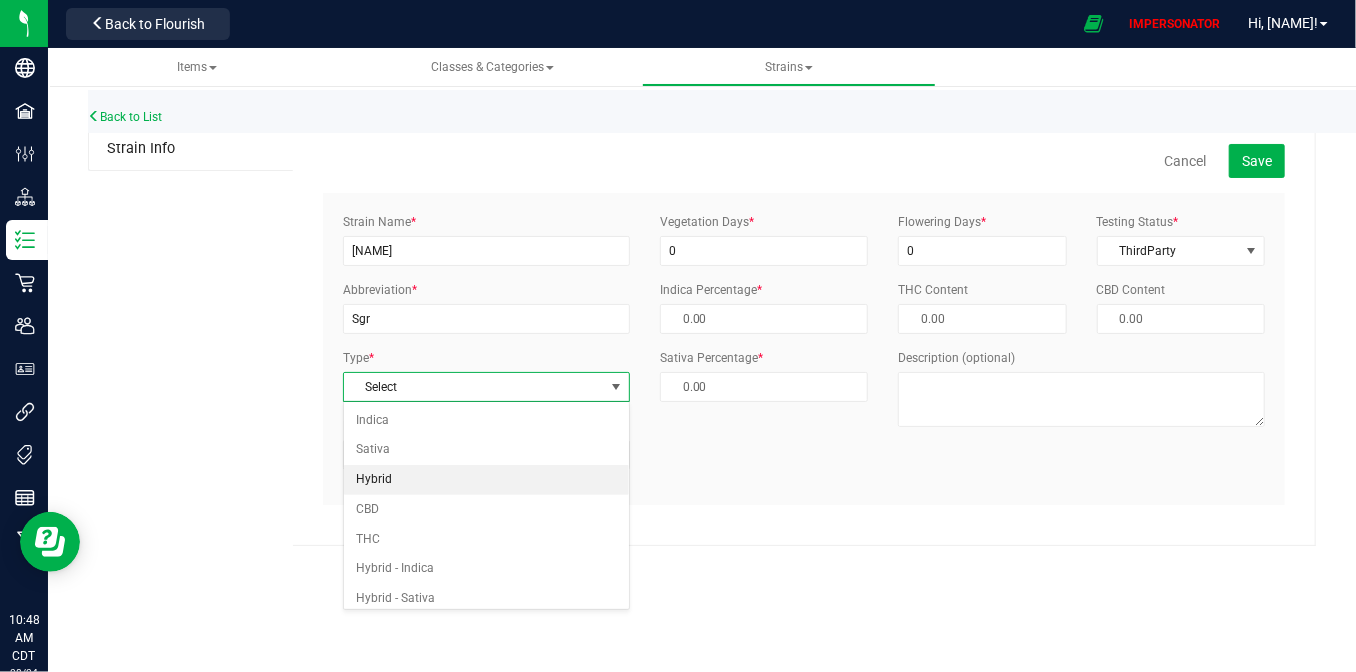 click on "Hybrid" at bounding box center (487, 480) 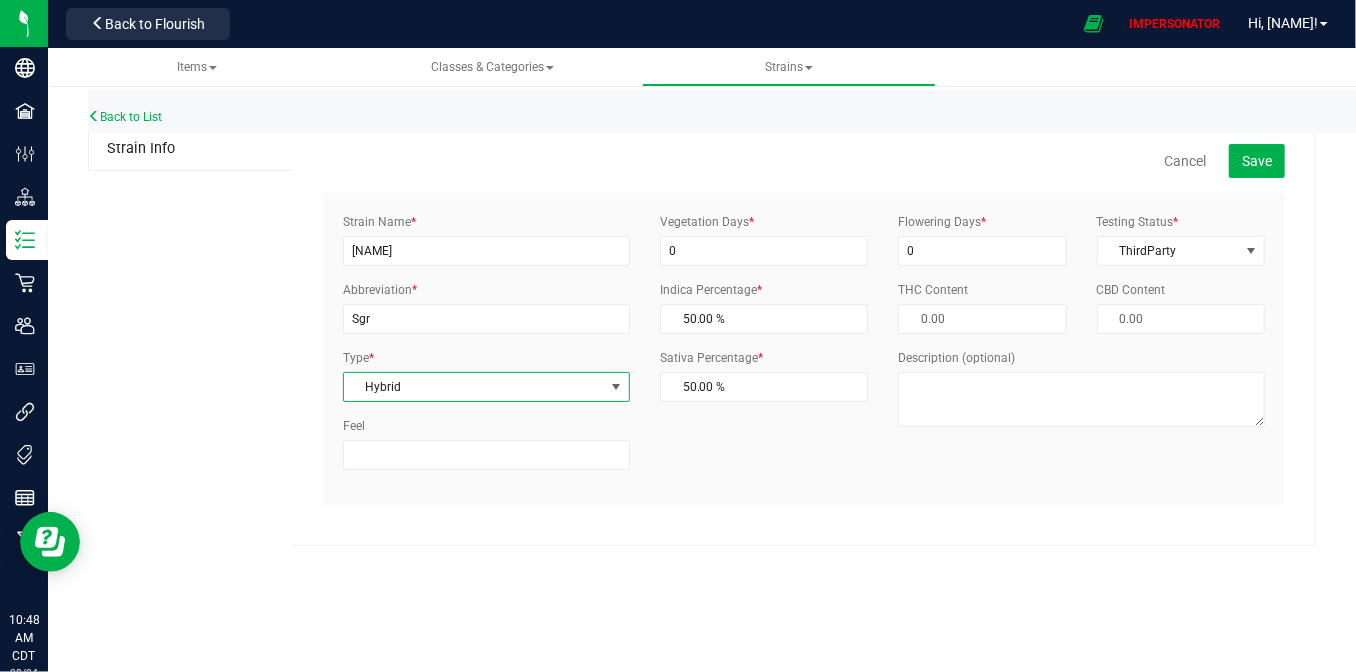 click on "Cancel
Save
Strain Name
*
[STRAIN NAME]
Abbreviation
*
[ABBREVIATION]
Type
*
[TYPE] [TYPE] [TYPE] [TYPE] [TYPE] [TYPE] [TYPE] [TYPE]
Feel
* 0" at bounding box center (804, 337) 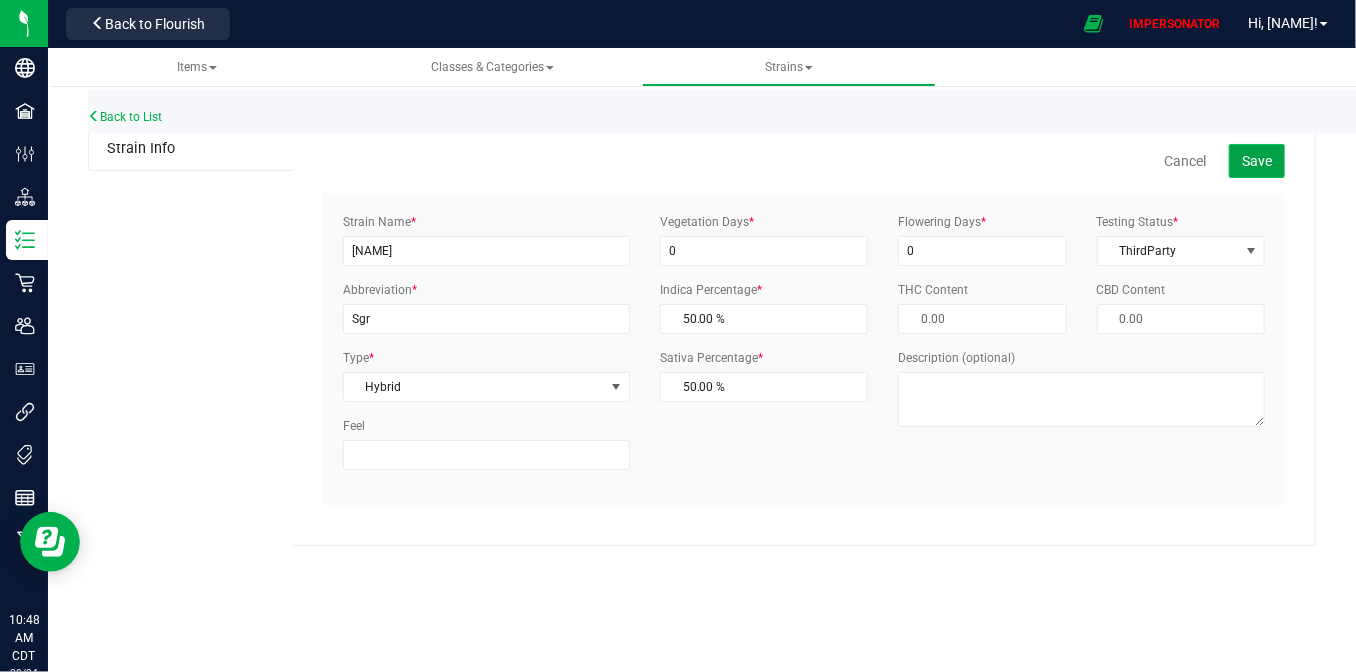 click on "Save" at bounding box center (1257, 161) 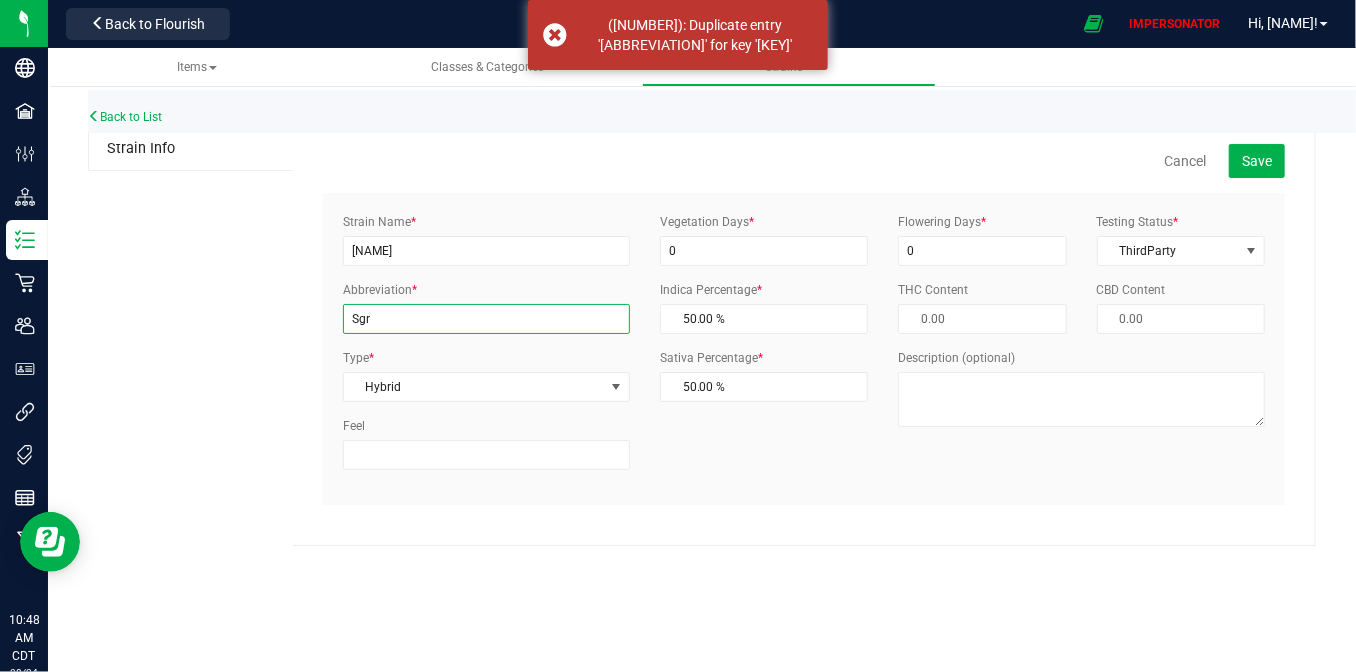 click on "Sgr" at bounding box center [486, 319] 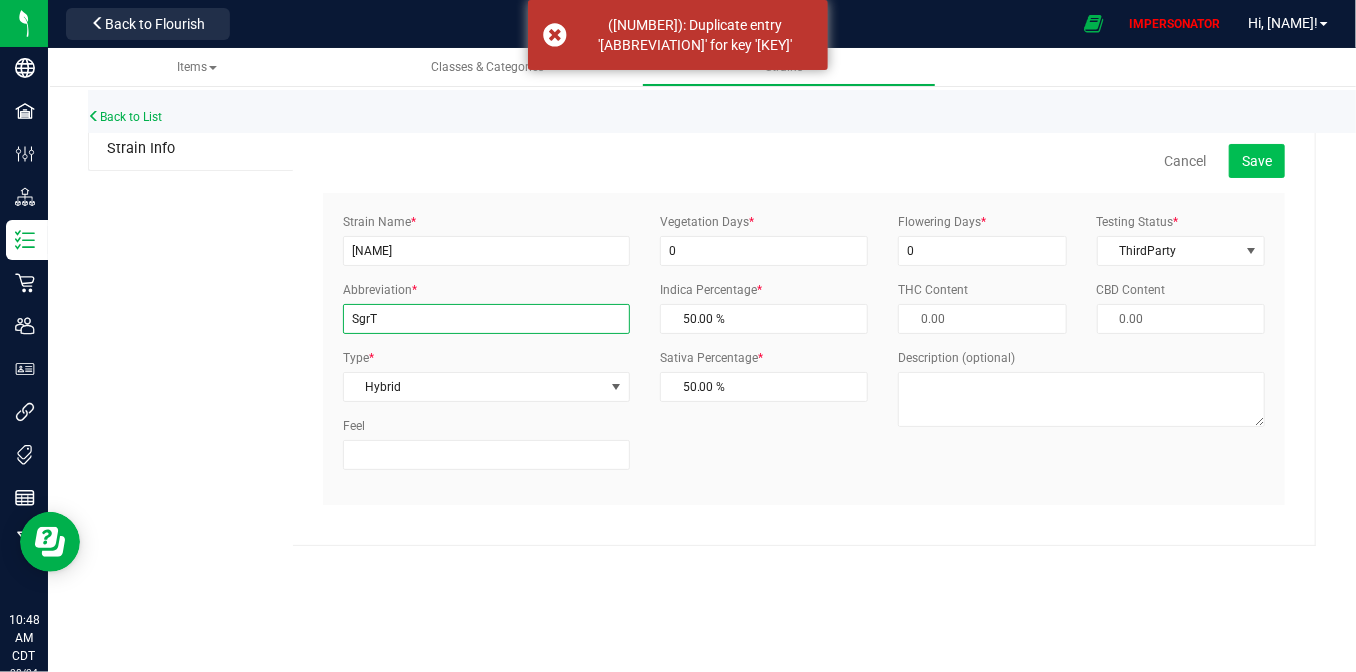 type on "SgrT" 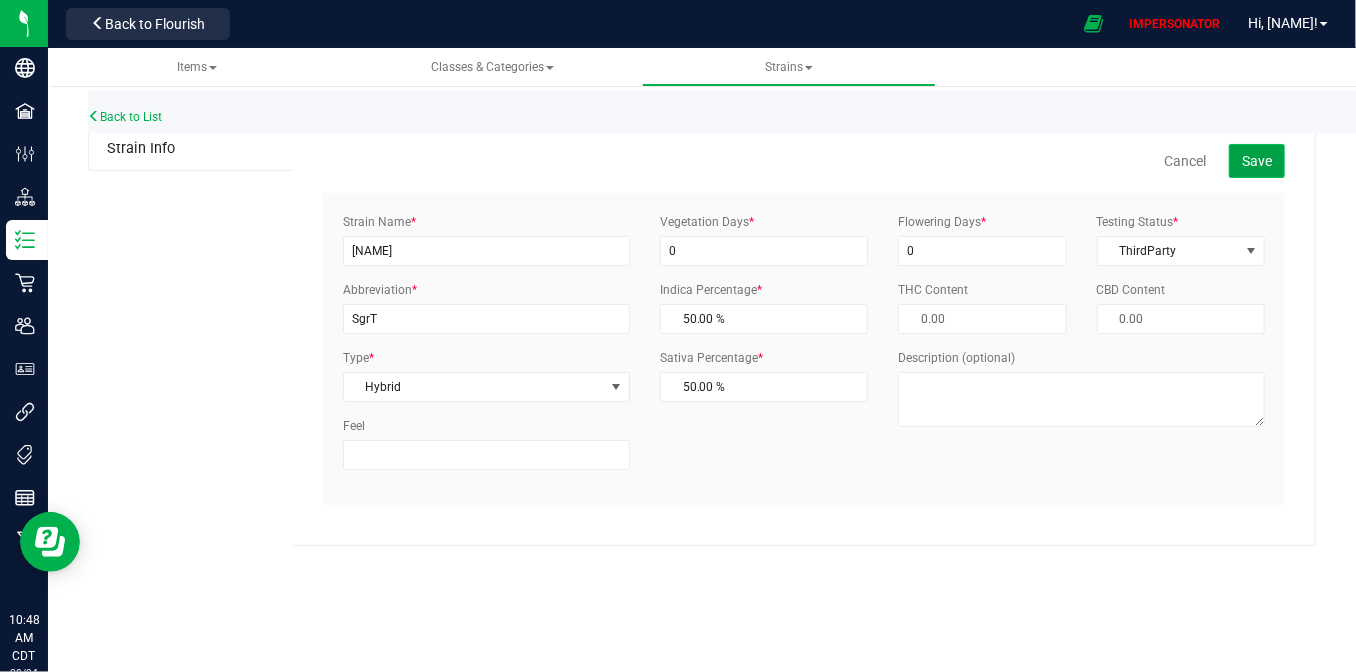 click on "Save" at bounding box center (1257, 161) 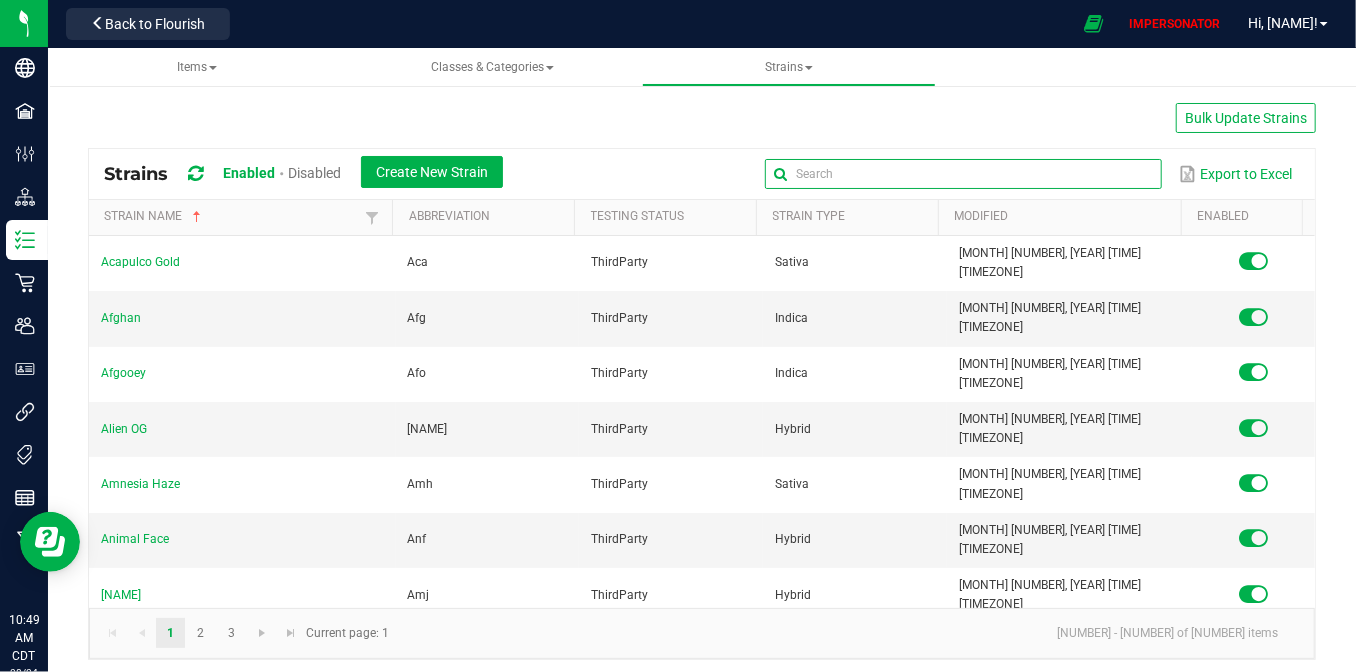 click at bounding box center (963, 174) 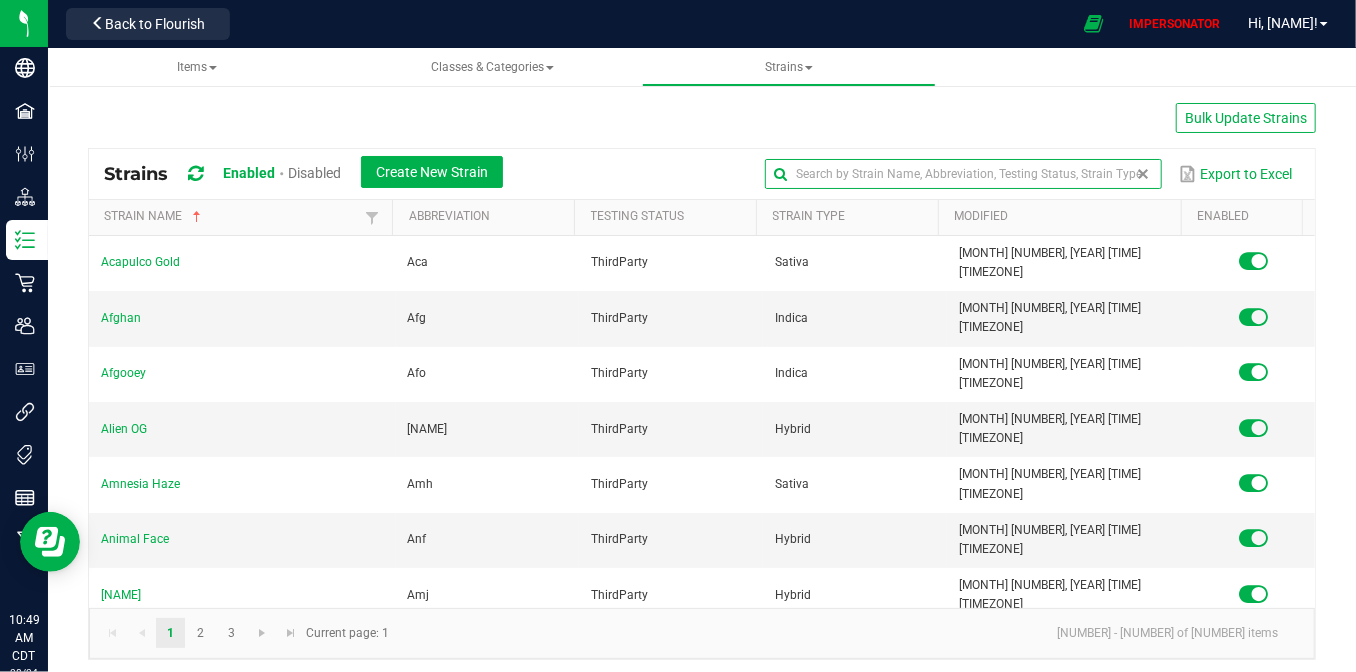 paste on "[NAME]" 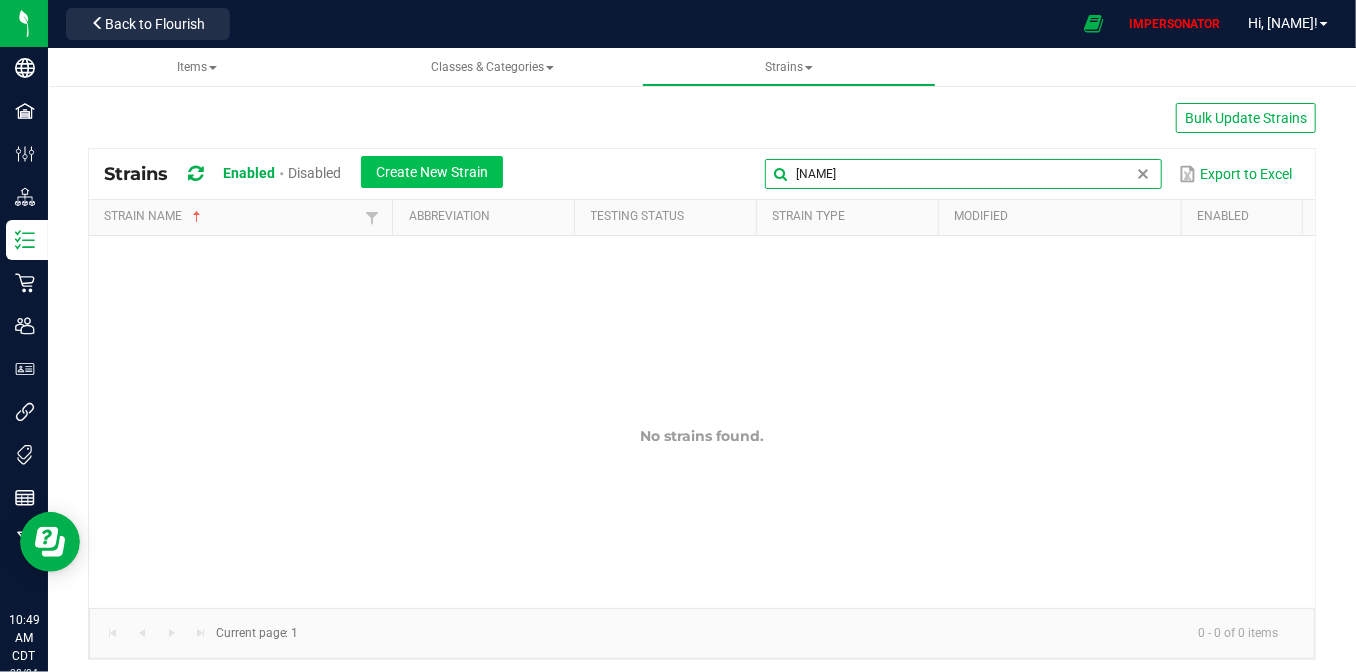 type on "[NAME]" 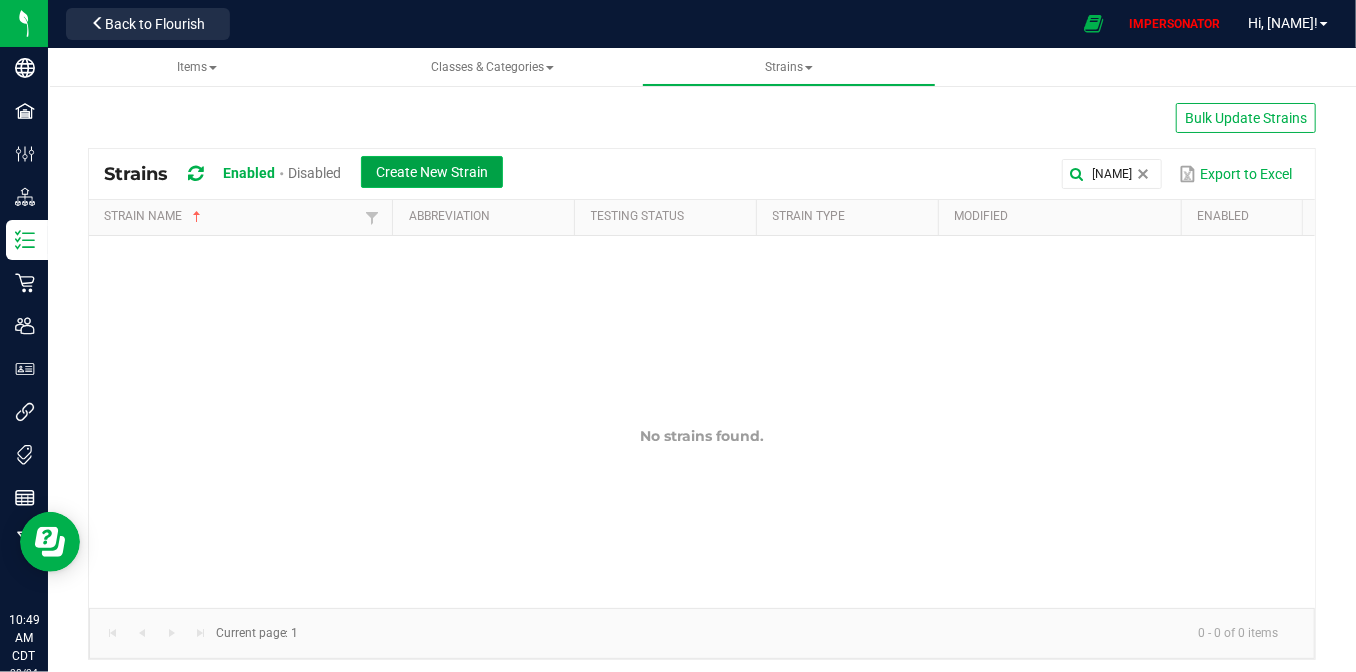 click on "Create New Strain" at bounding box center [432, 172] 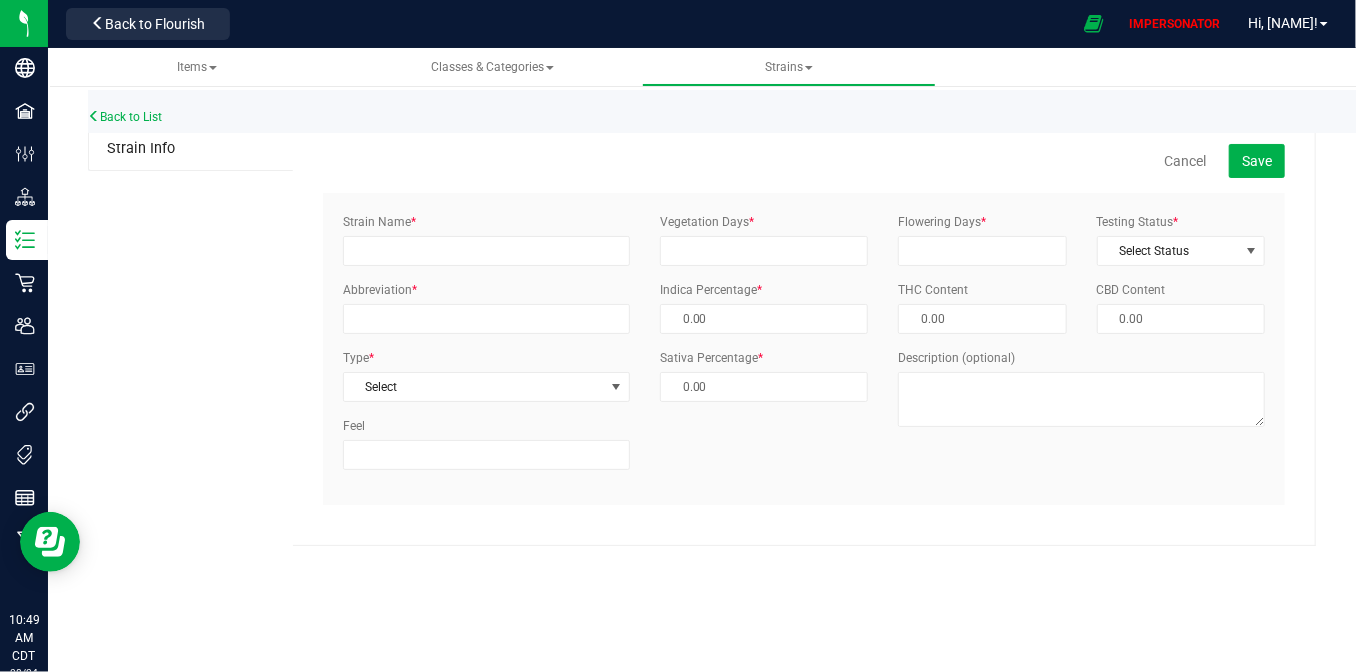 click on "Strain Name
*" at bounding box center [486, 239] 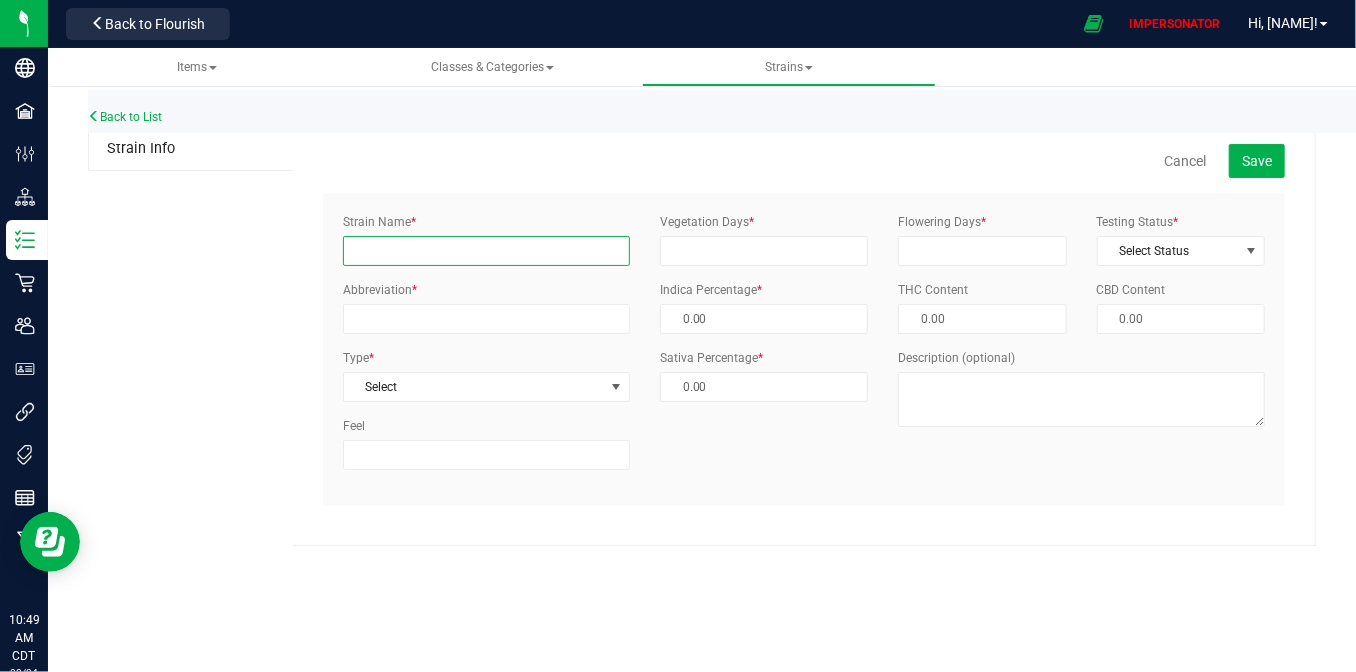 click on "Strain Name
*" at bounding box center (486, 251) 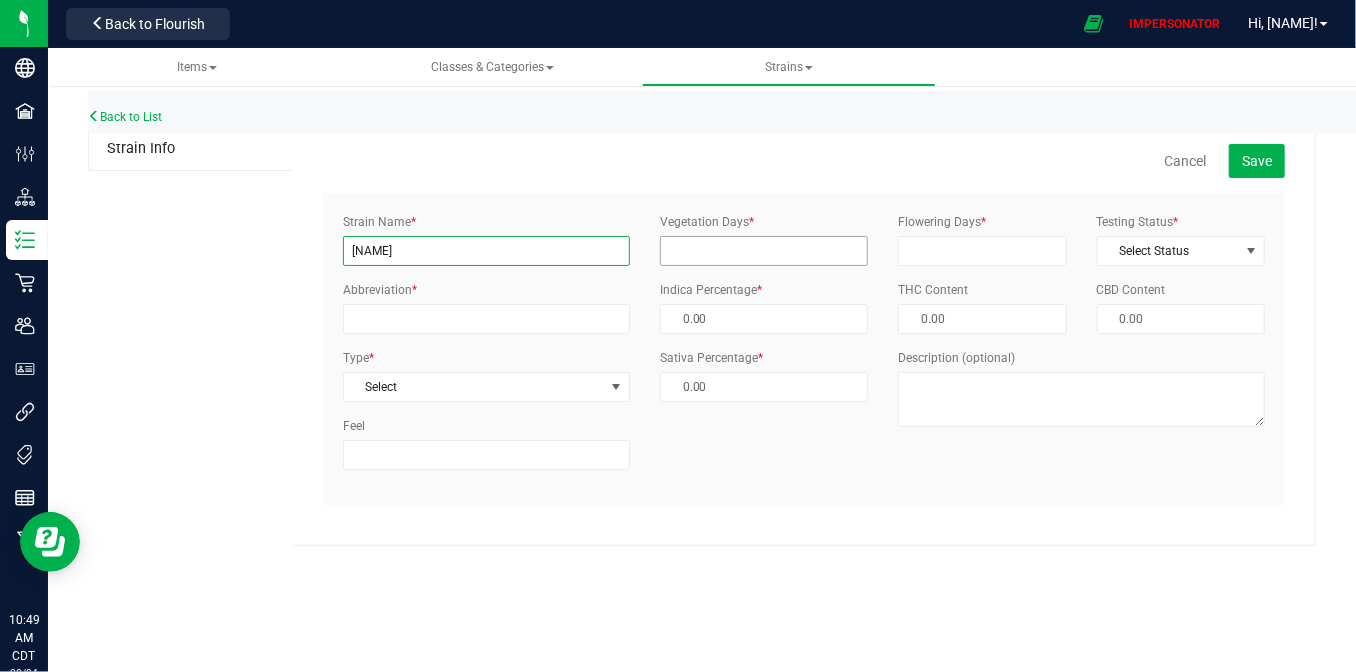 type on "[NAME]" 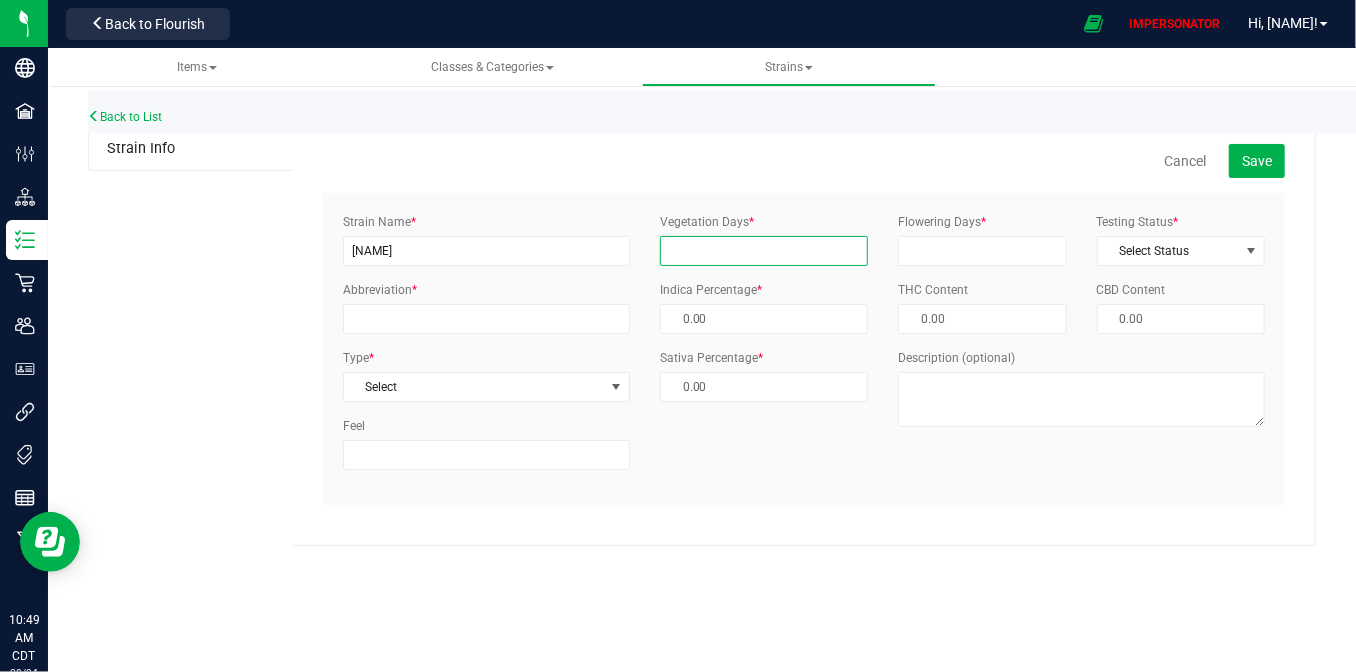 click on "Vegetation Days
*" at bounding box center (764, 251) 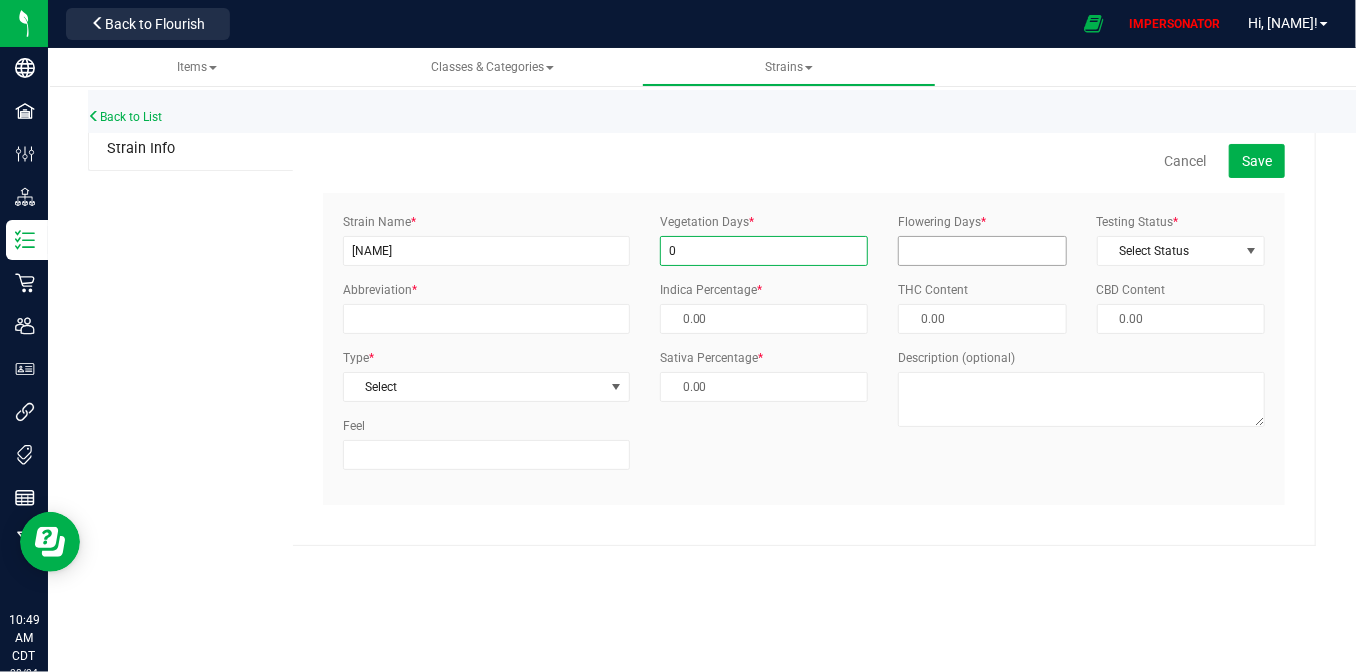 type on "0" 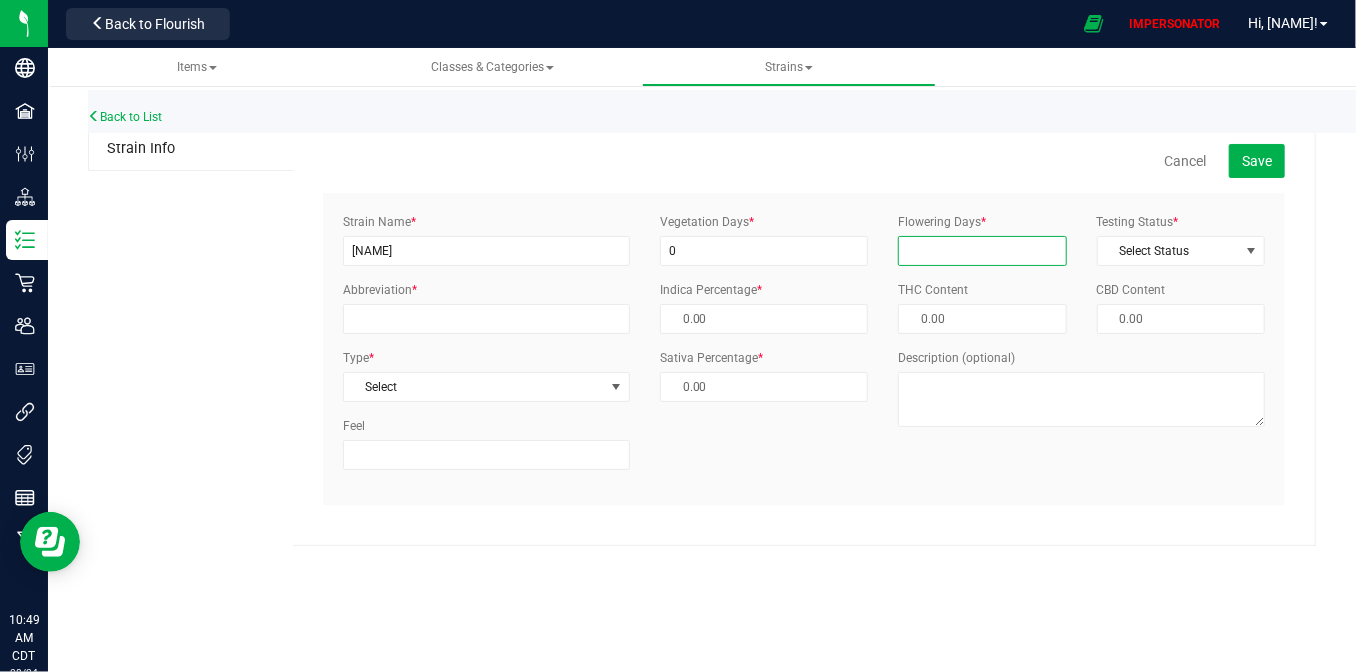 click on "Flowering Days
*" at bounding box center (982, 251) 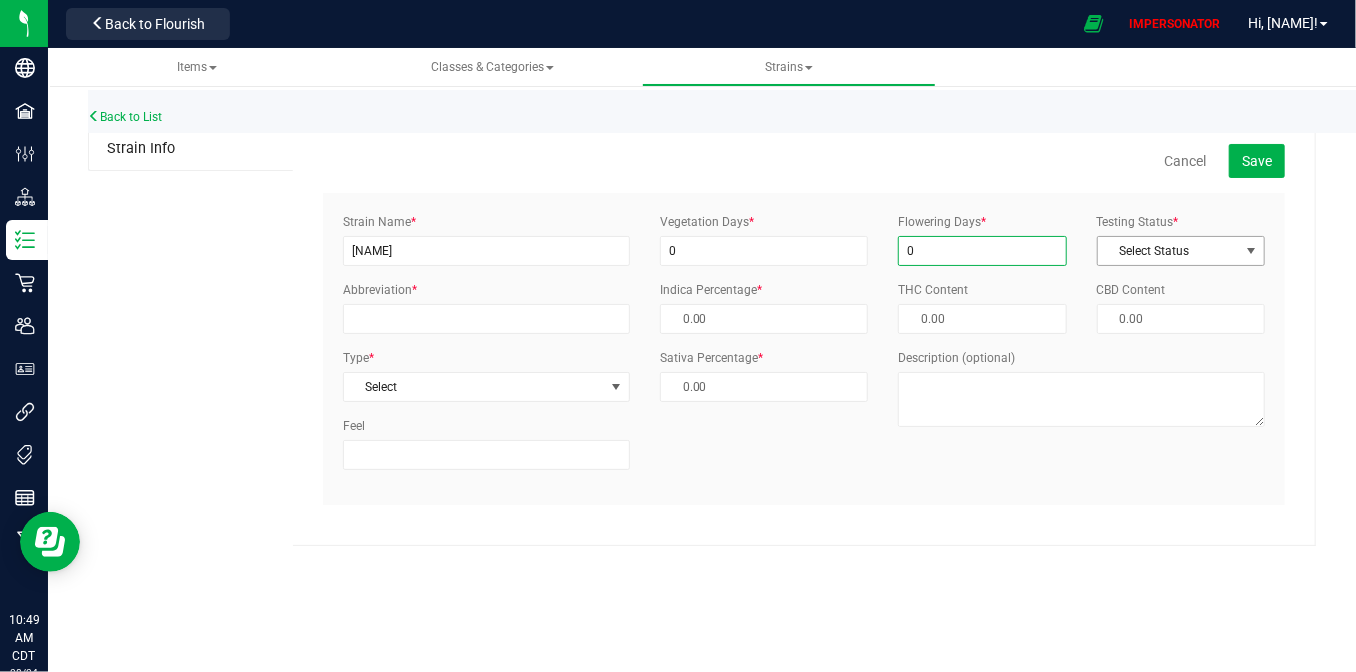 type on "0" 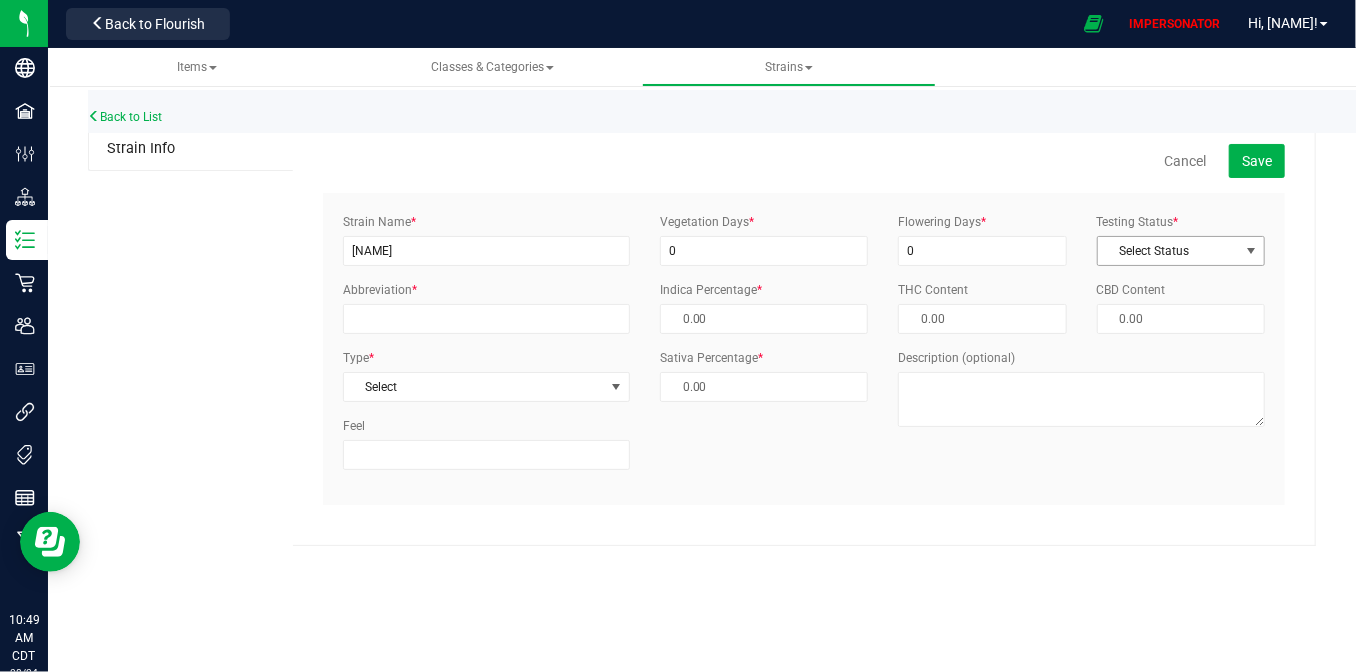 click on "Select Status" at bounding box center [1168, 251] 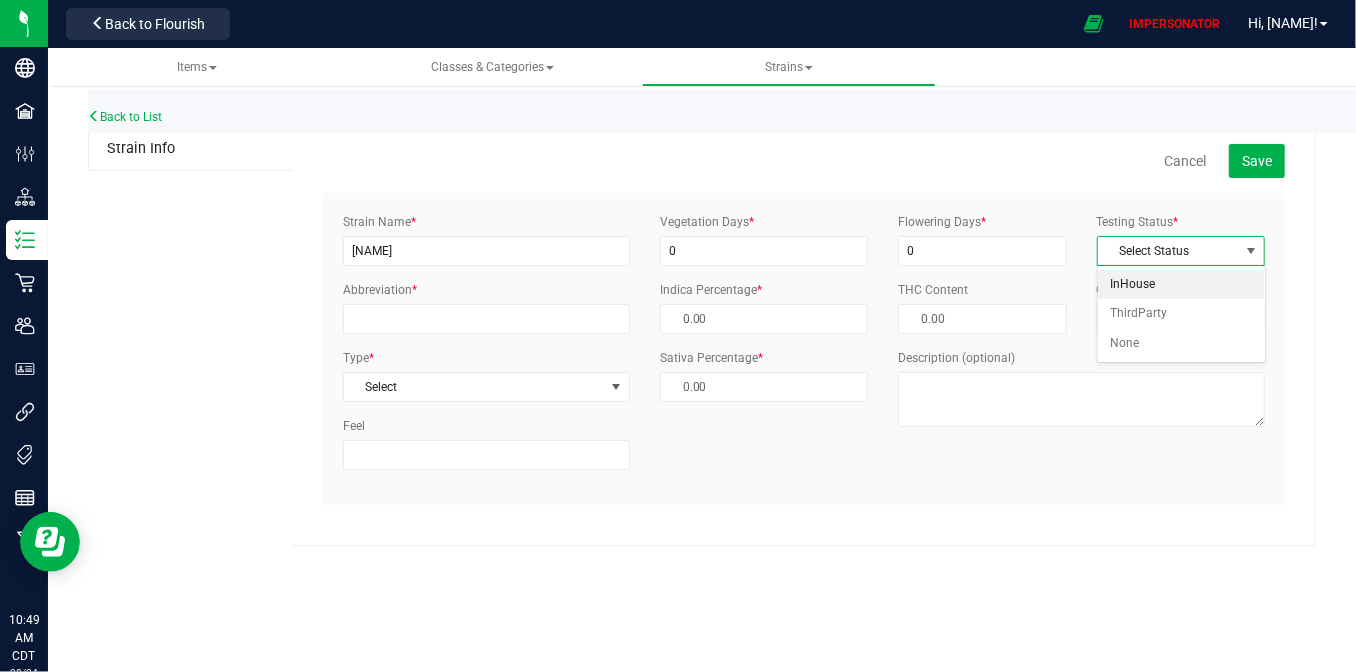 click on "InHouse" at bounding box center (1181, 285) 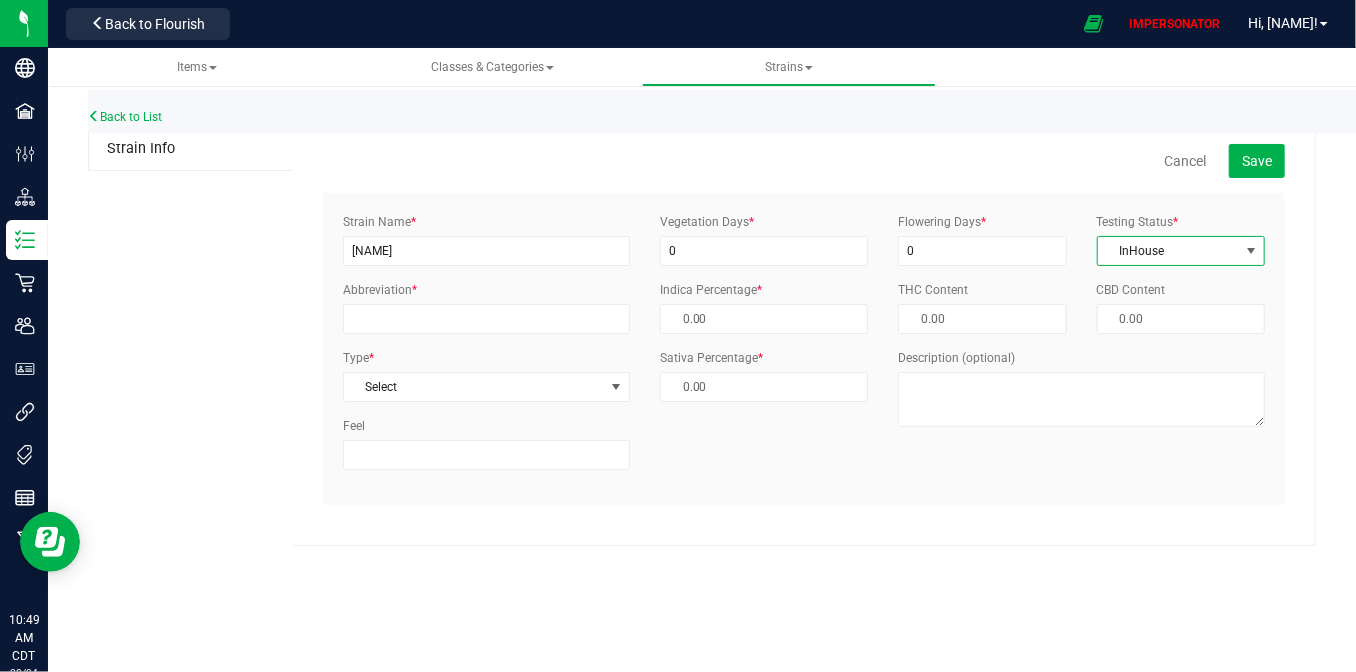 click on "InHouse" at bounding box center [1168, 251] 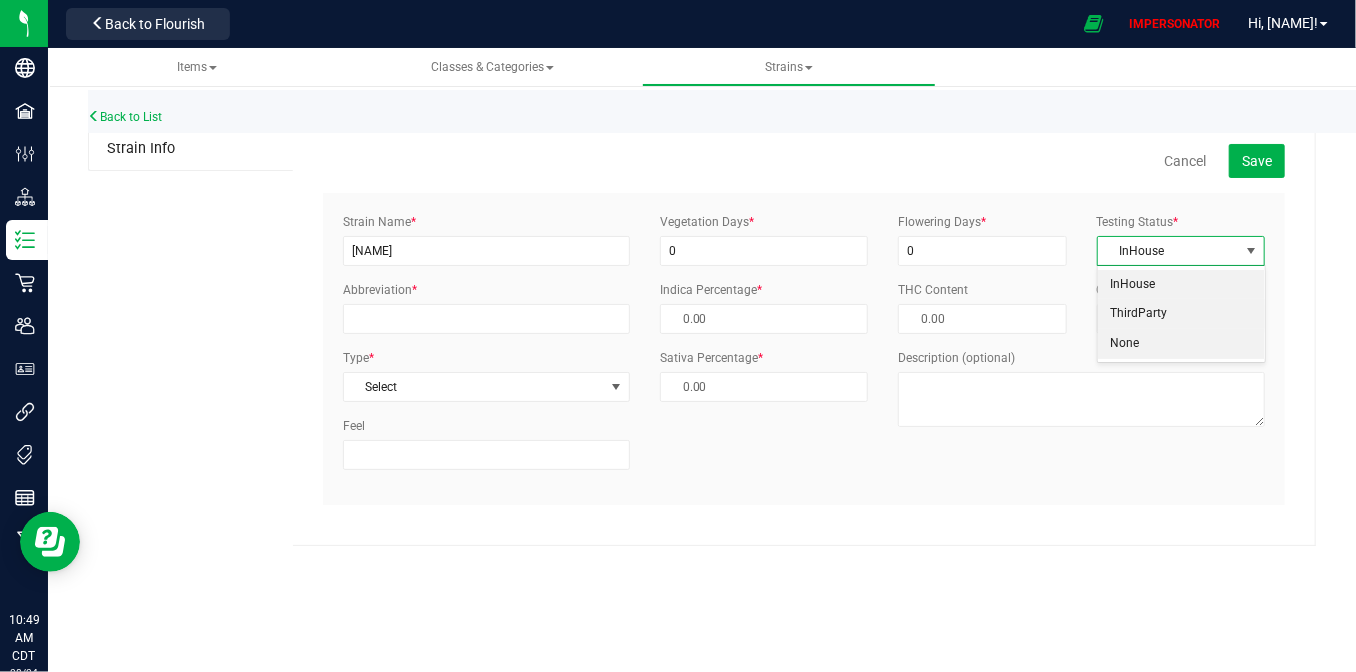 click on "ThirdParty" at bounding box center (1181, 314) 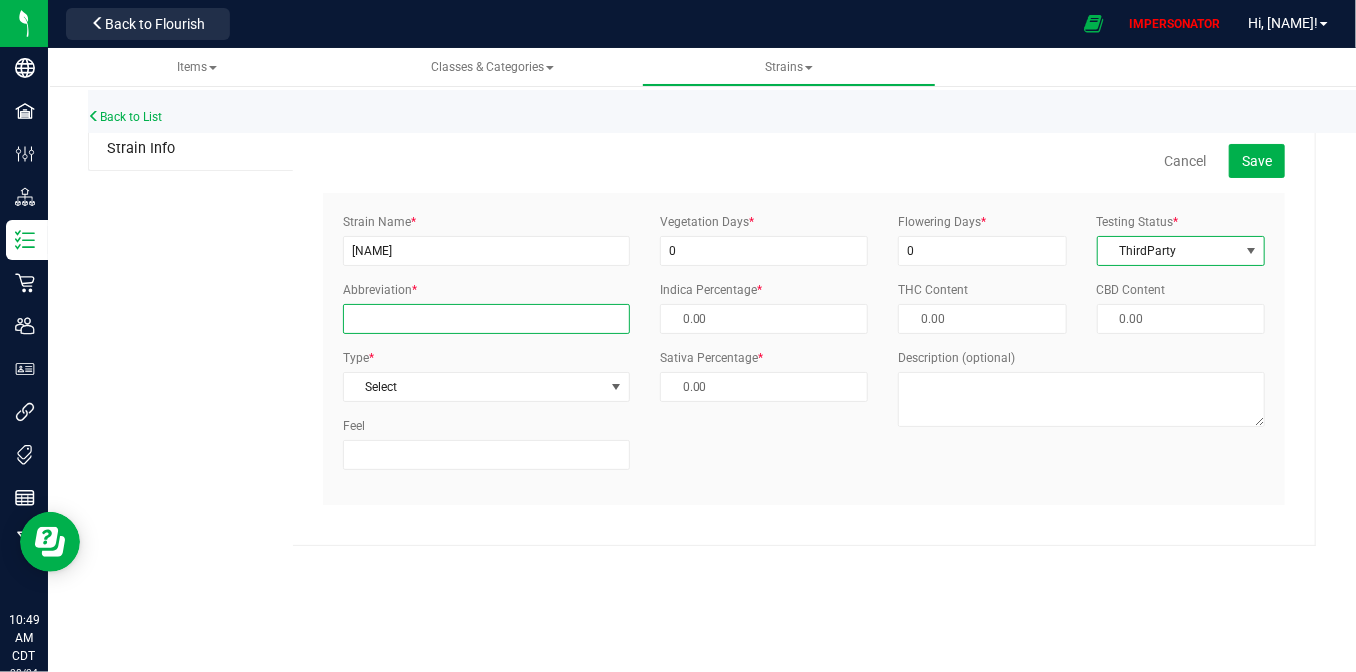 click on "Abbreviation
*" at bounding box center (486, 319) 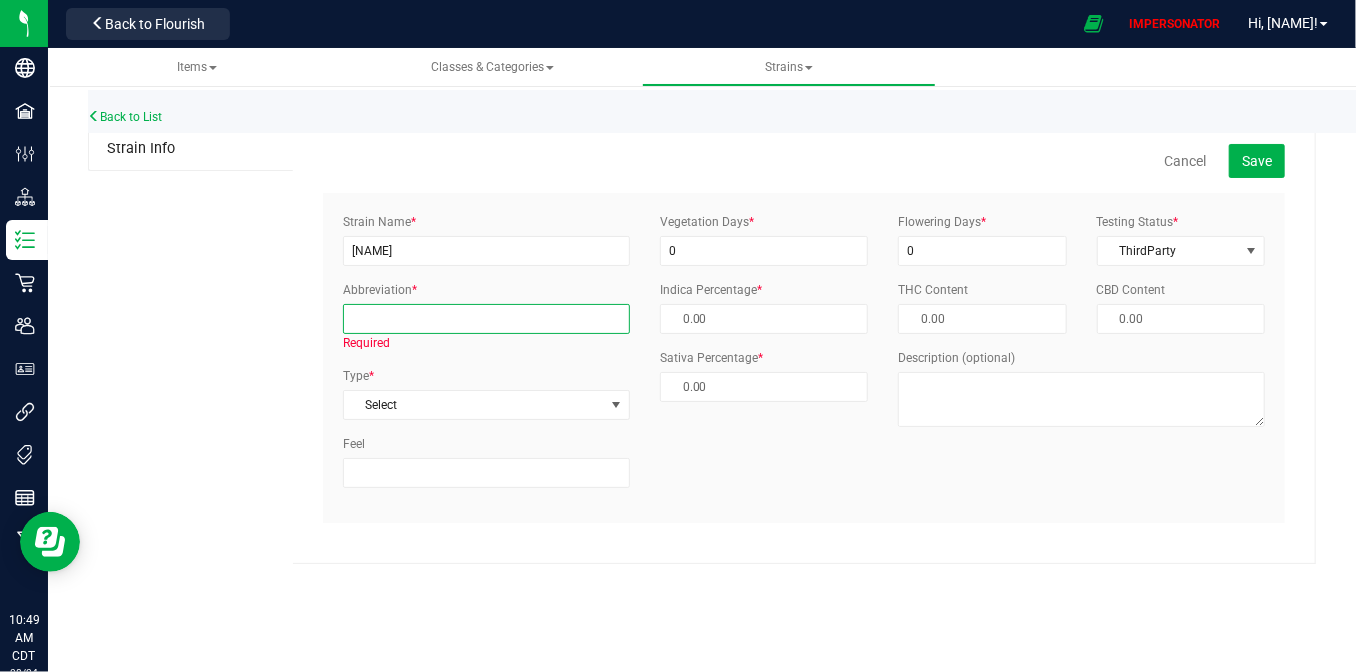 paste on "Sun" 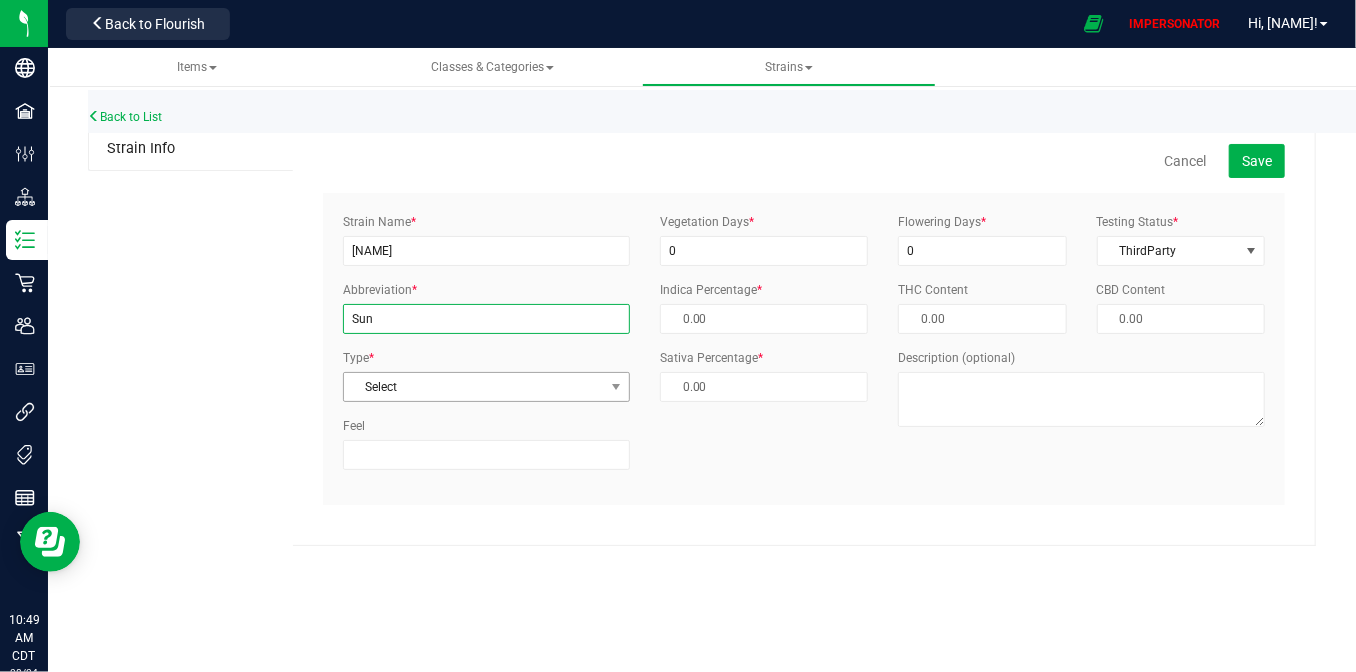 type on "Sun" 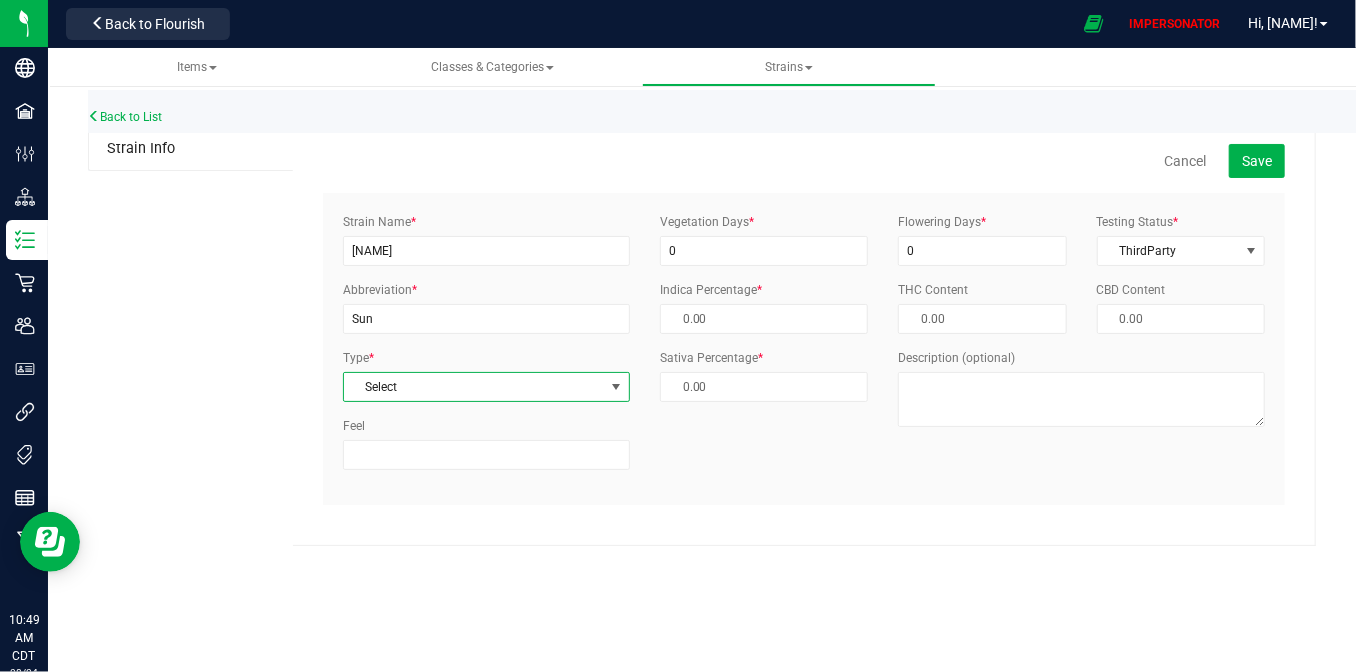 click on "Select" at bounding box center (474, 387) 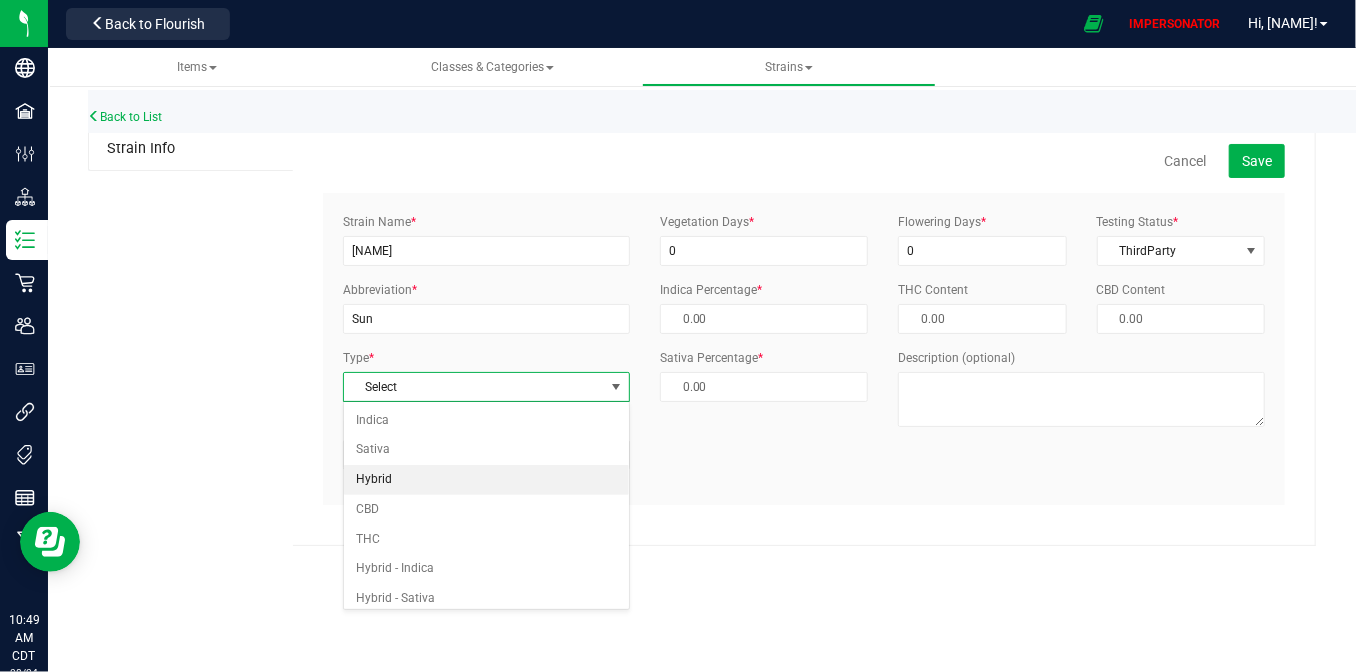 click on "Hybrid" at bounding box center (487, 480) 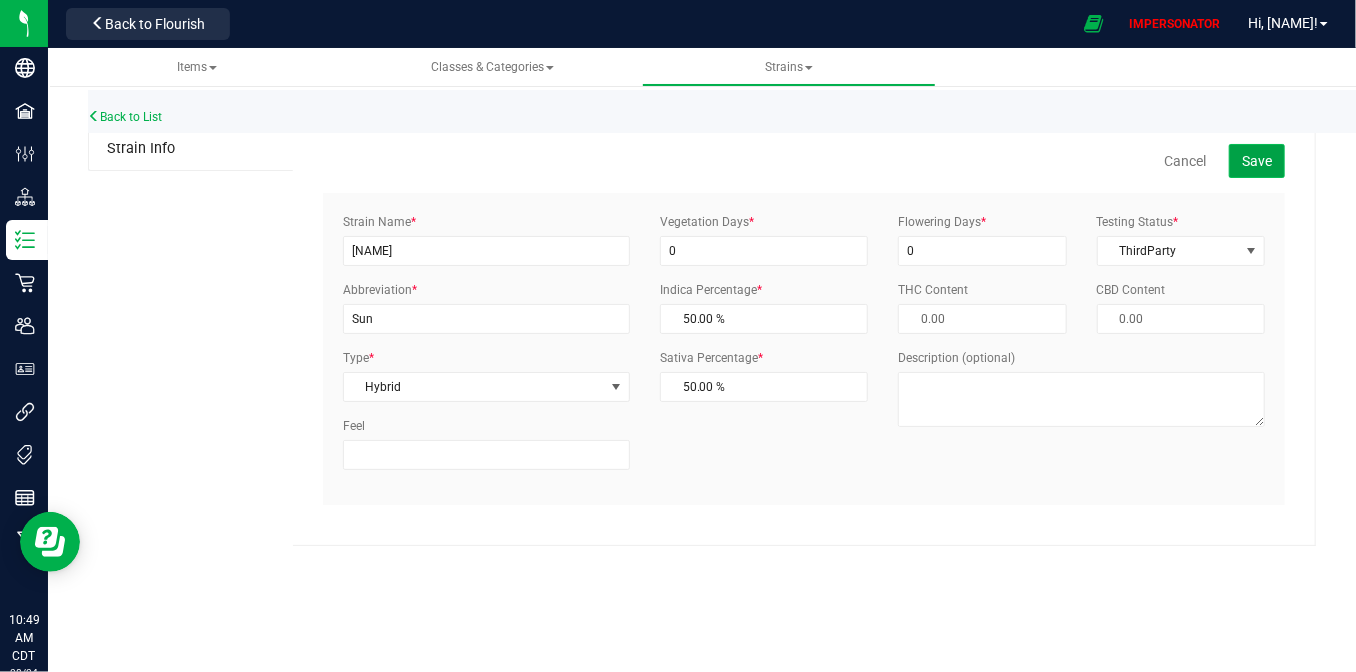 click on "Save" at bounding box center (1257, 161) 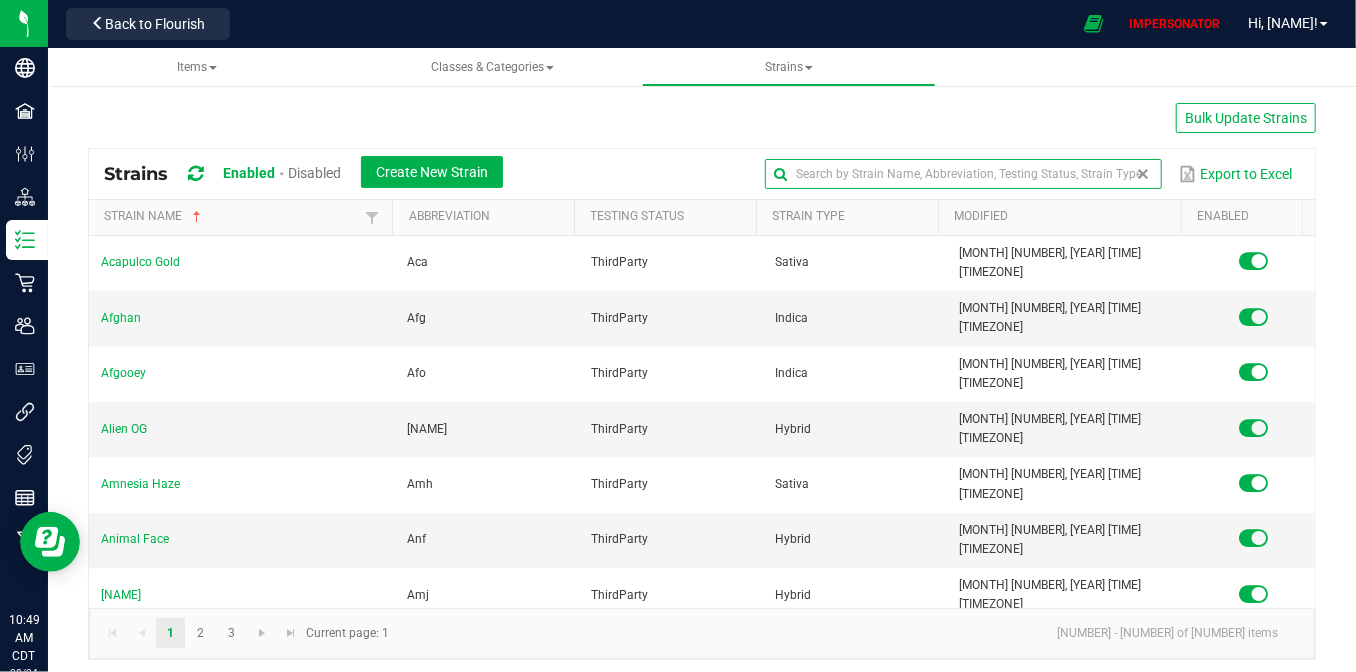 click at bounding box center (963, 174) 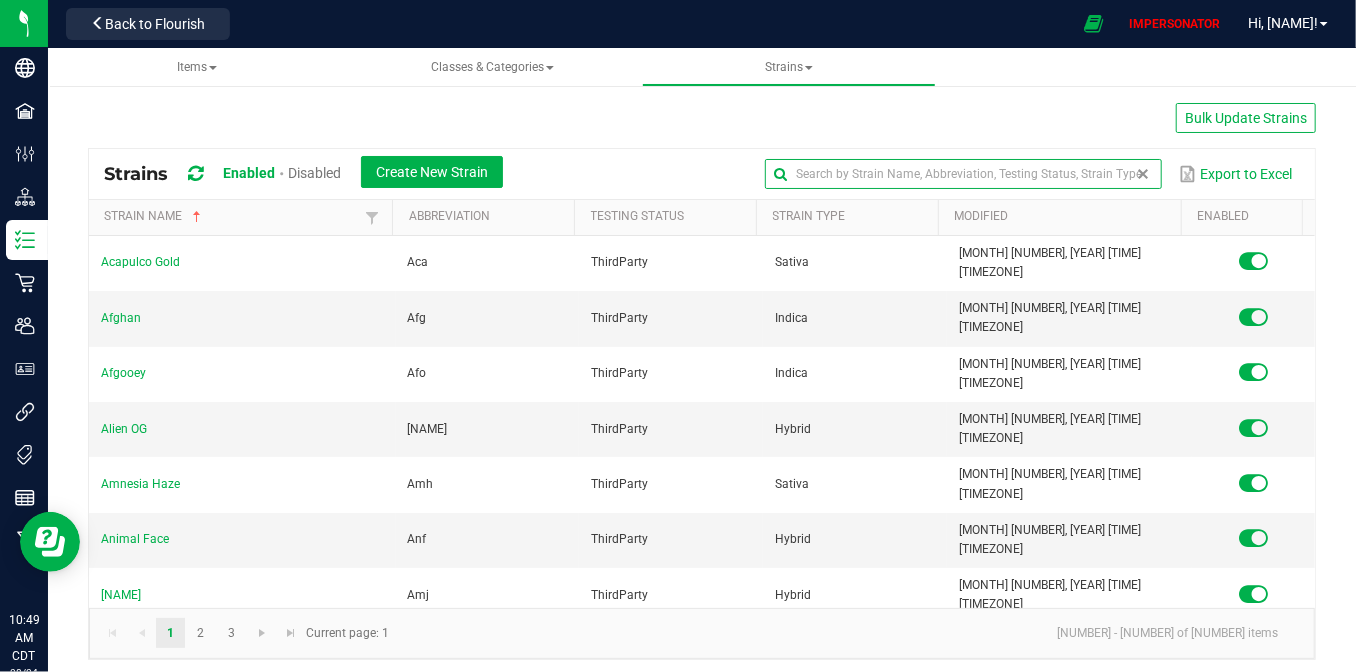 paste on "White Truffle" 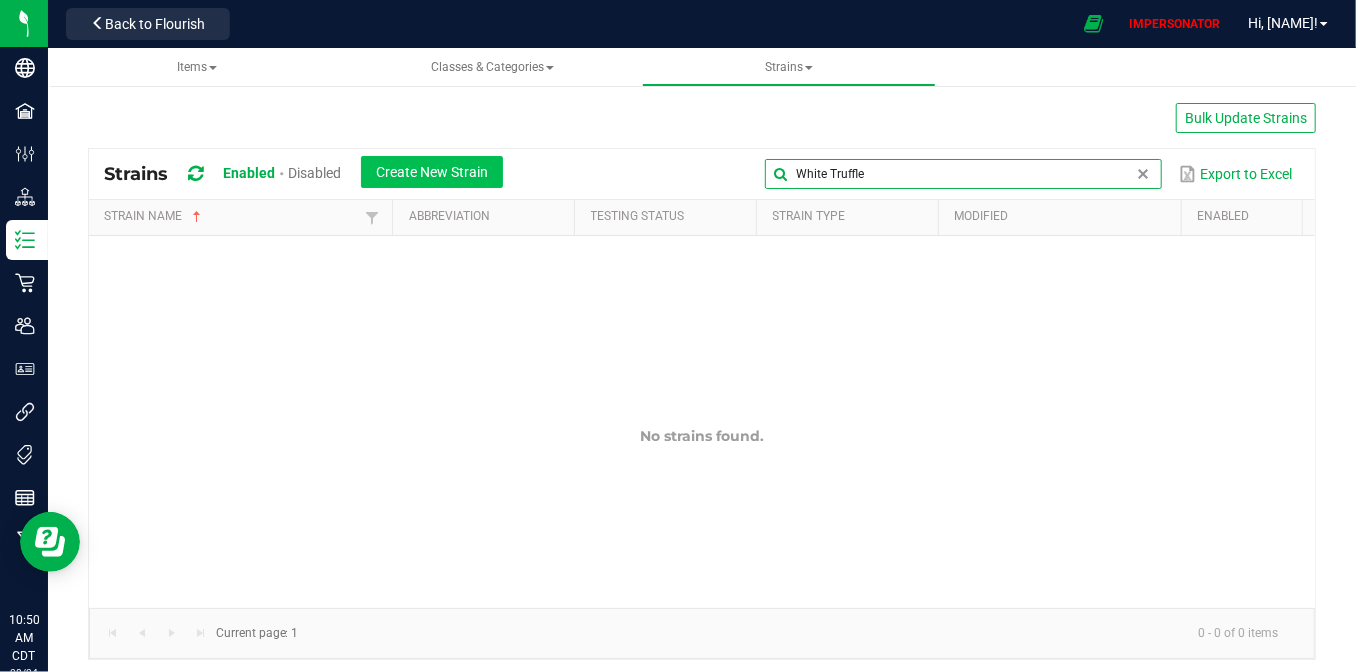 type on "White Truffle" 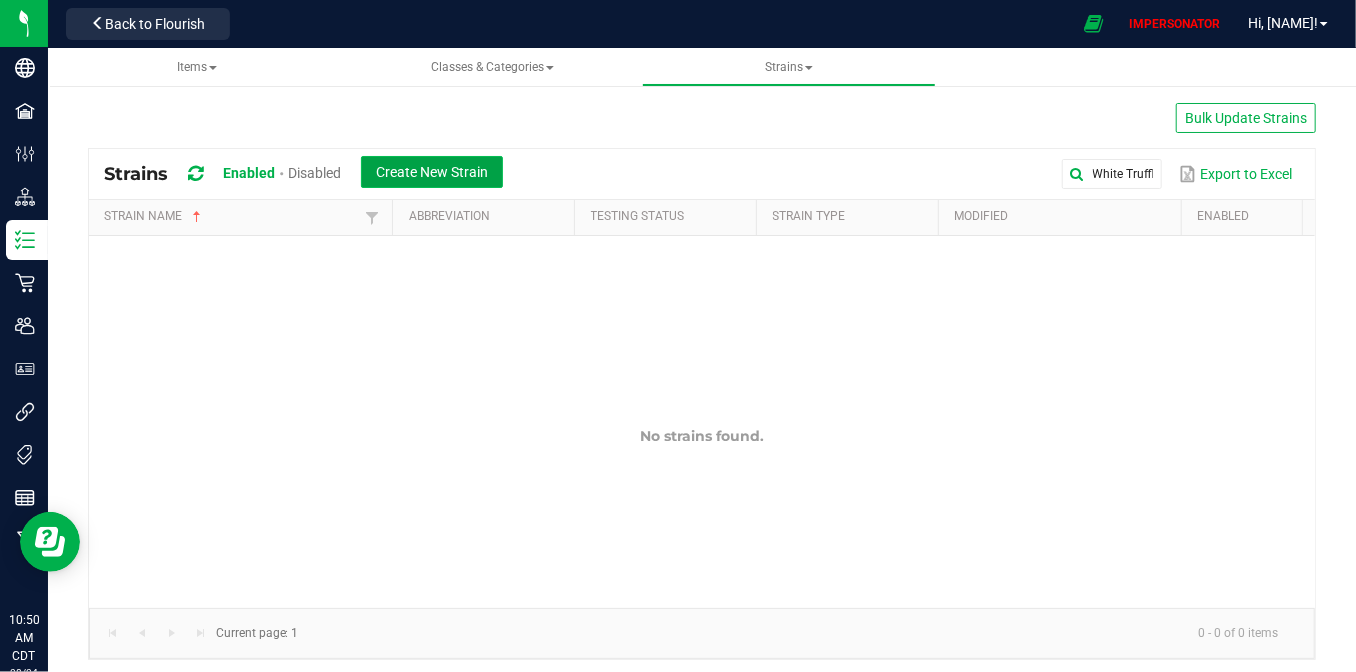 click on "Create New Strain" at bounding box center [432, 172] 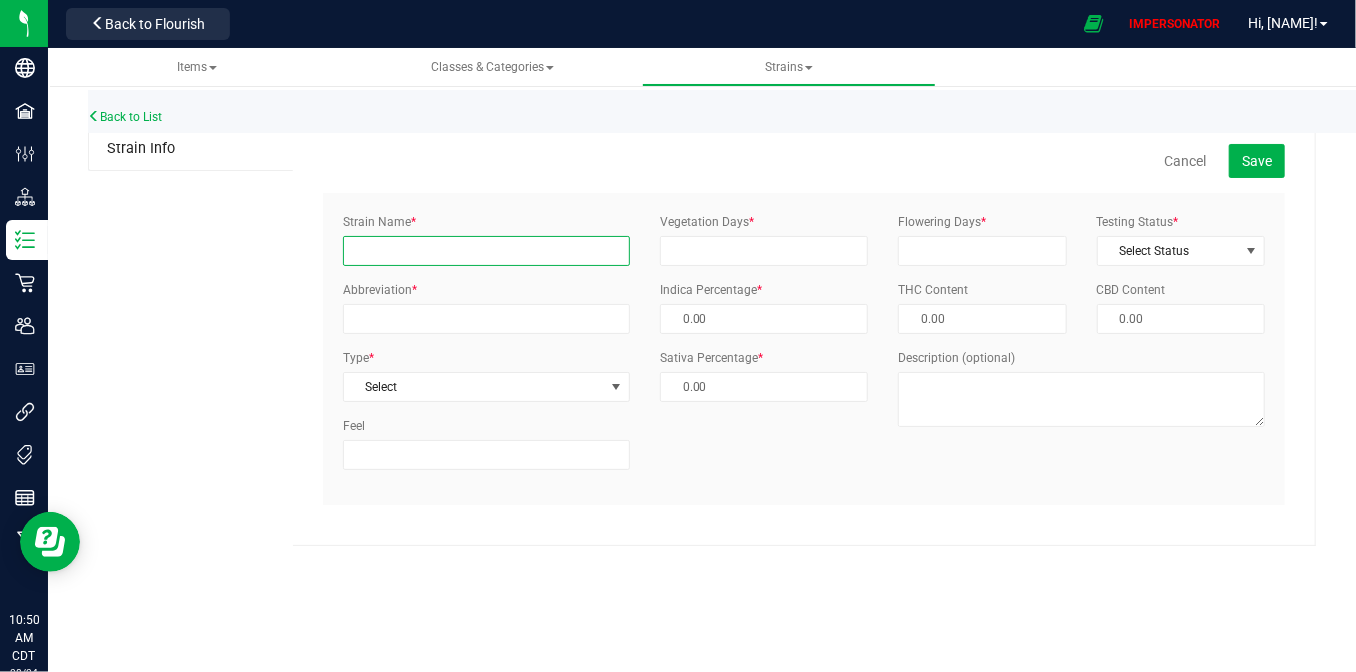 click on "Strain Name
*" at bounding box center [486, 251] 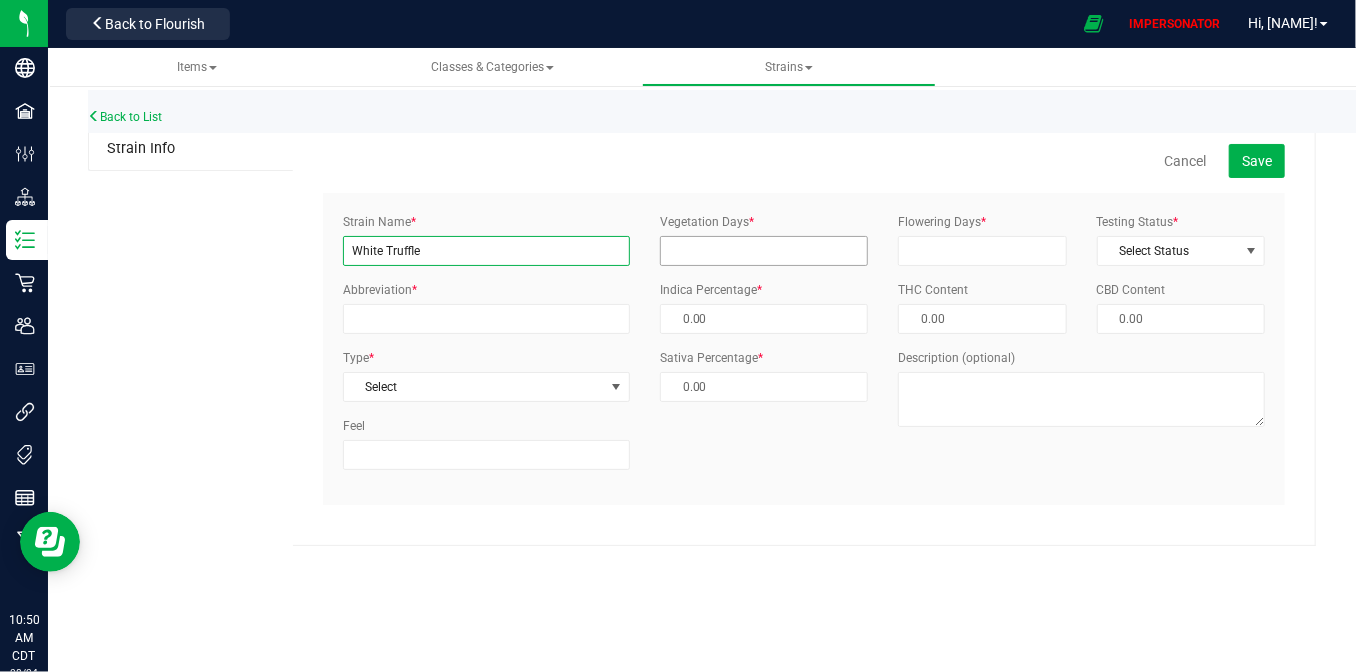 type on "White Truffle" 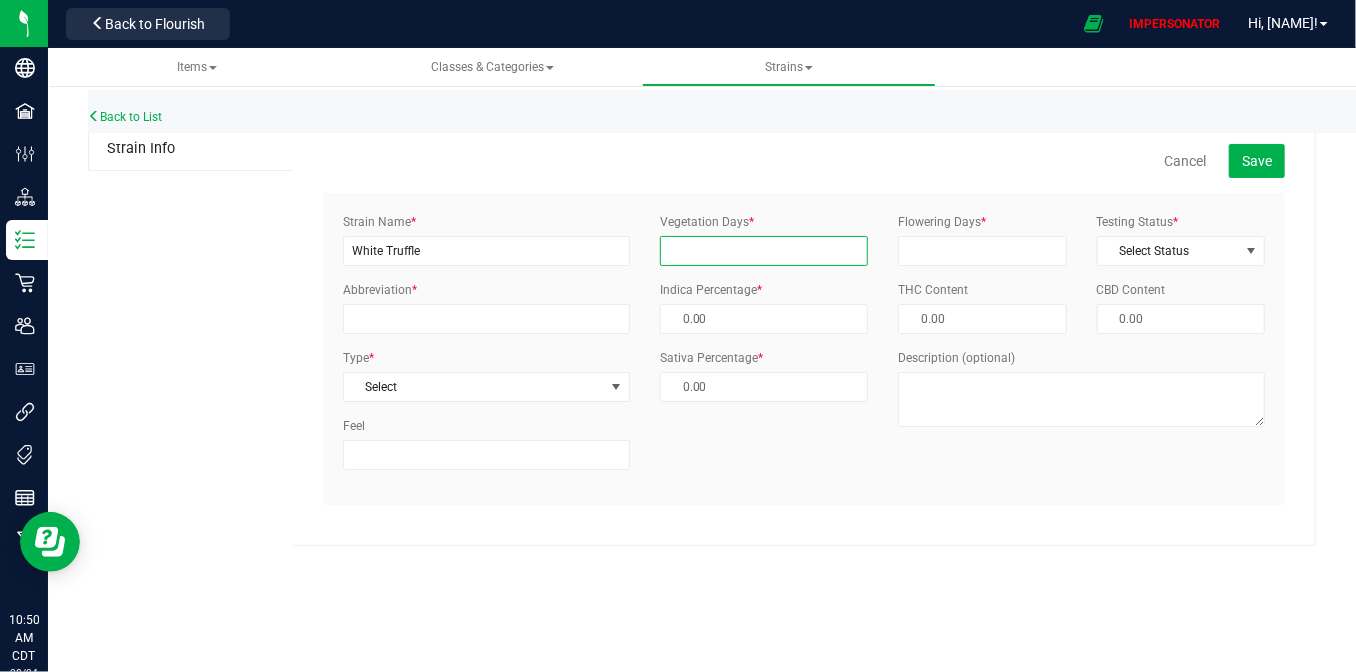 click on "Vegetation Days
*" at bounding box center [764, 251] 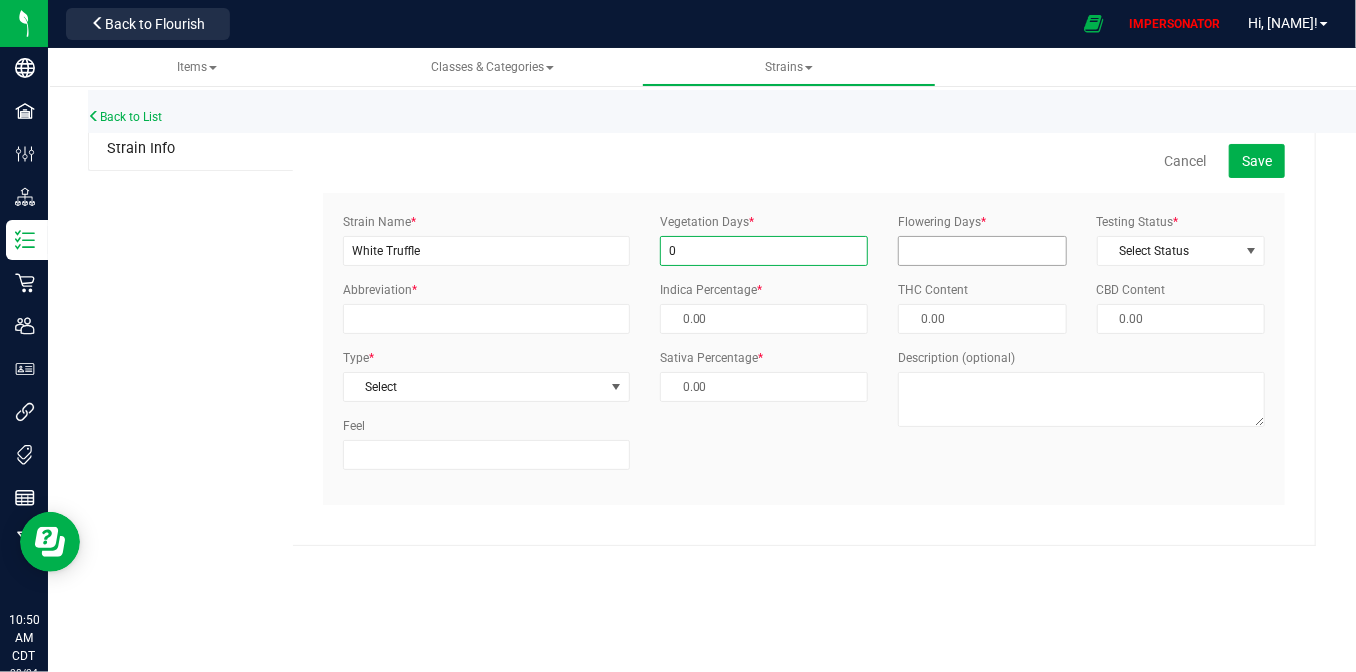 type on "0" 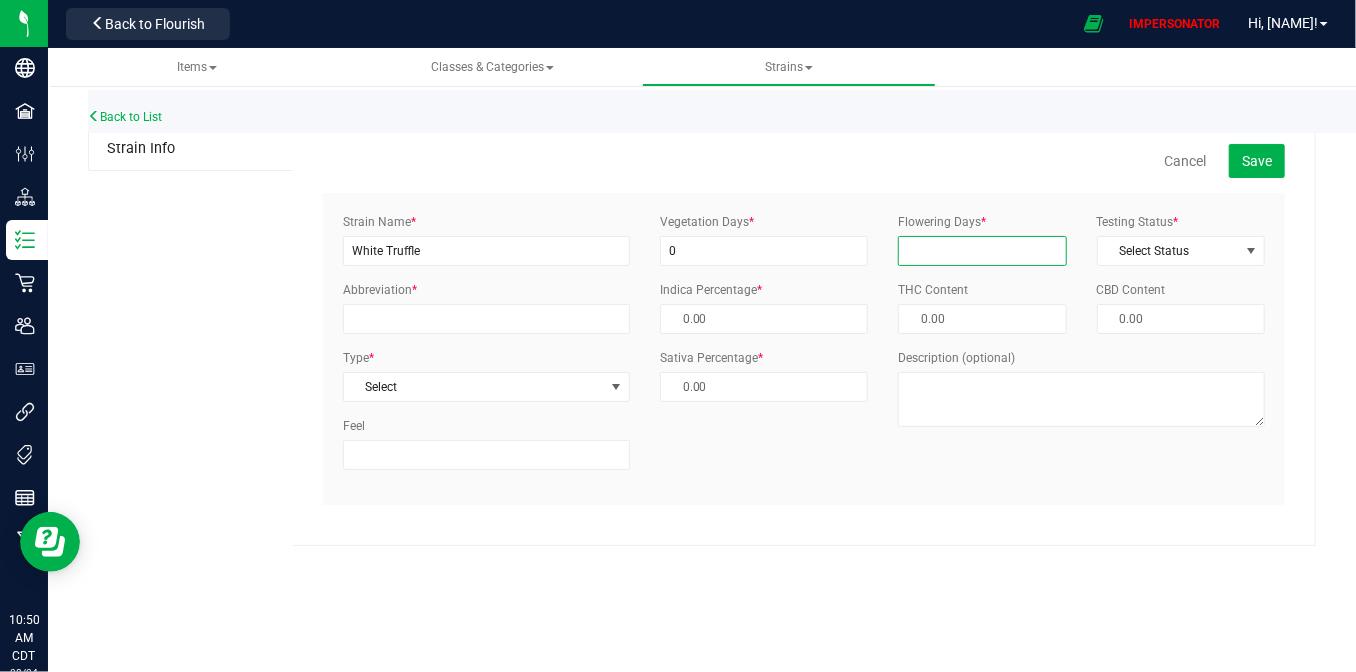 click on "Flowering Days
*" at bounding box center [982, 251] 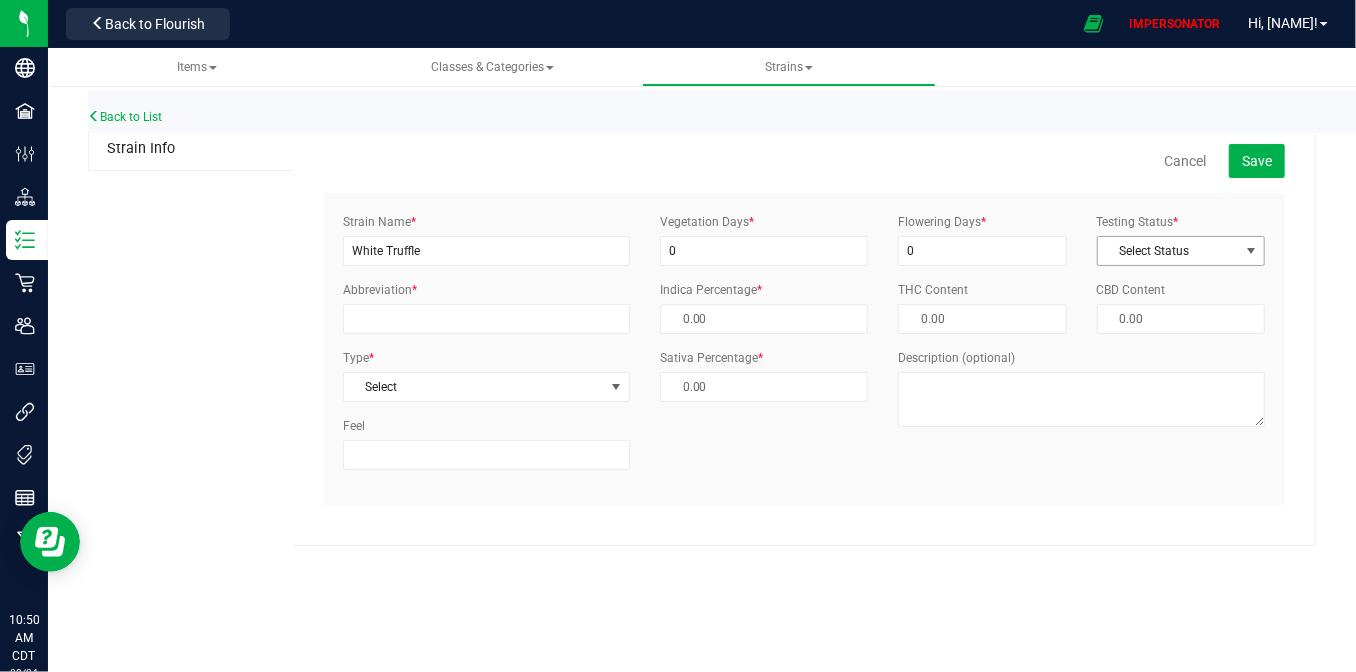 click on "Select Status" at bounding box center [1168, 251] 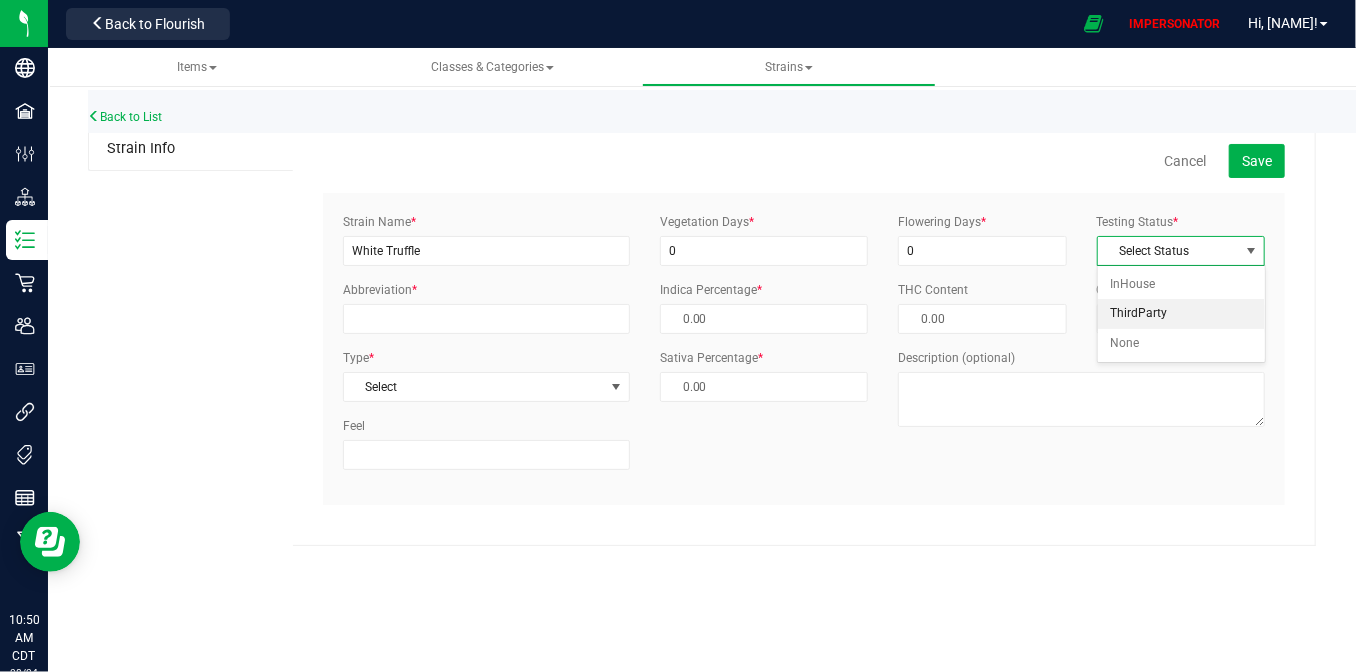 click on "ThirdParty" at bounding box center (1181, 314) 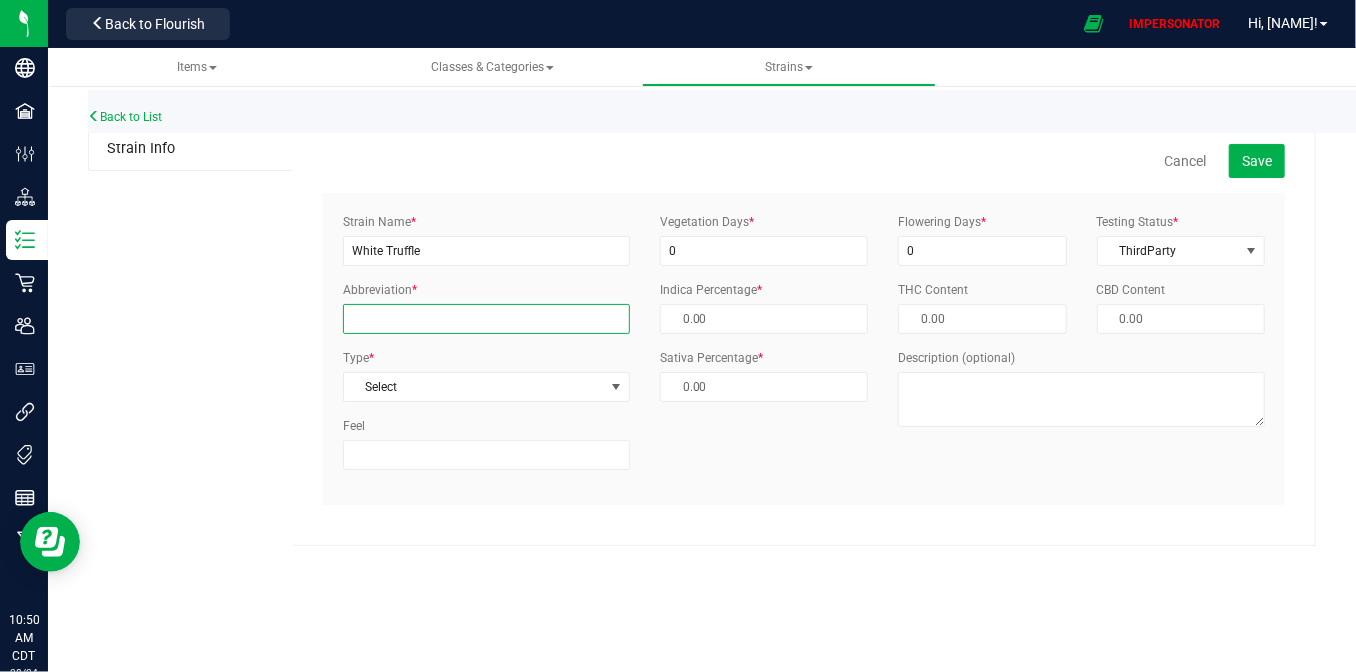 click on "Abbreviation
*" at bounding box center [486, 319] 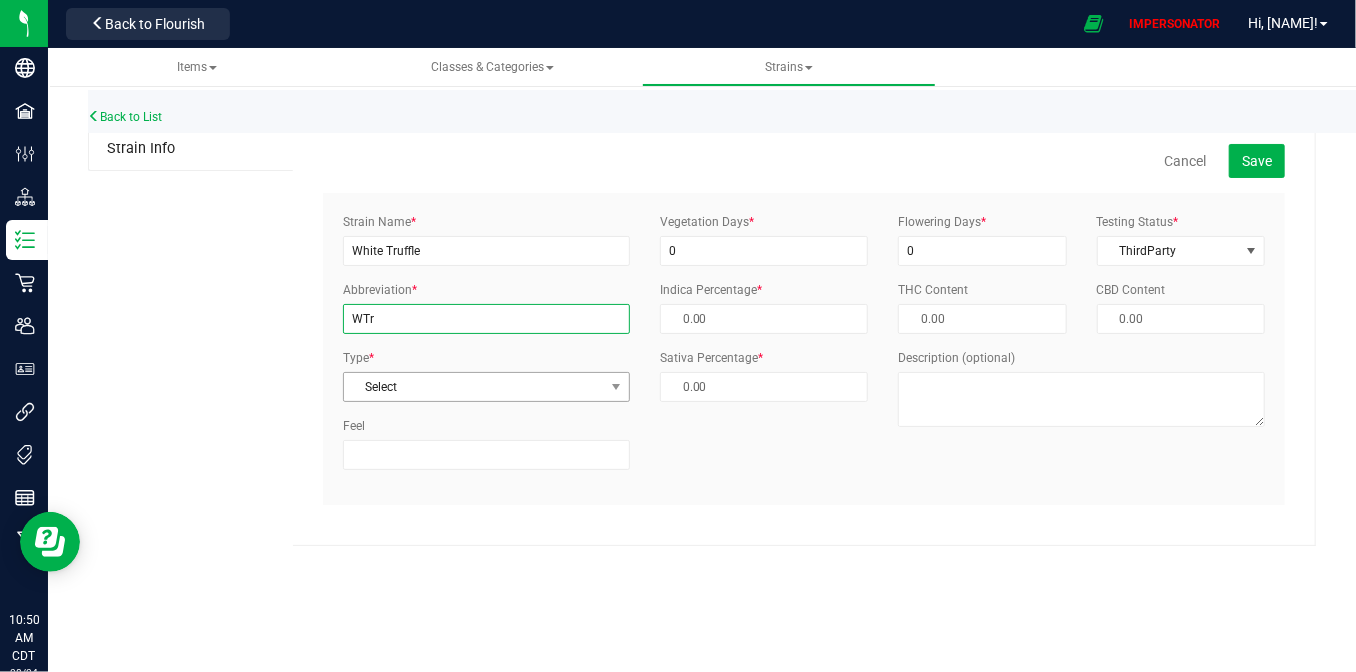type on "WTr" 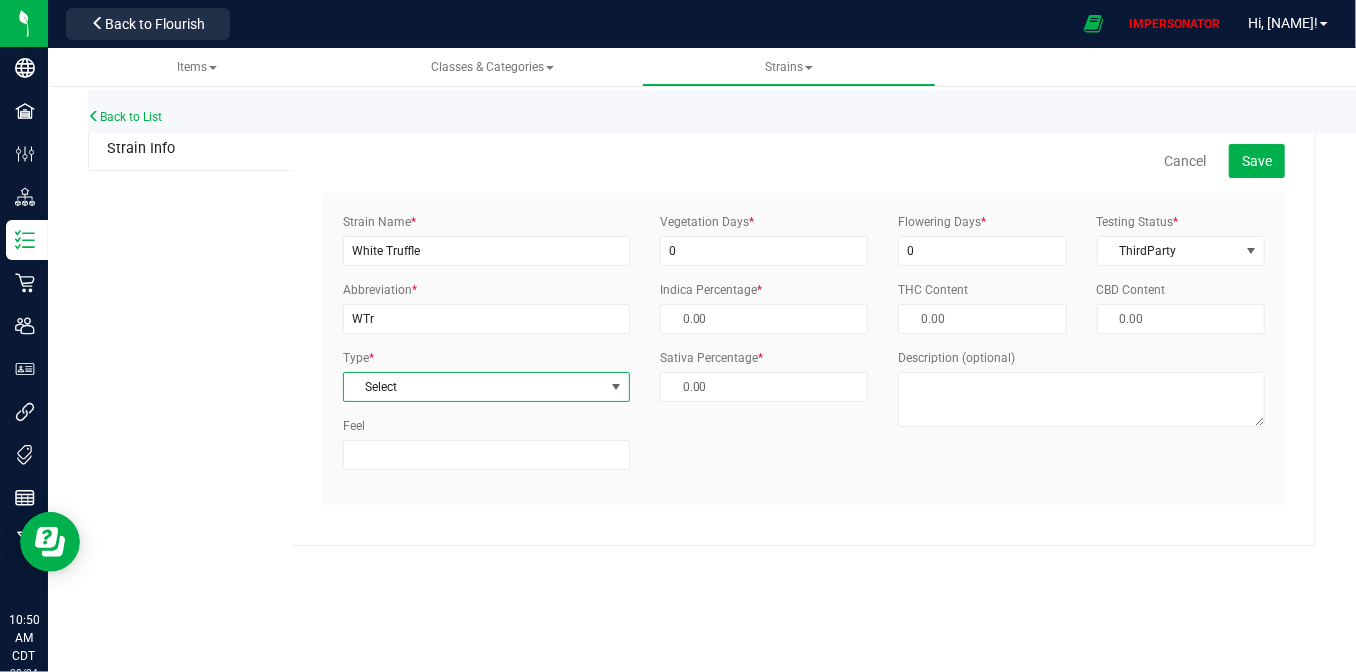 click on "Select" at bounding box center [474, 387] 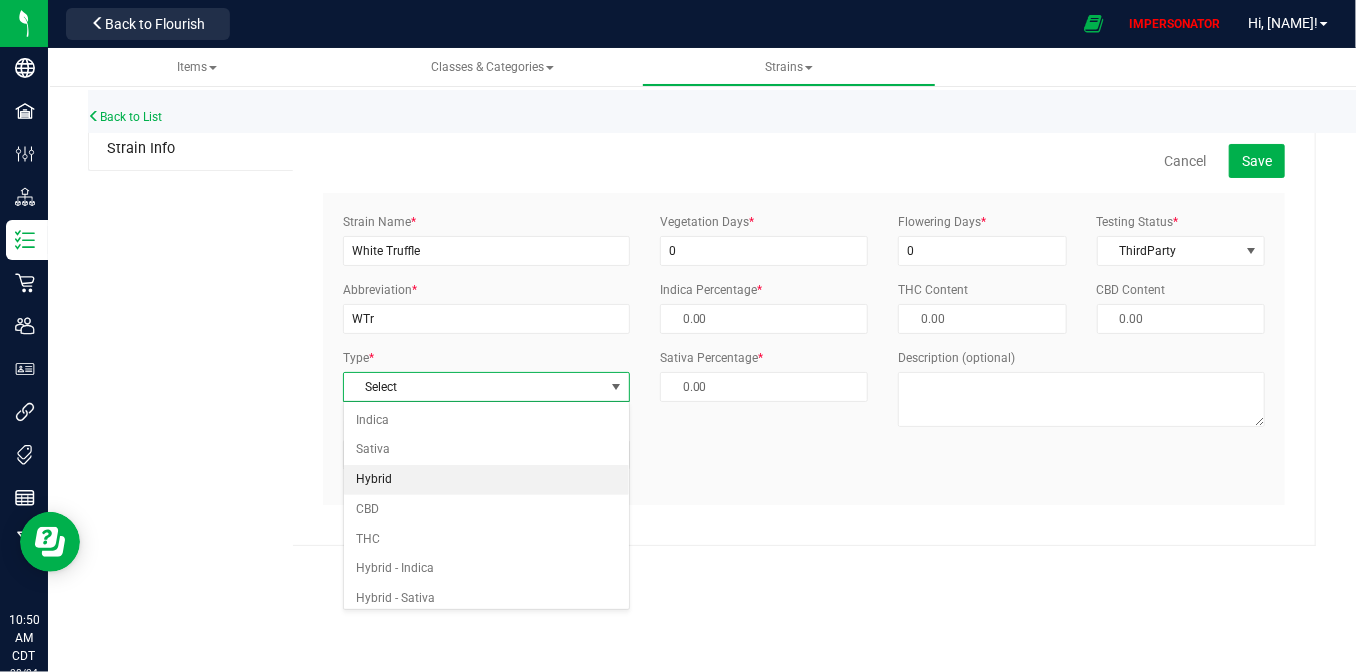 click on "Hybrid" at bounding box center [487, 480] 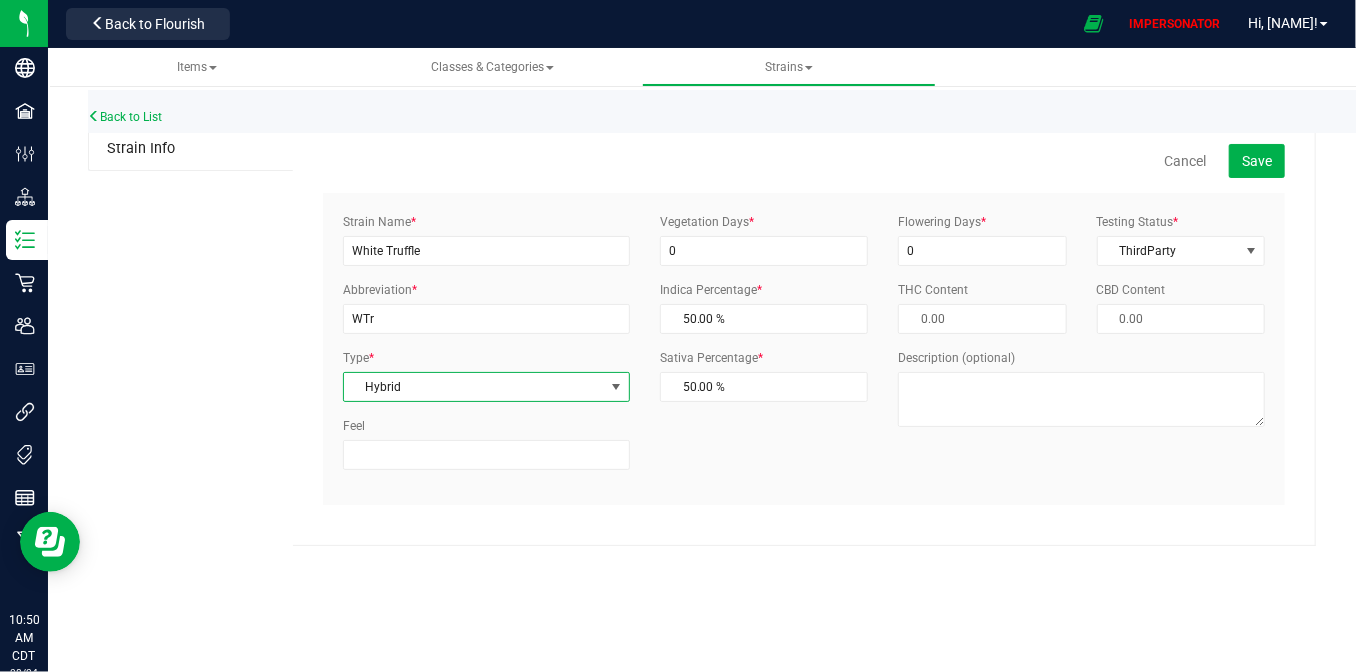 click on "Cancel
Save
Strain Name
*
[STRAIN NAME]
Abbreviation
*
[ABBREVIATION]
Type
*
[TYPE] [TYPE] [TYPE] [TYPE] [TYPE] [TYPE] [TYPE] [TYPE]
Feel
* 0 * 50" at bounding box center (804, 324) 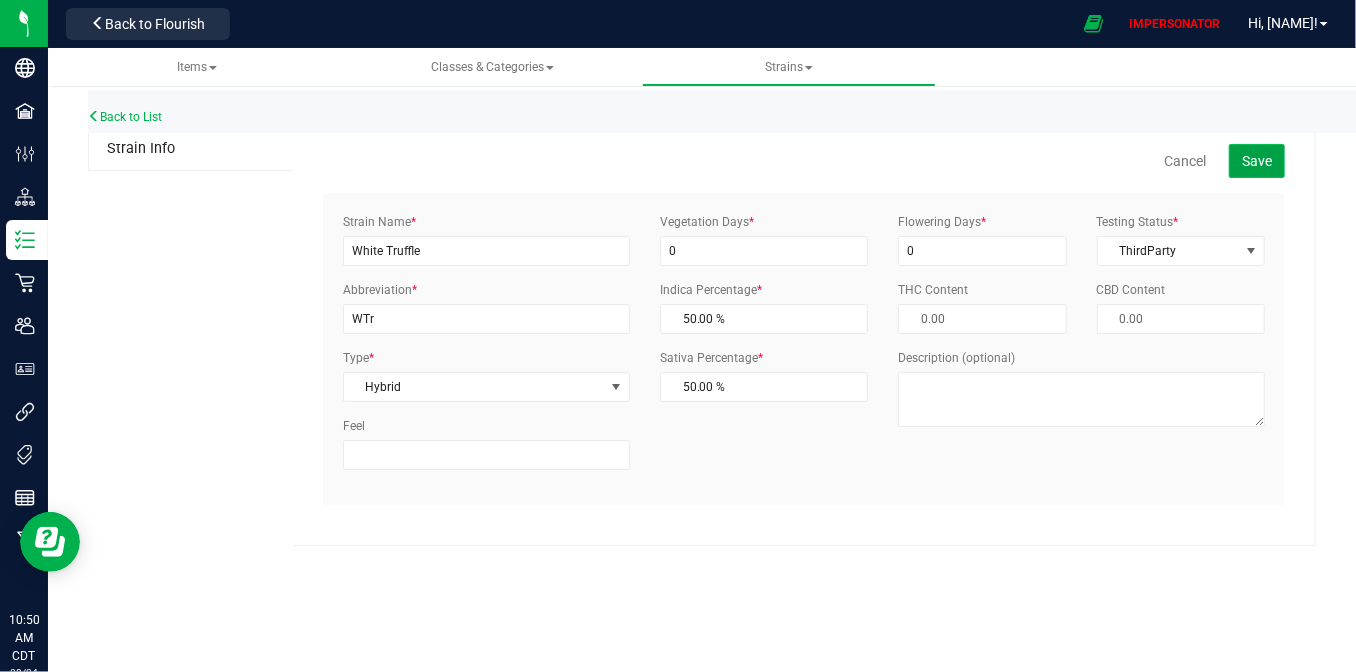 click on "Save" at bounding box center (1257, 161) 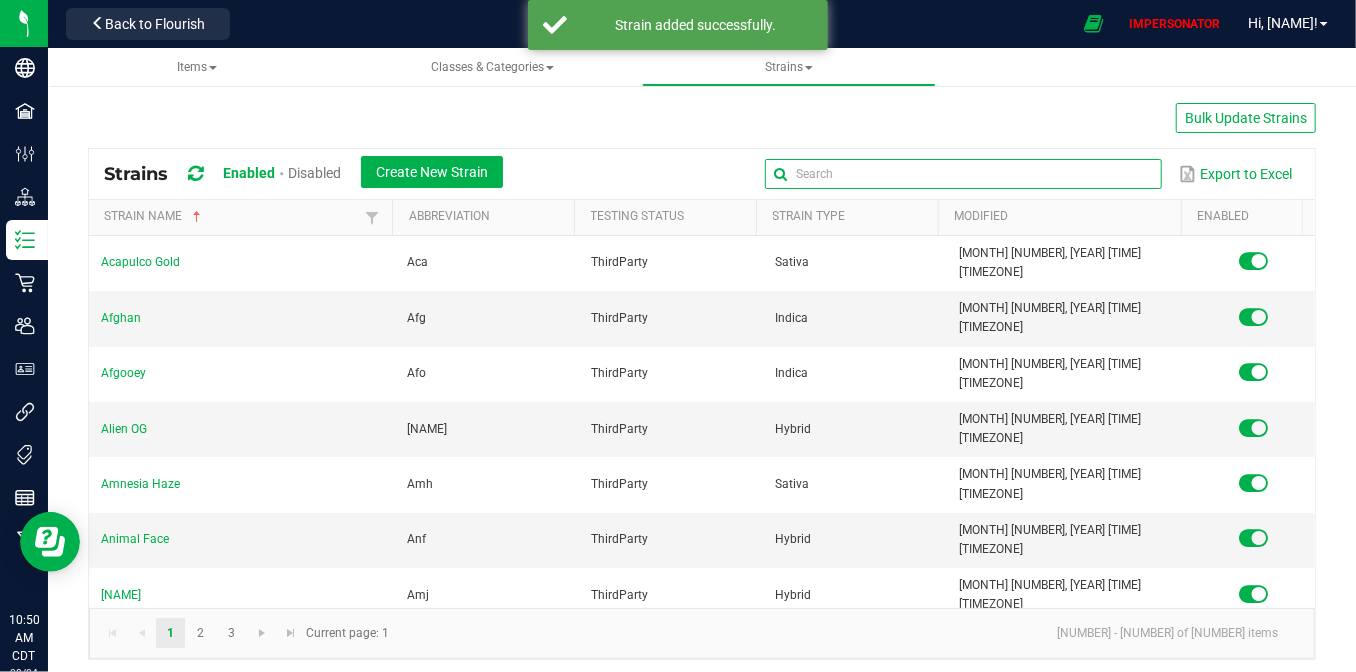 click at bounding box center [963, 174] 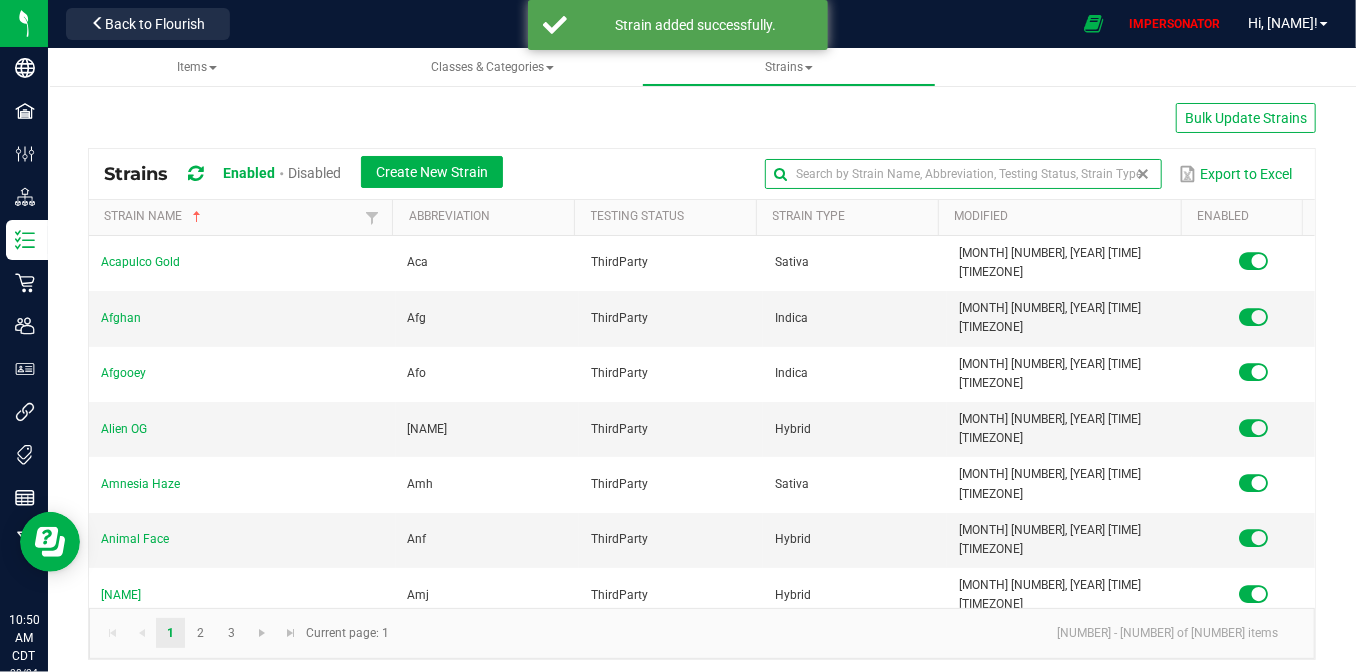 paste on "White Zangria" 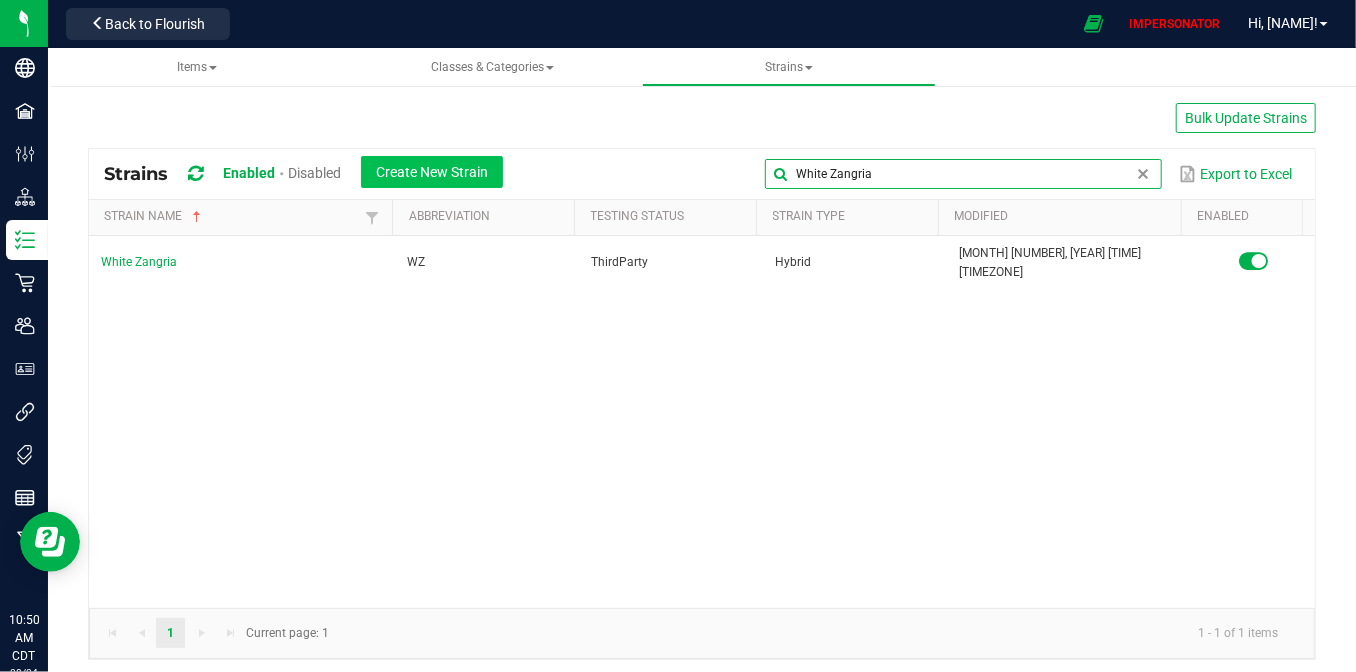 type on "White Zangria" 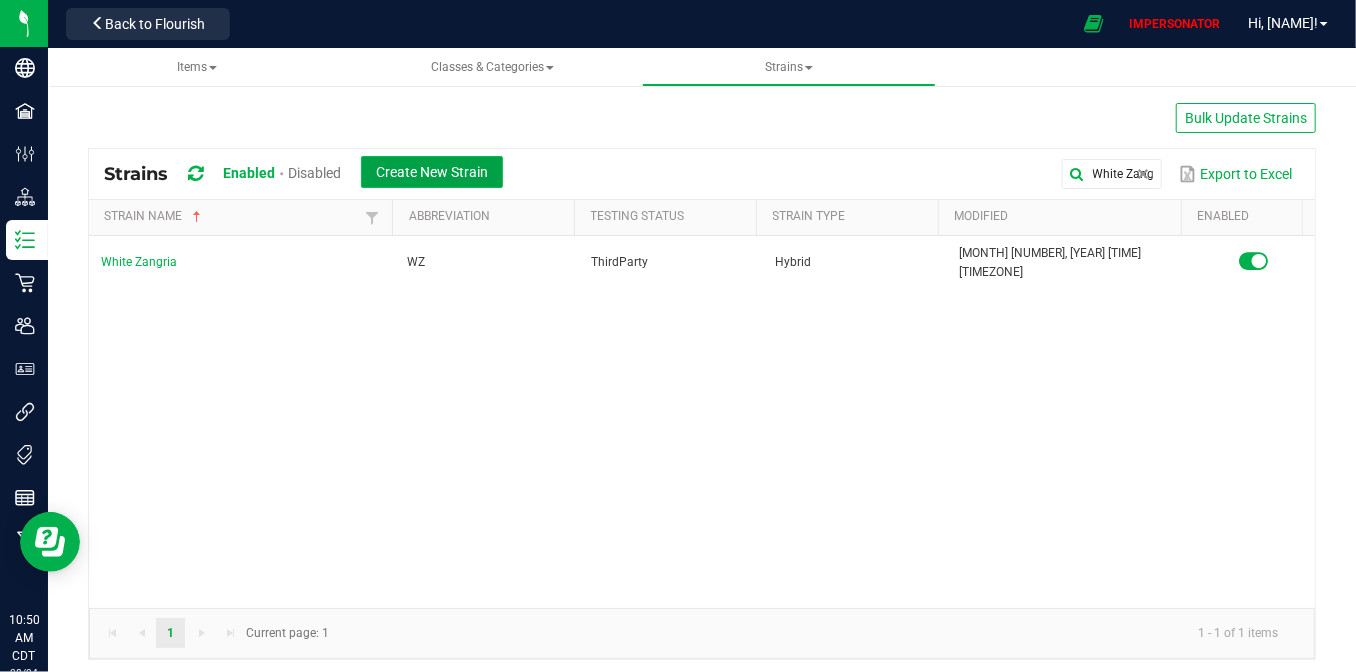 click on "Create New Strain" at bounding box center [432, 172] 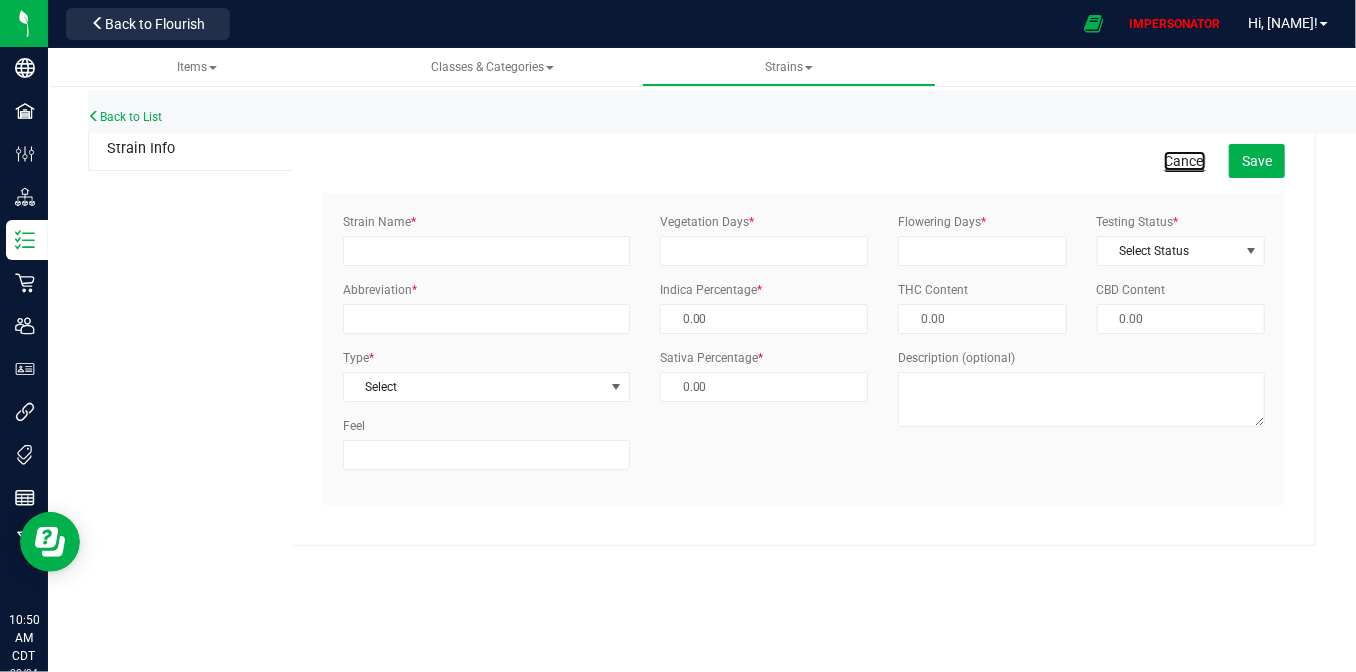 click on "Cancel" at bounding box center (1185, 161) 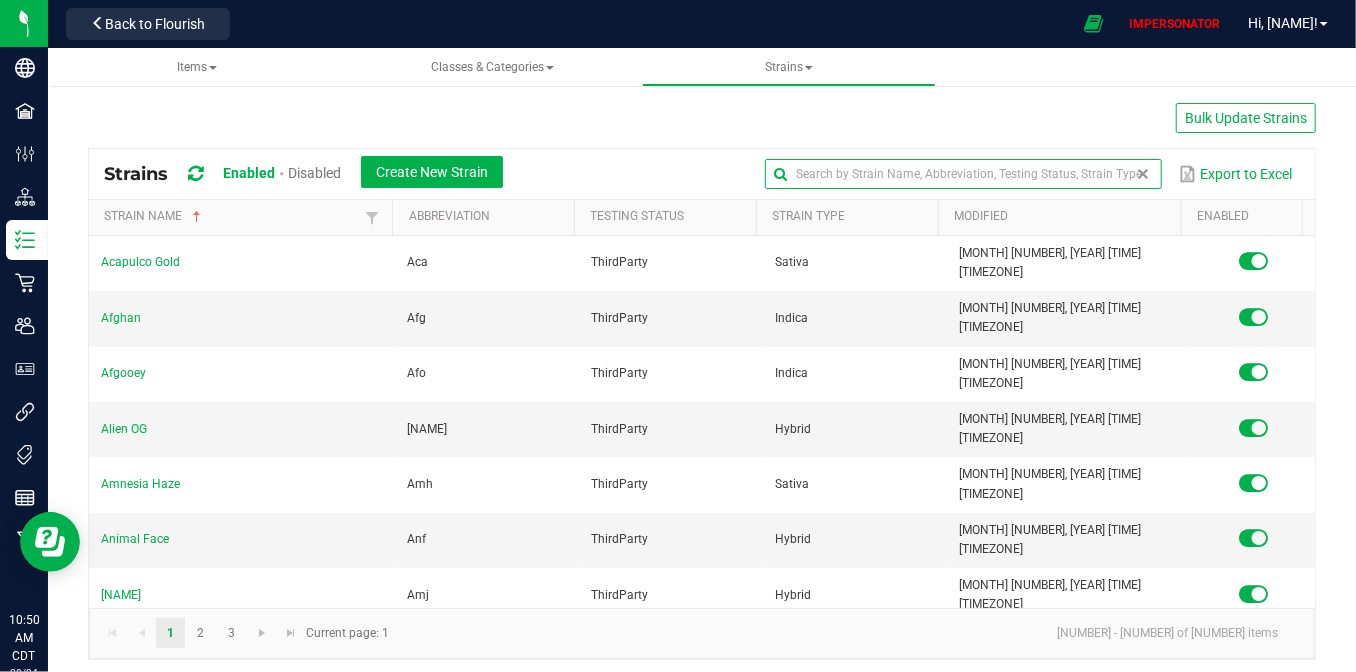 click at bounding box center [963, 174] 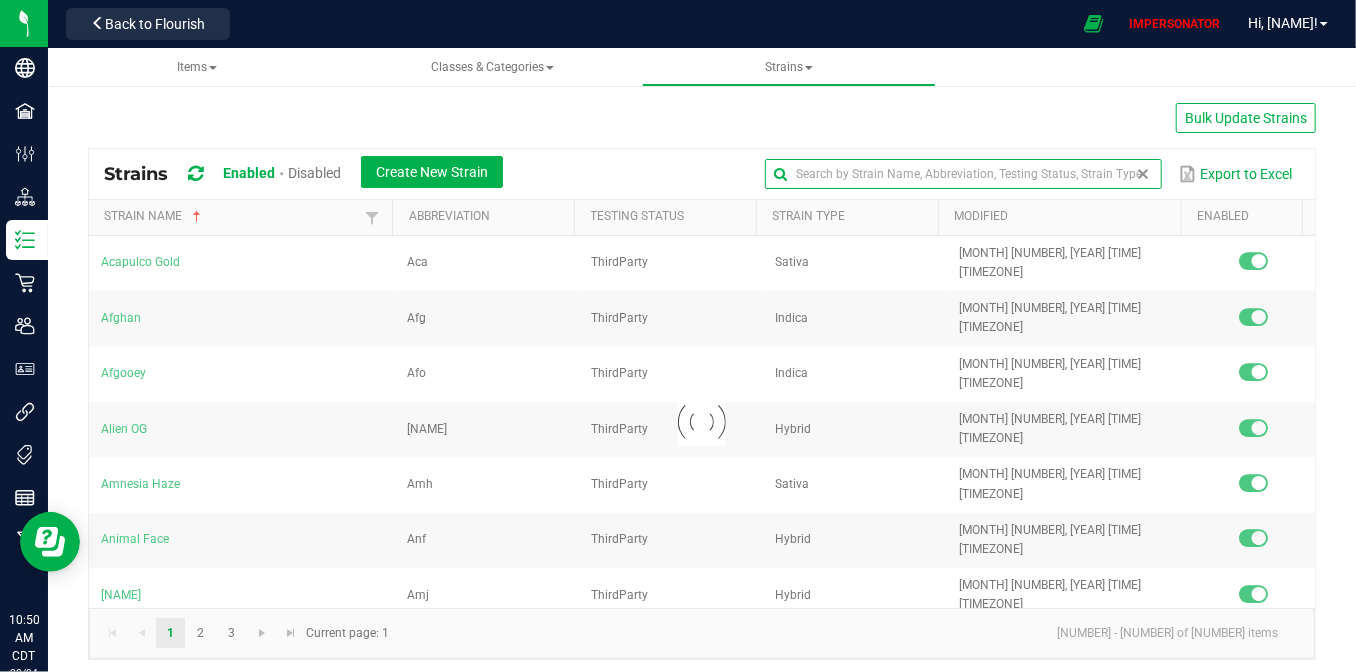 paste on "White Zangria" 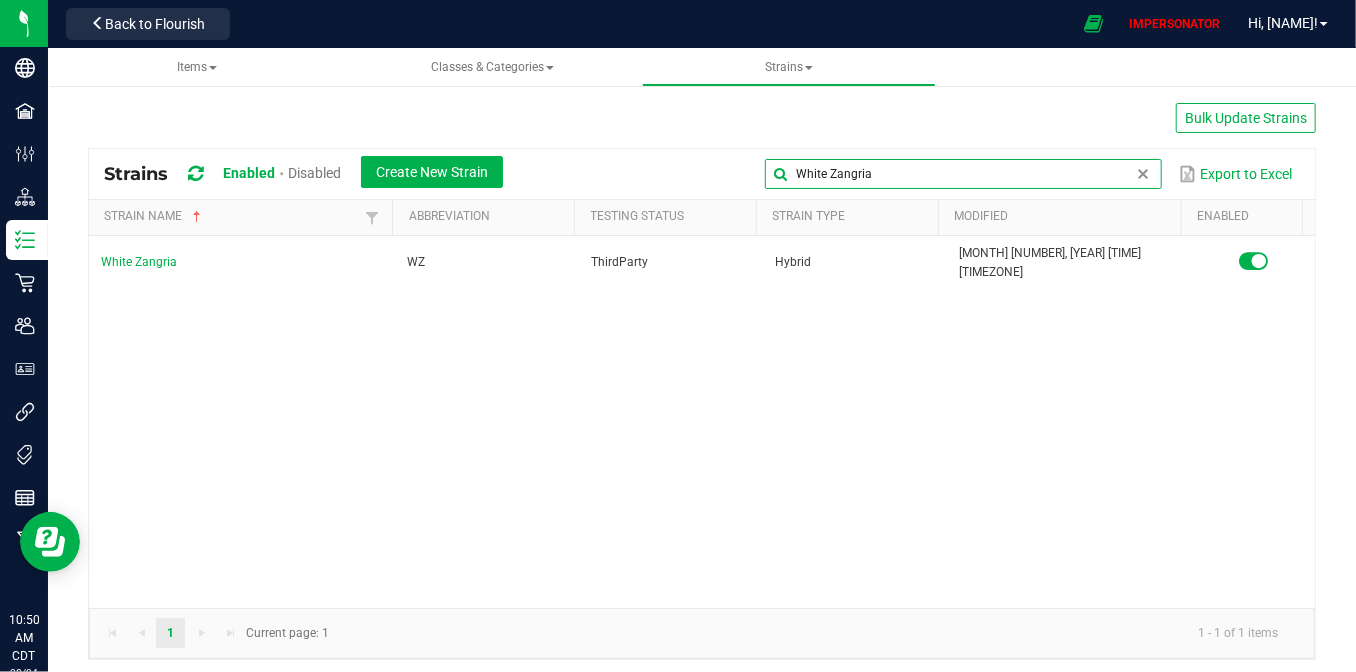 drag, startPoint x: 869, startPoint y: 175, endPoint x: 692, endPoint y: 175, distance: 177 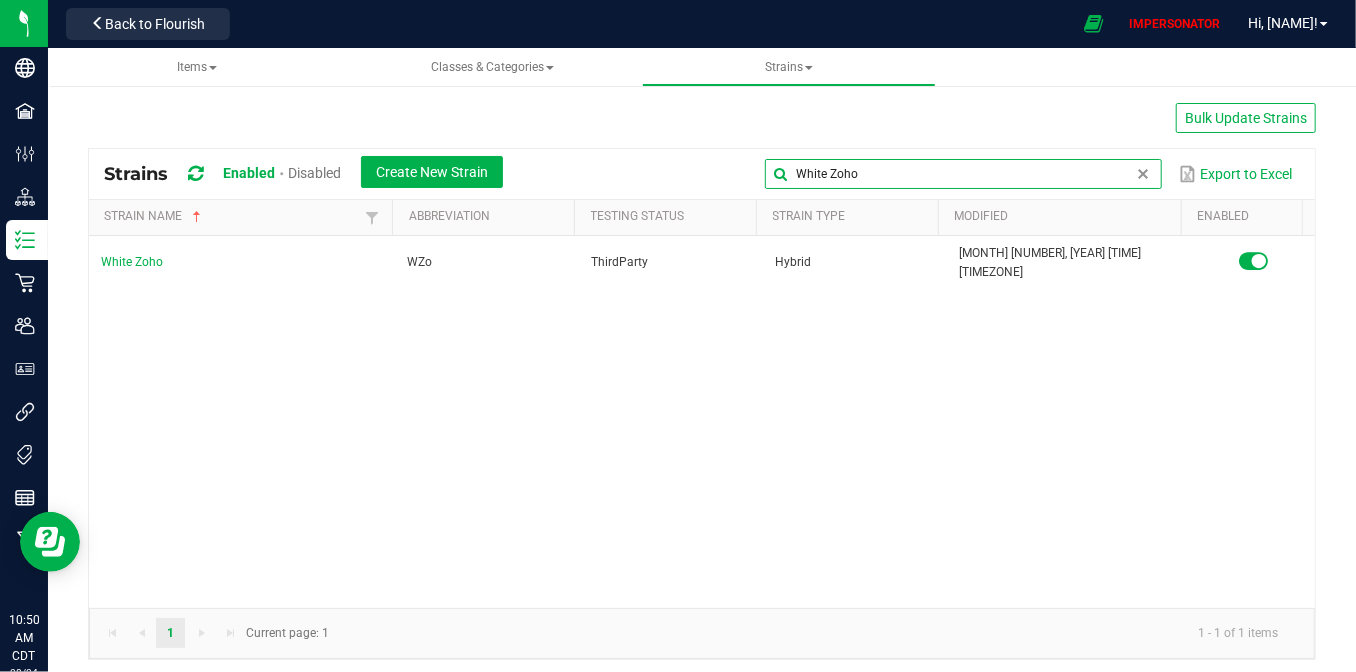 drag, startPoint x: 840, startPoint y: 166, endPoint x: 745, endPoint y: 166, distance: 95 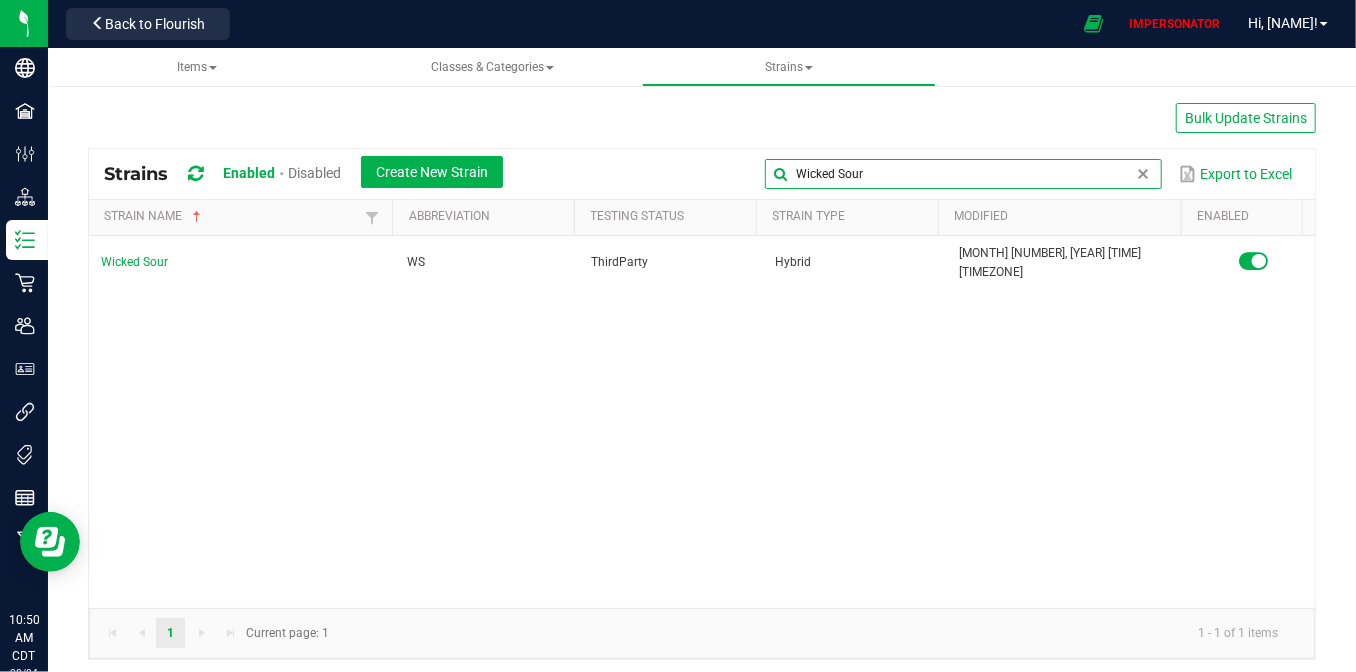 drag, startPoint x: 855, startPoint y: 169, endPoint x: 727, endPoint y: 186, distance: 129.12398 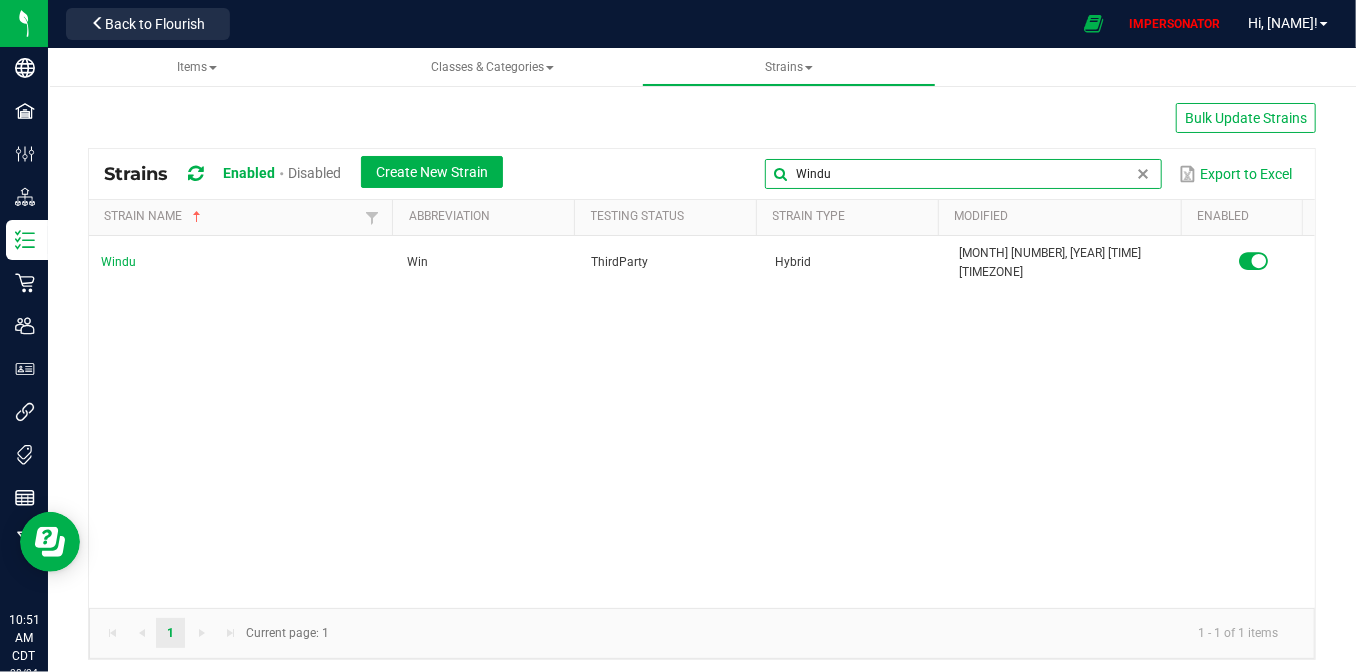 drag, startPoint x: 855, startPoint y: 184, endPoint x: 737, endPoint y: 180, distance: 118.06778 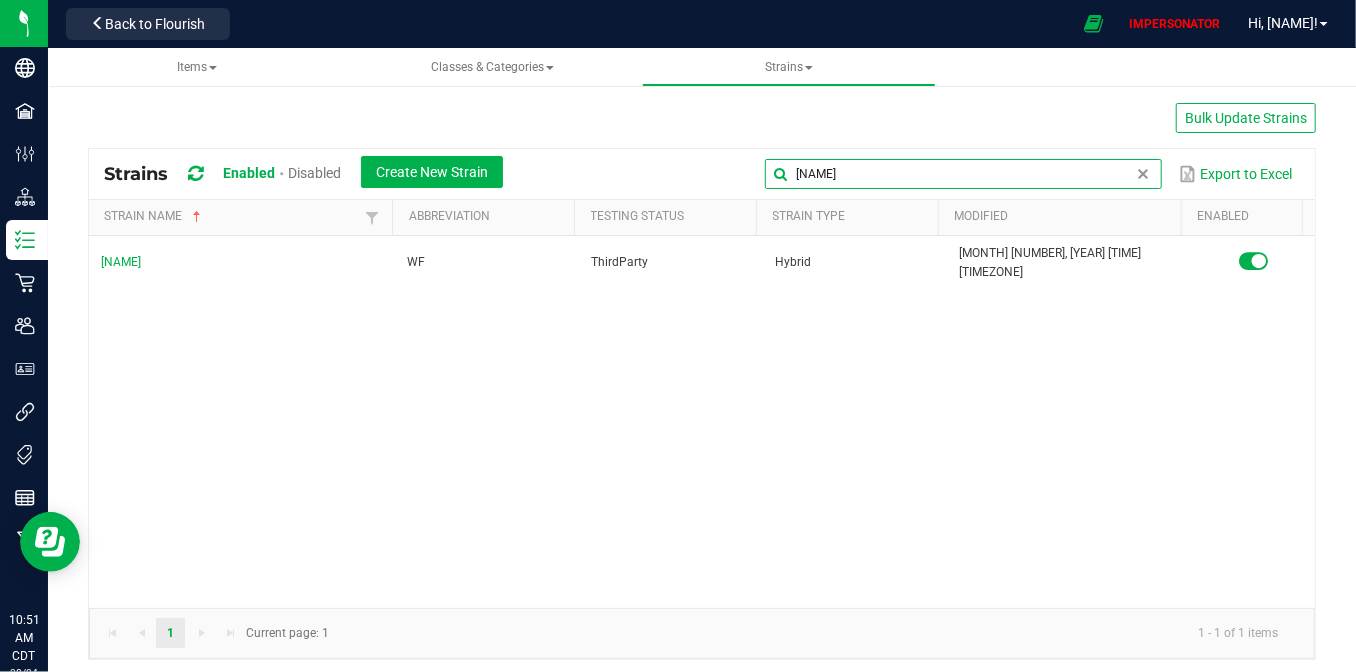 drag, startPoint x: 893, startPoint y: 177, endPoint x: 759, endPoint y: 177, distance: 134 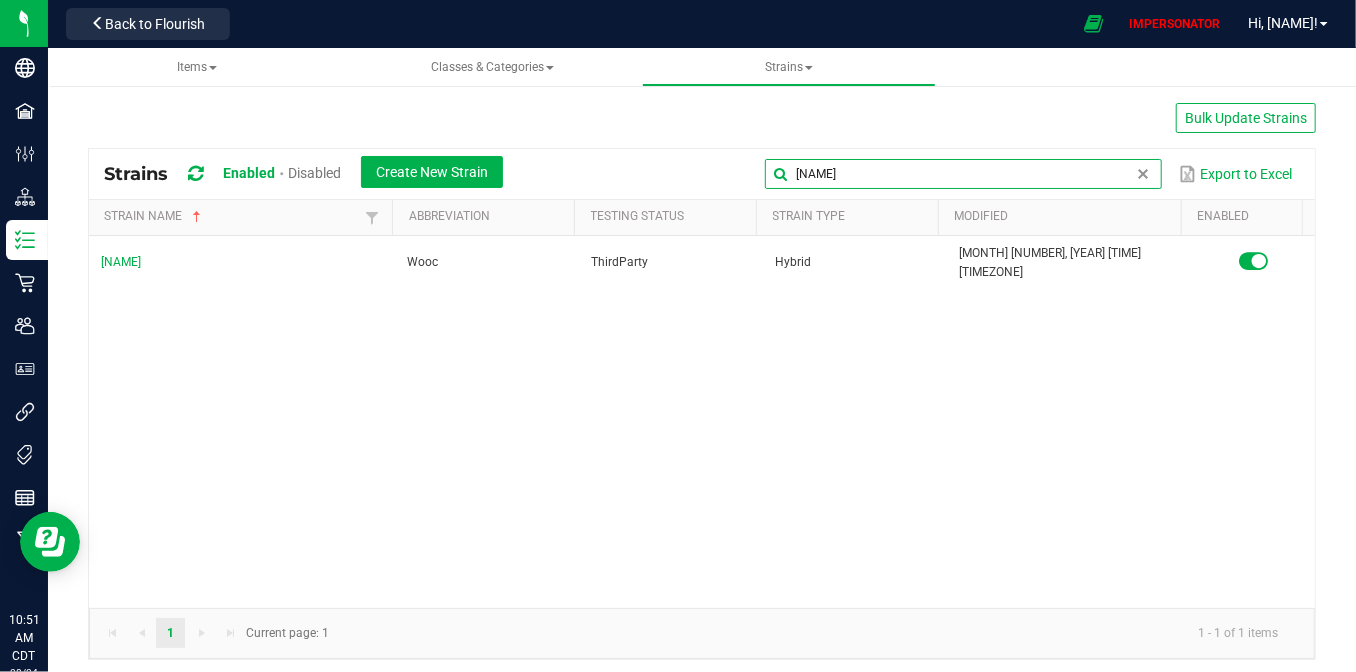 drag, startPoint x: 879, startPoint y: 185, endPoint x: 725, endPoint y: 175, distance: 154.32434 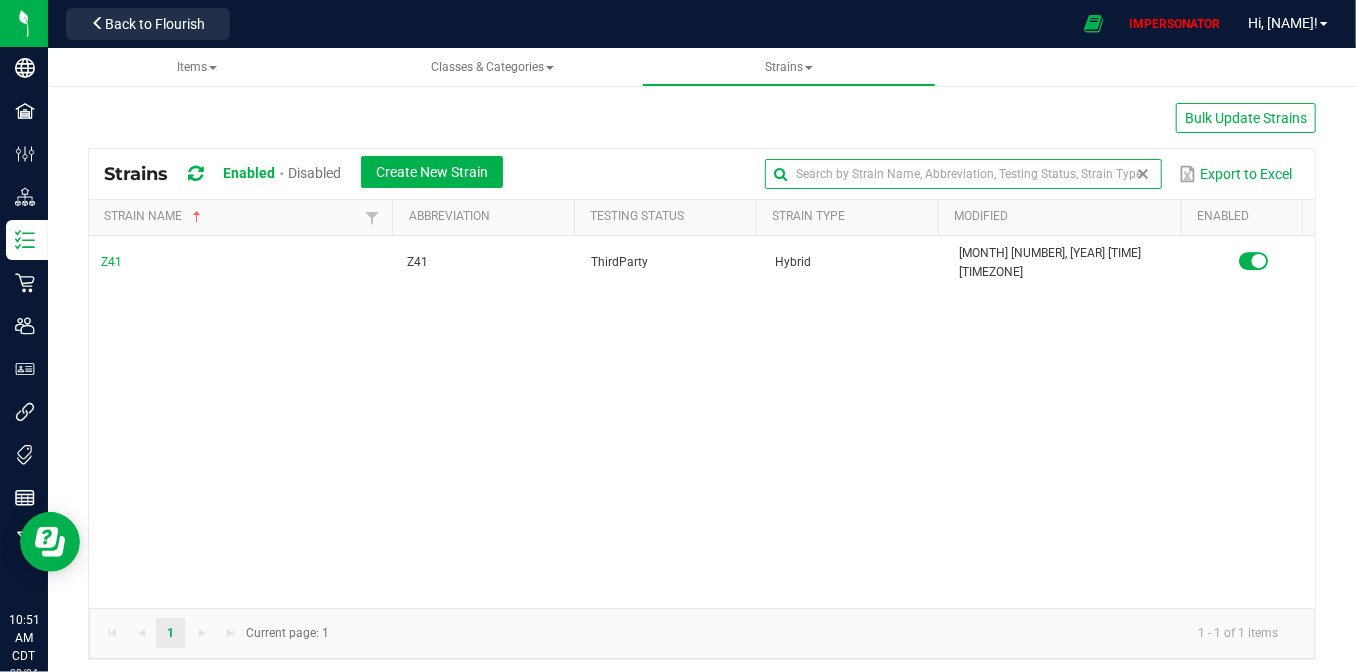 click at bounding box center (1144, 174) 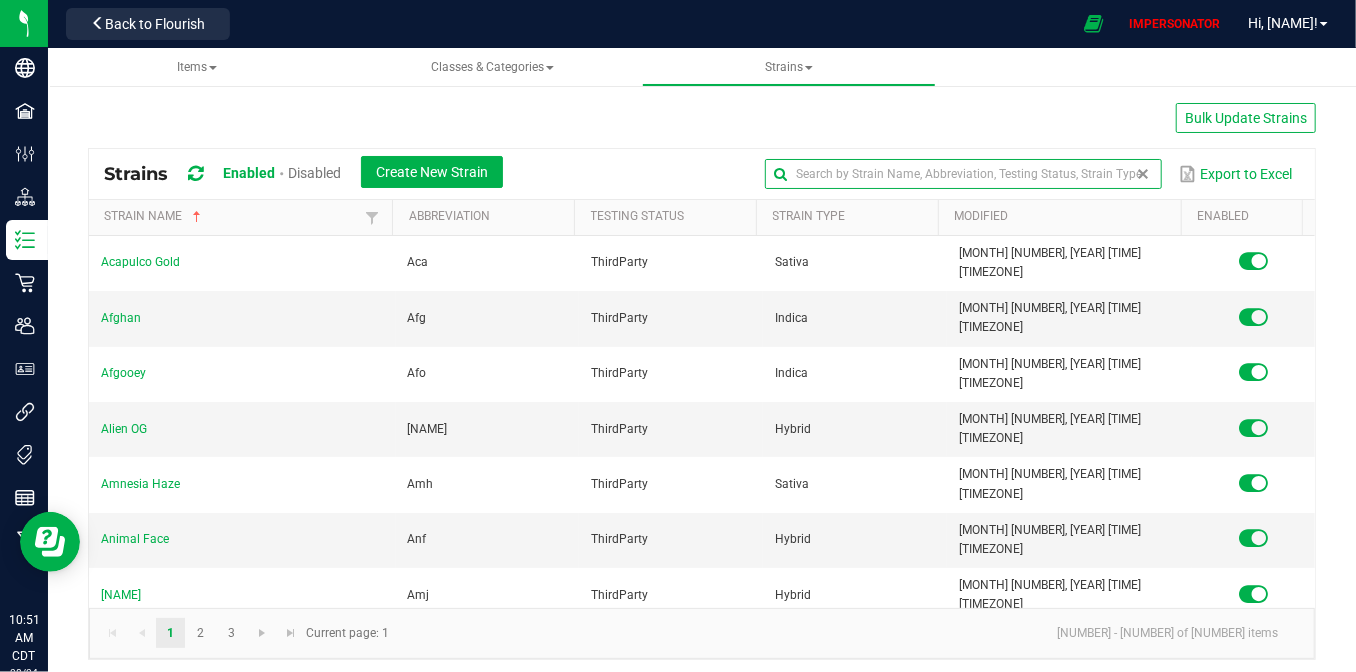 scroll, scrollTop: 8, scrollLeft: 0, axis: vertical 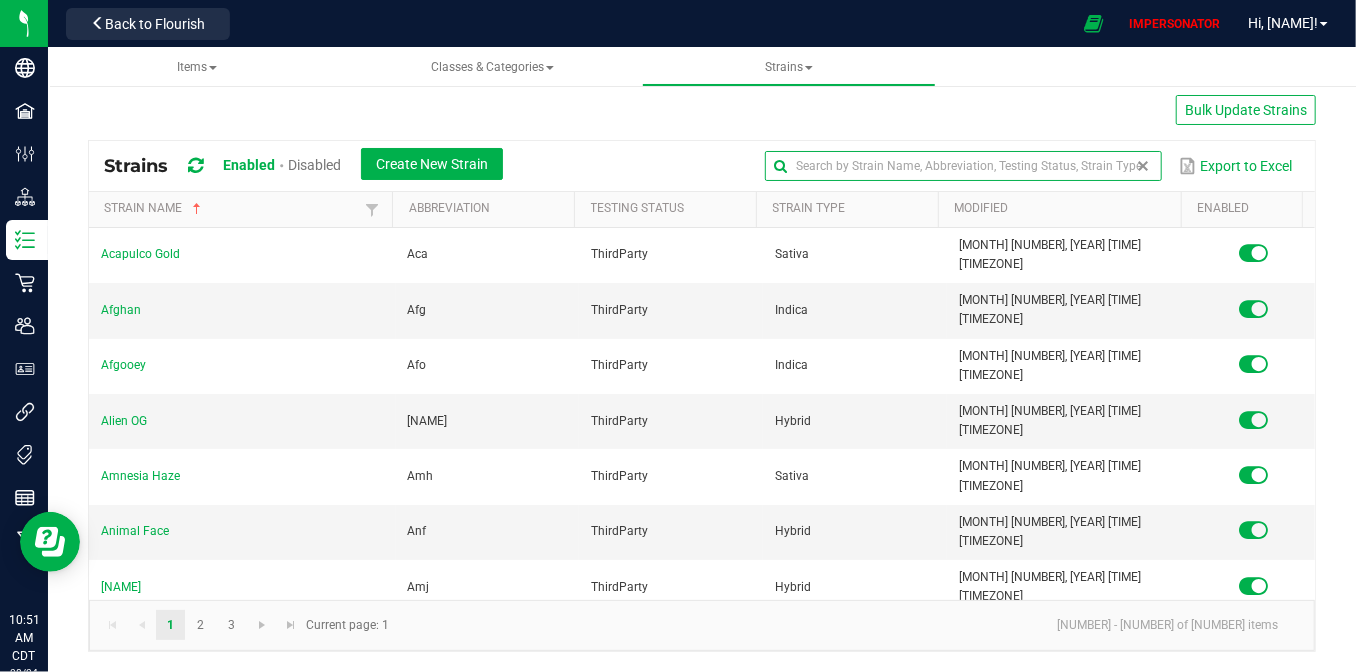type 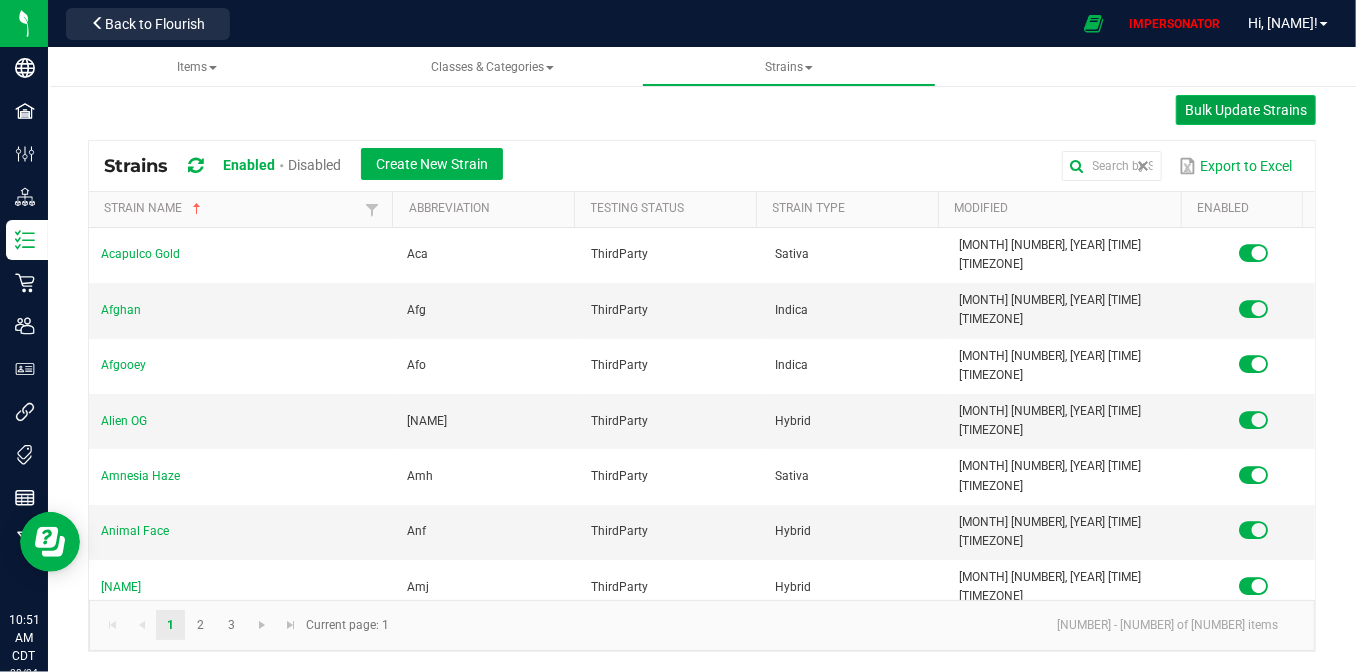 click on "Bulk Update Strains" at bounding box center (1246, 110) 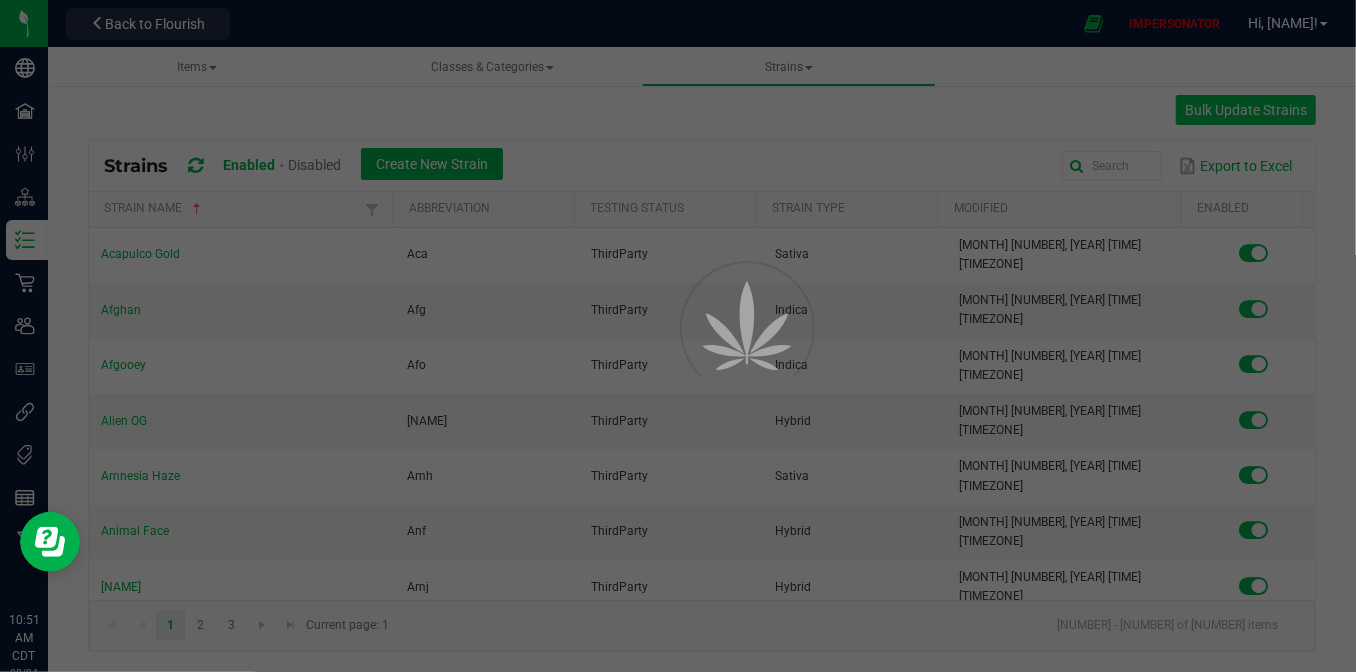 scroll, scrollTop: 0, scrollLeft: 0, axis: both 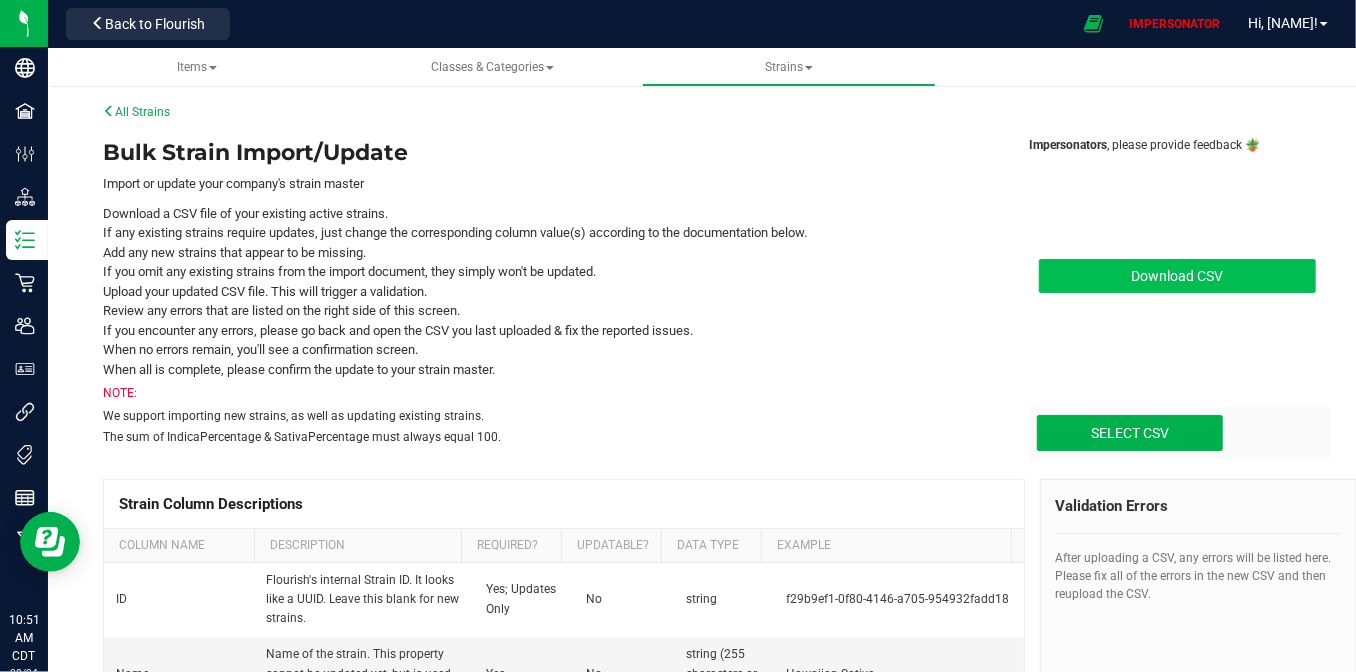 click on "Download CSV" at bounding box center [1178, 276] 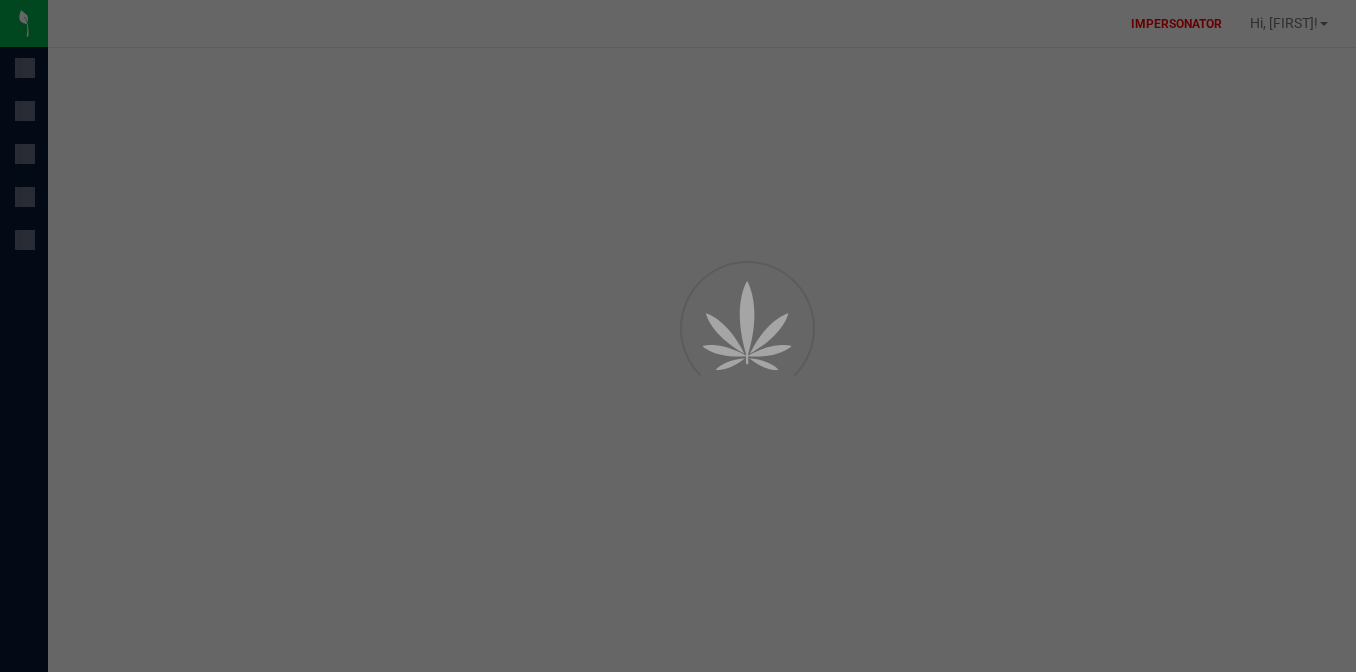 scroll, scrollTop: 0, scrollLeft: 0, axis: both 